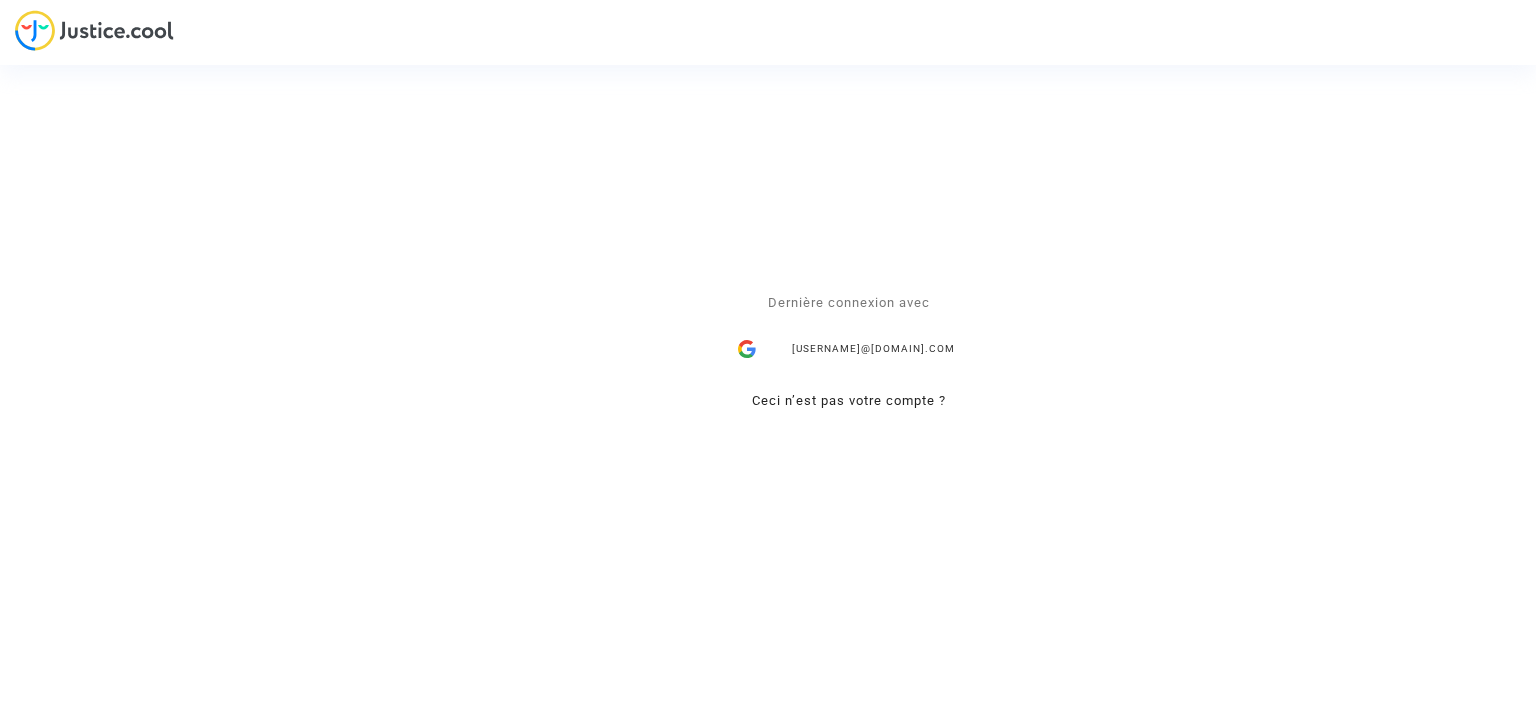 scroll, scrollTop: 0, scrollLeft: 0, axis: both 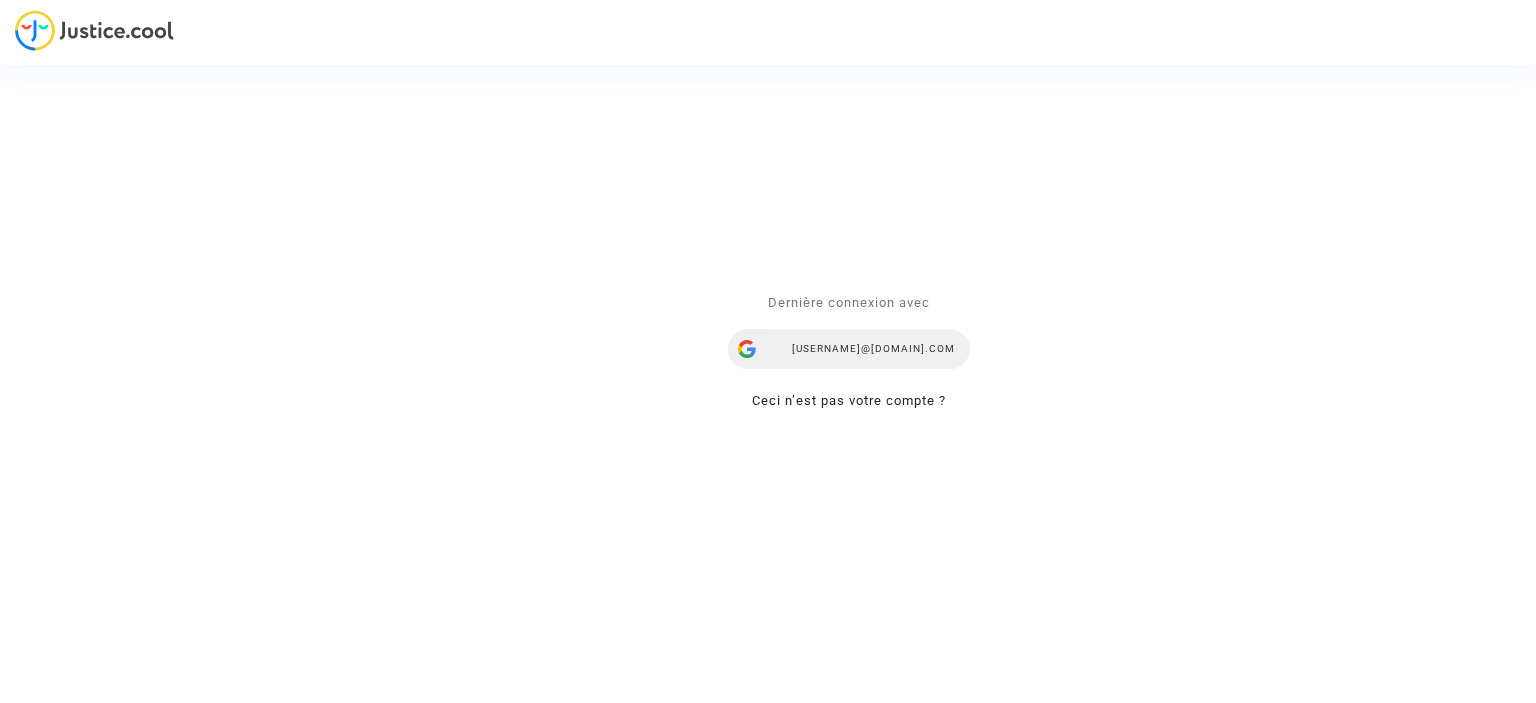click on "yana.rubanova@skycop.com" at bounding box center (849, 349) 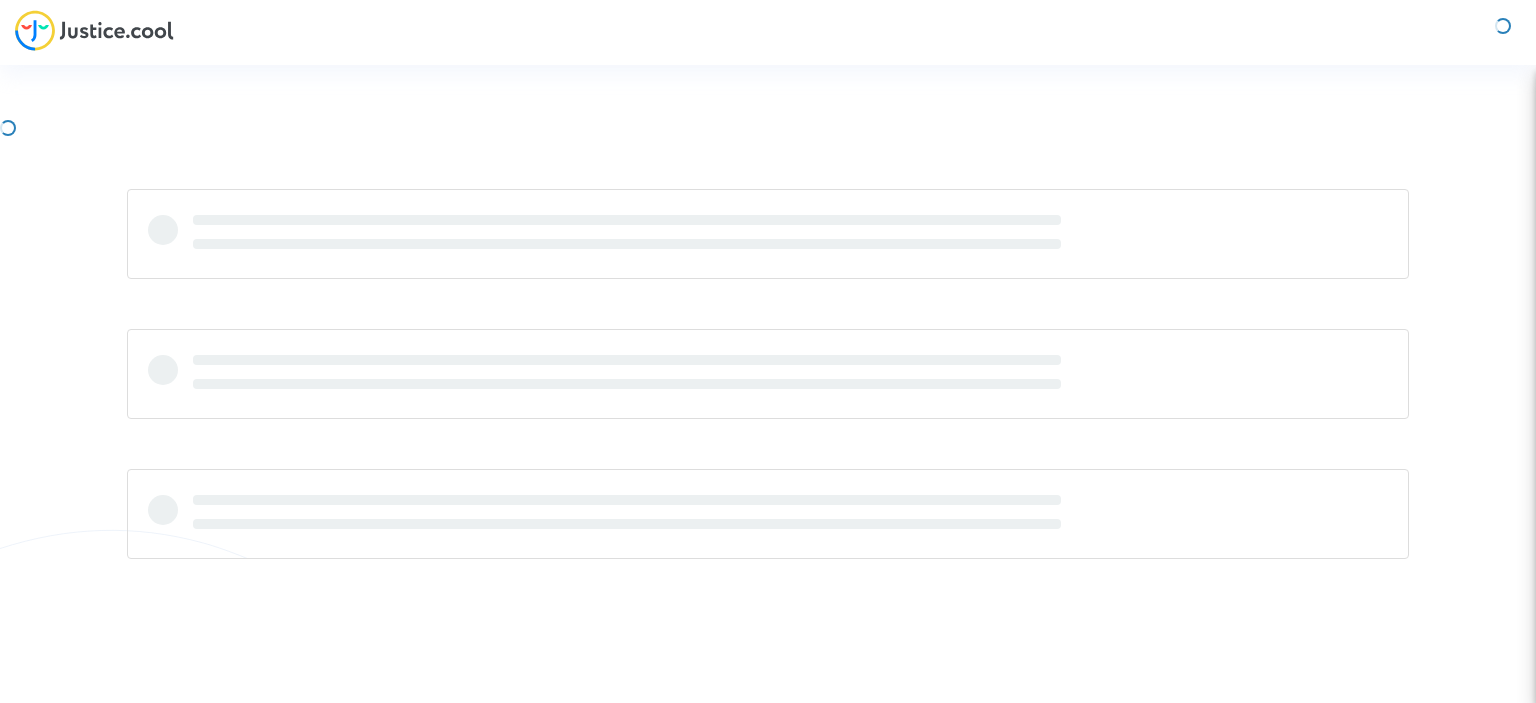scroll, scrollTop: 0, scrollLeft: 0, axis: both 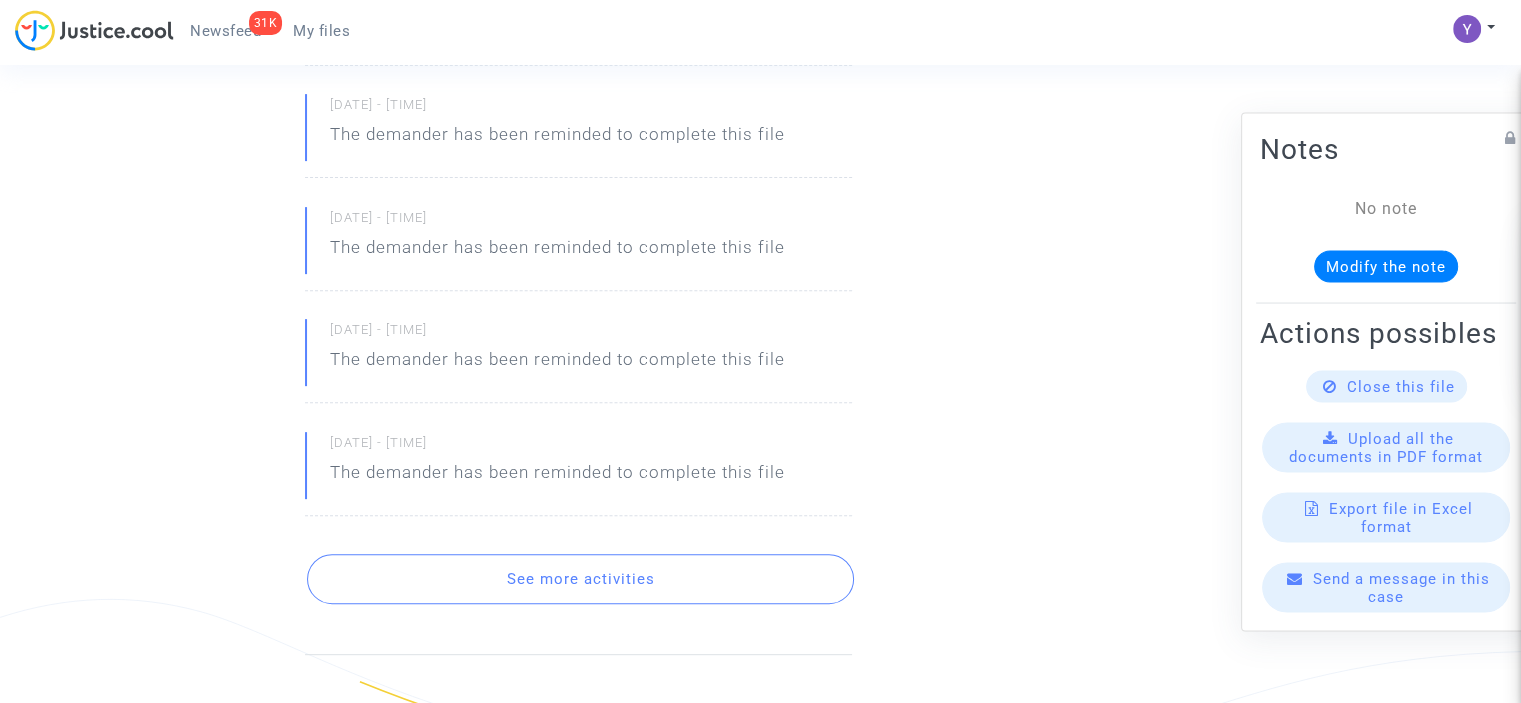 click on "Close this file" 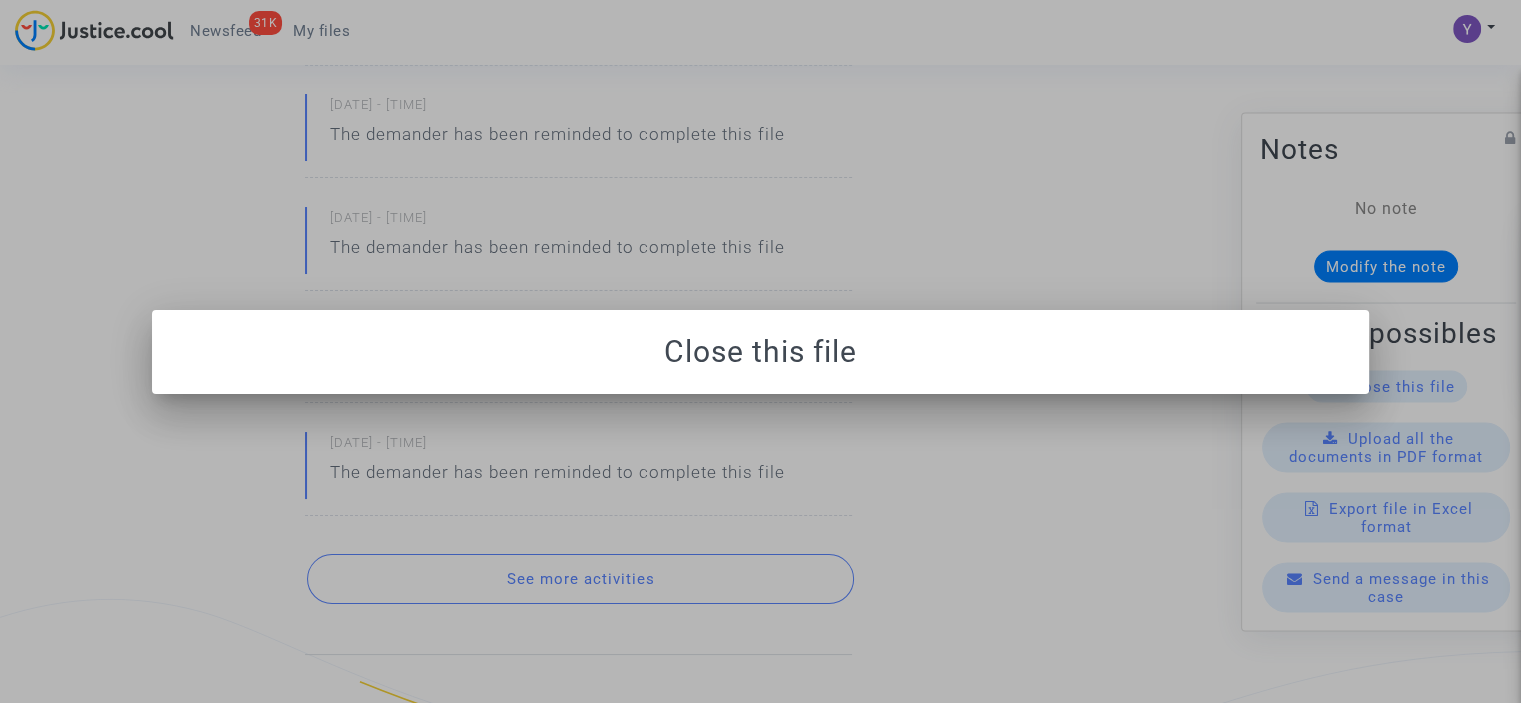 scroll, scrollTop: 0, scrollLeft: 0, axis: both 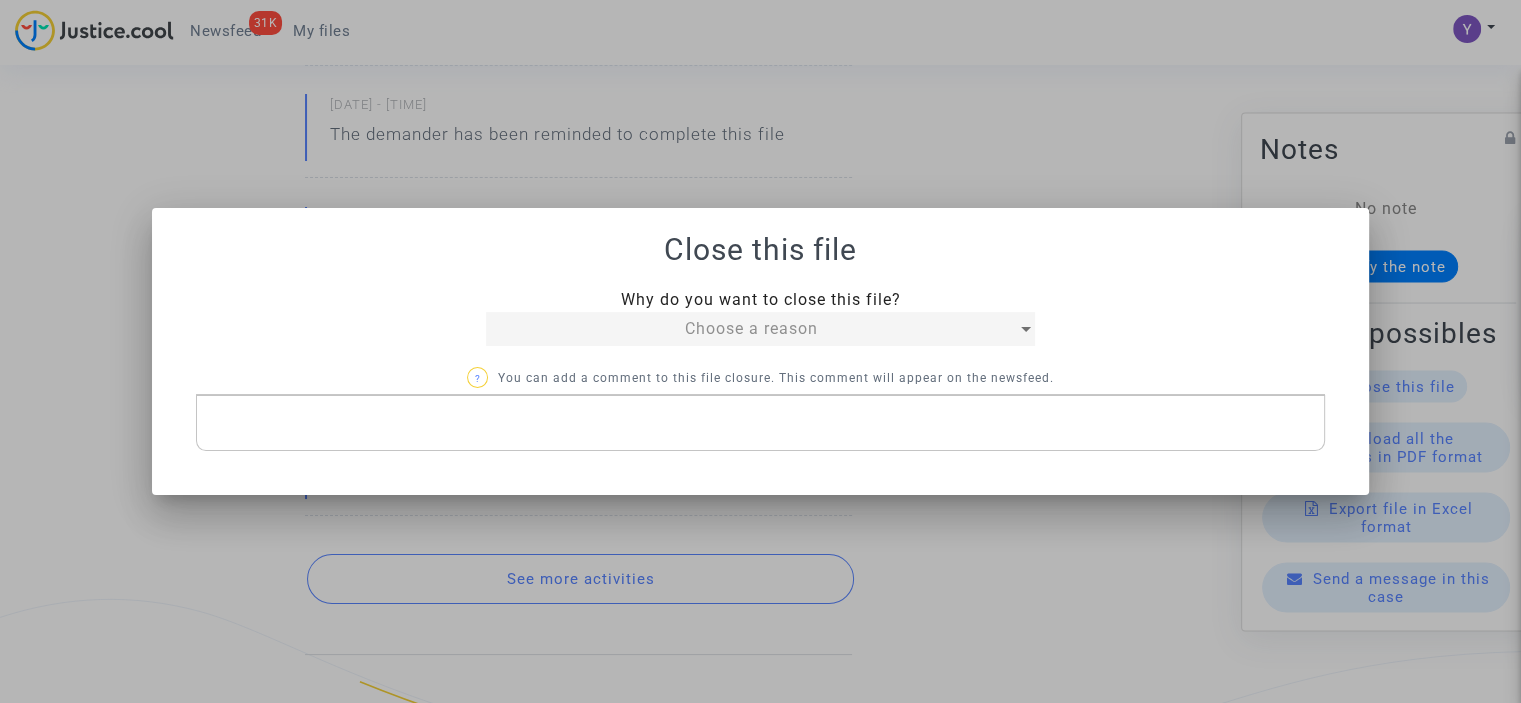 click on "Choose a reason" at bounding box center [751, 328] 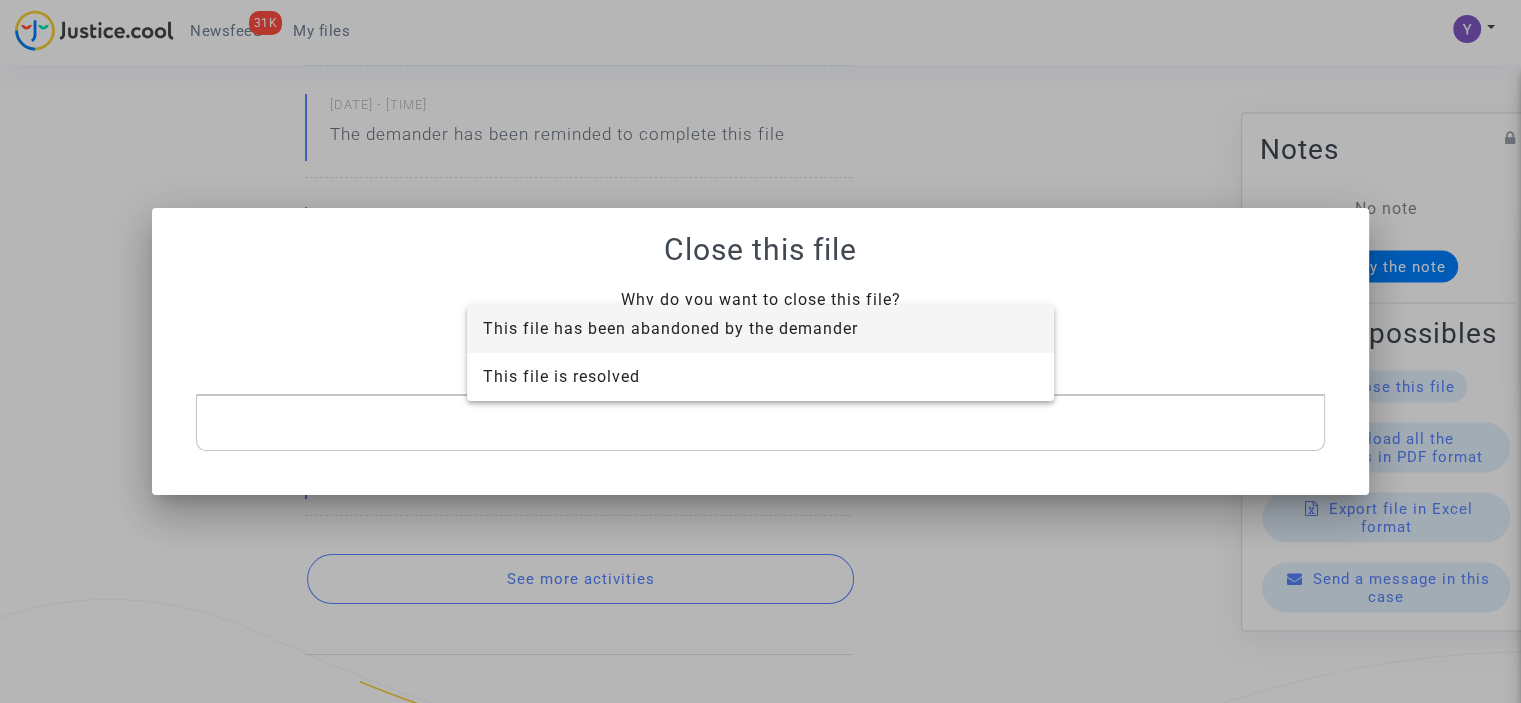 click on "This file has been abandoned by the demander" at bounding box center (670, 328) 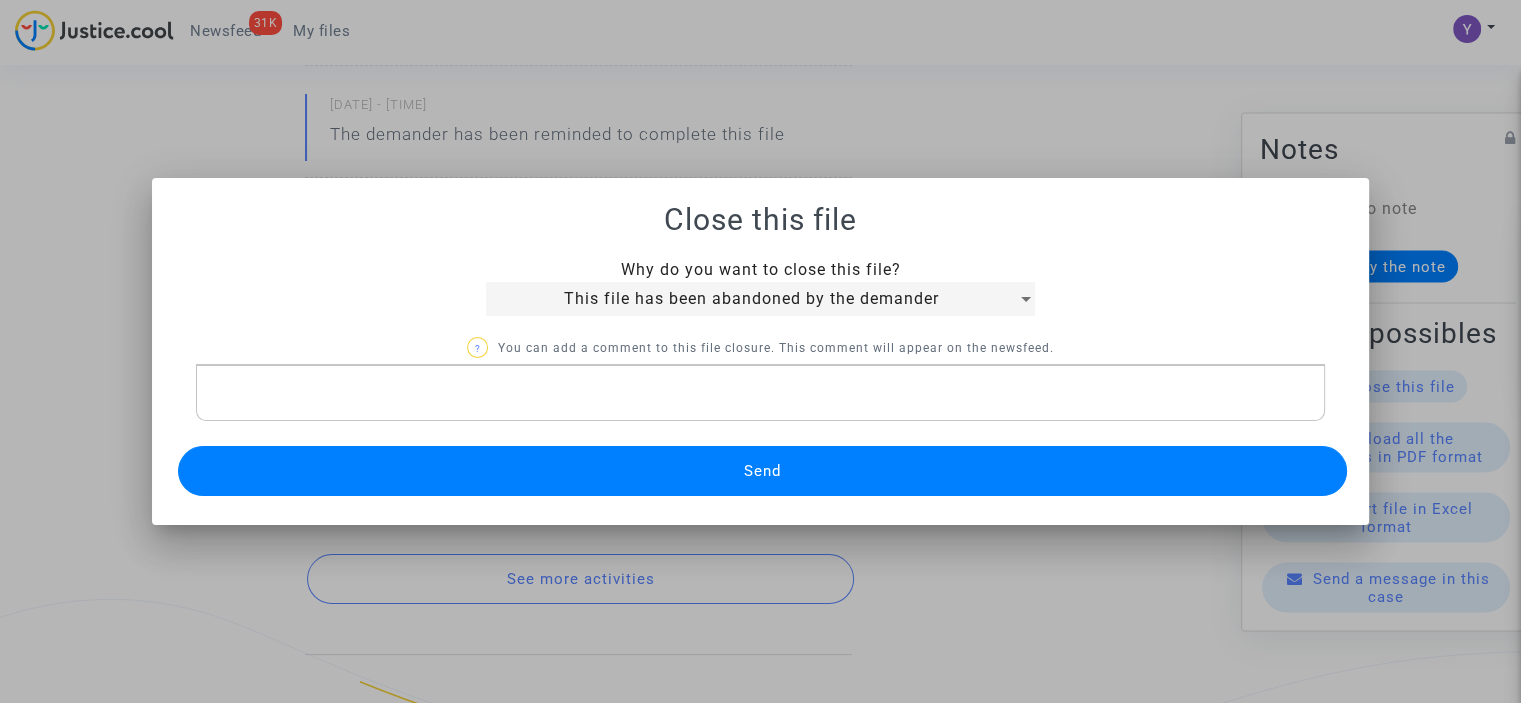 click 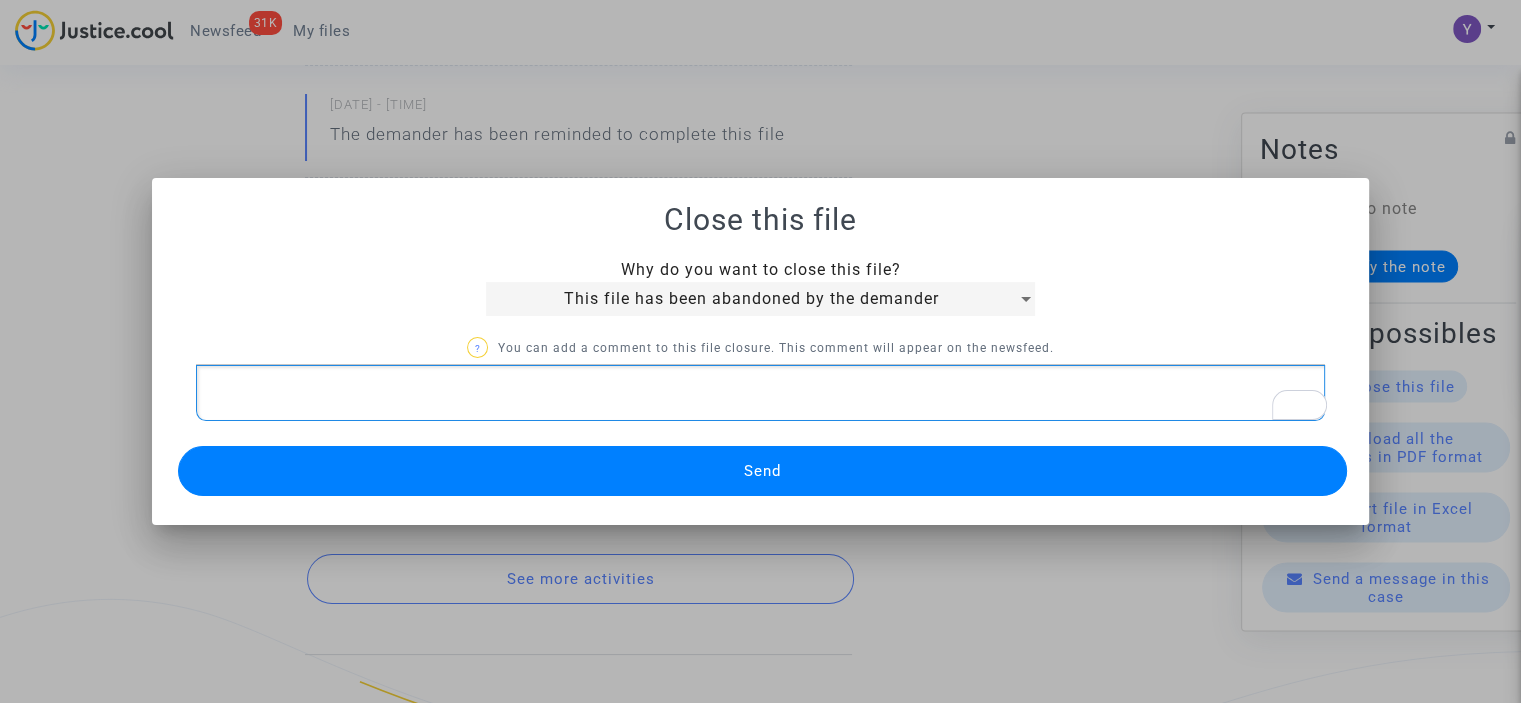 type 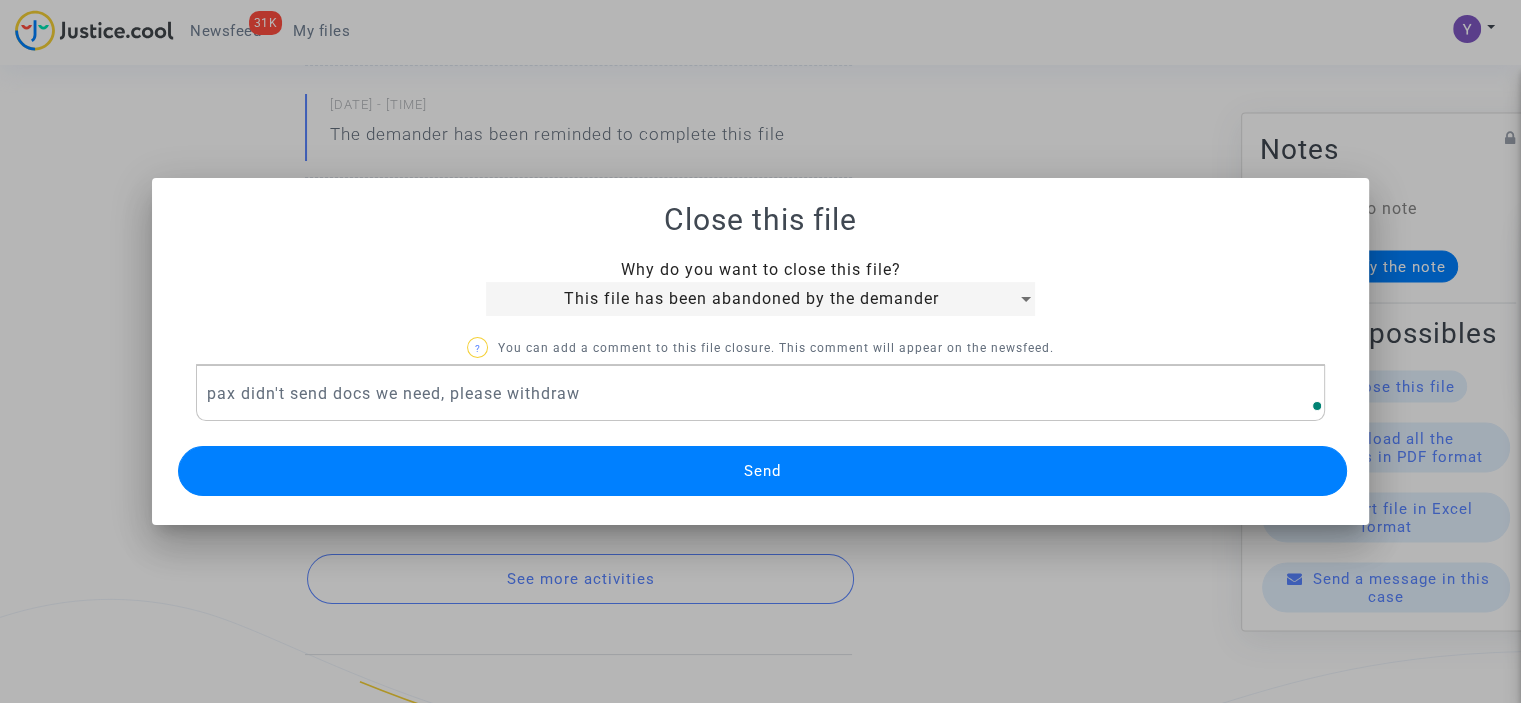click on "Send" at bounding box center [762, 471] 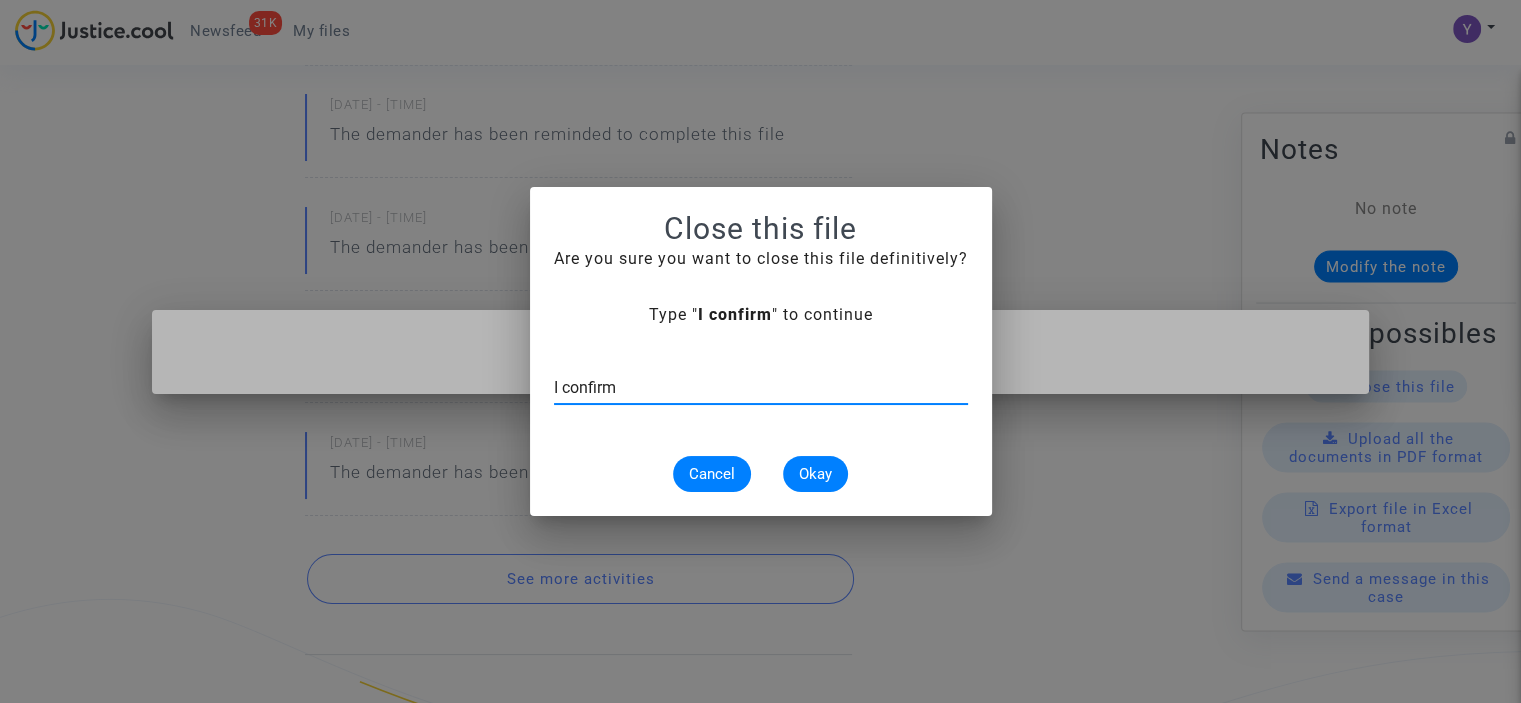 type on "I confirm" 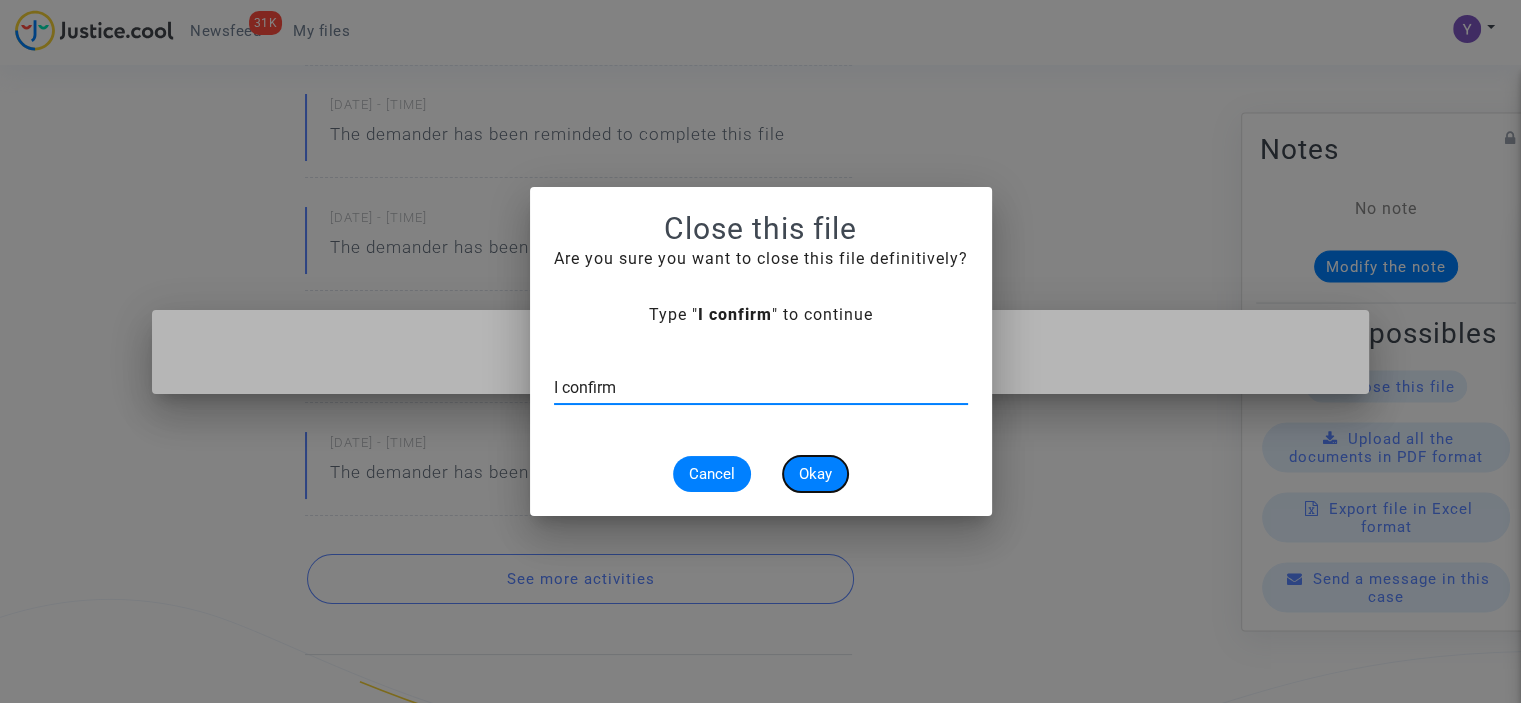 click on "Okay" at bounding box center (815, 474) 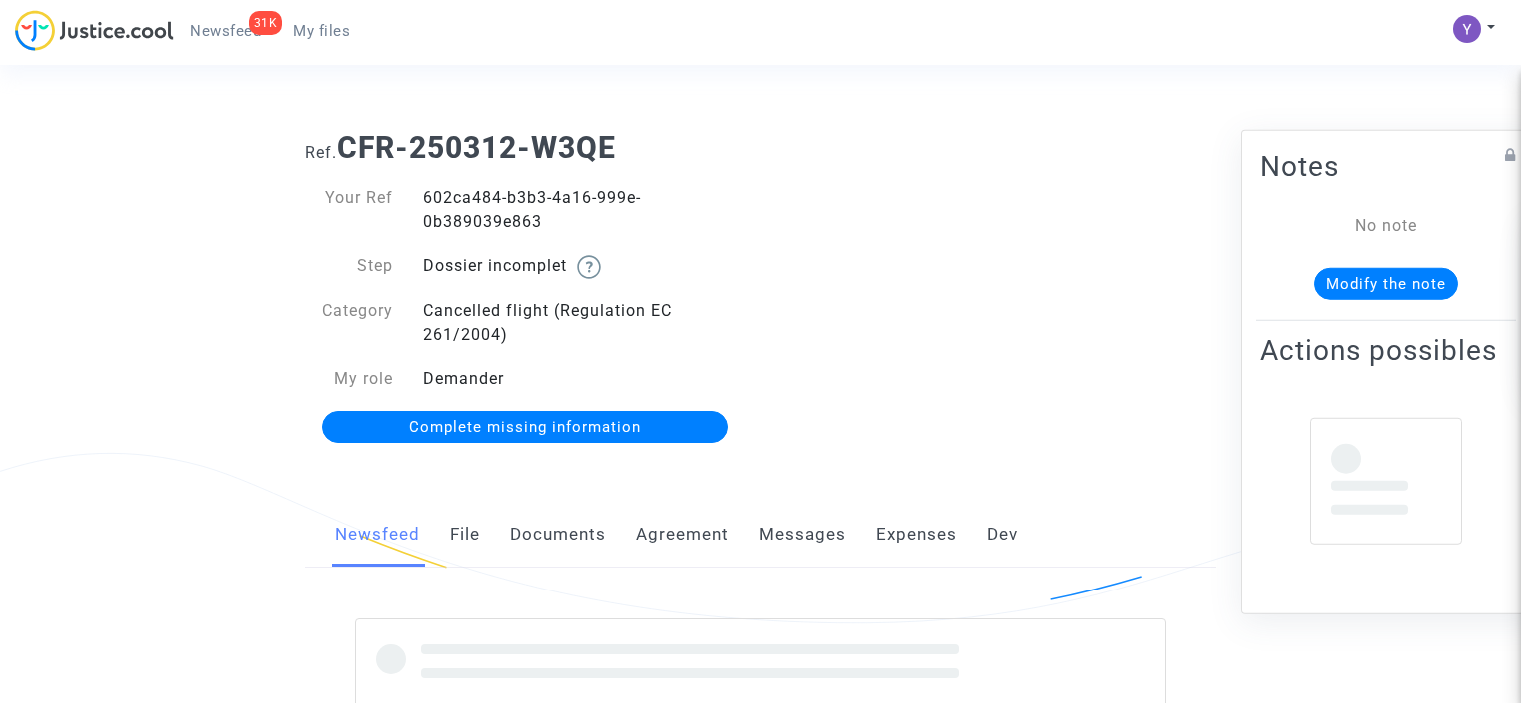 scroll, scrollTop: 0, scrollLeft: 0, axis: both 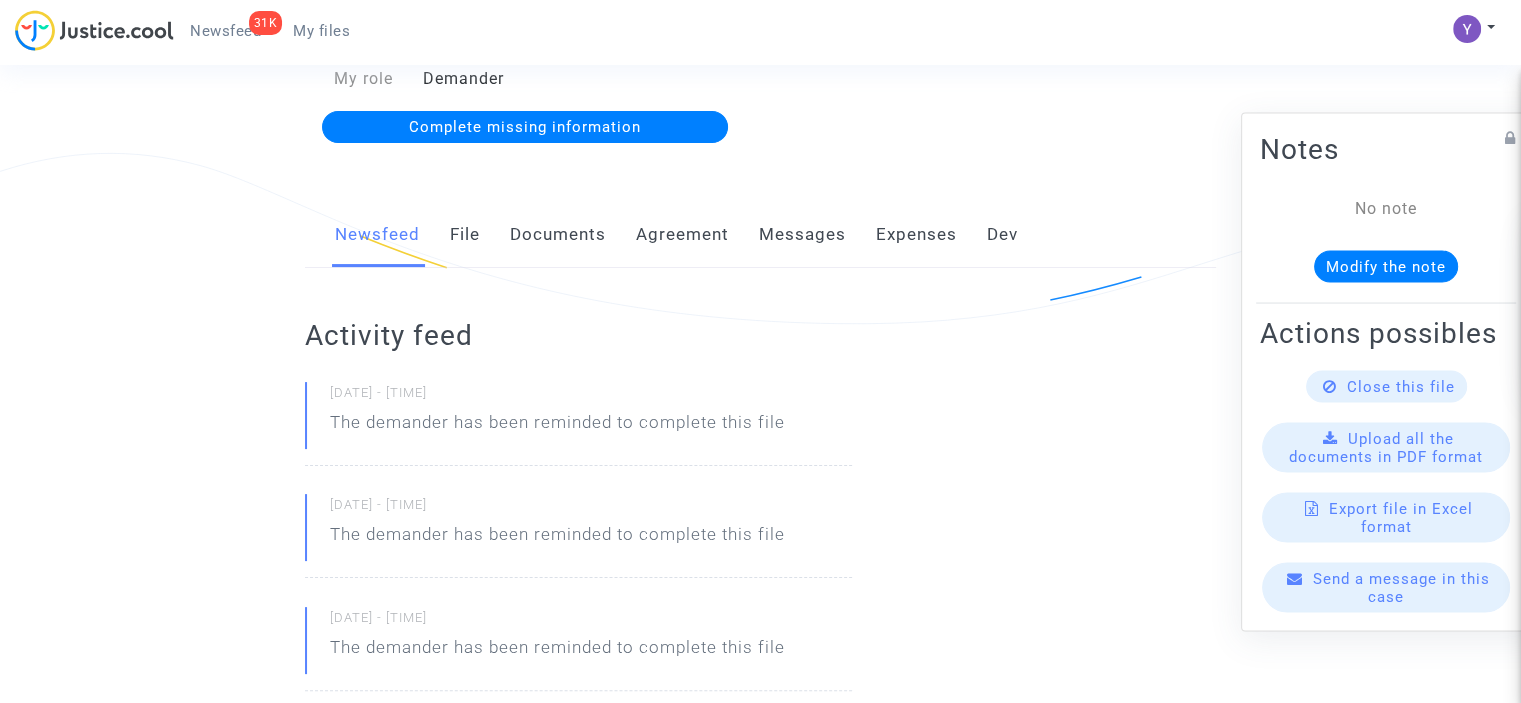 click 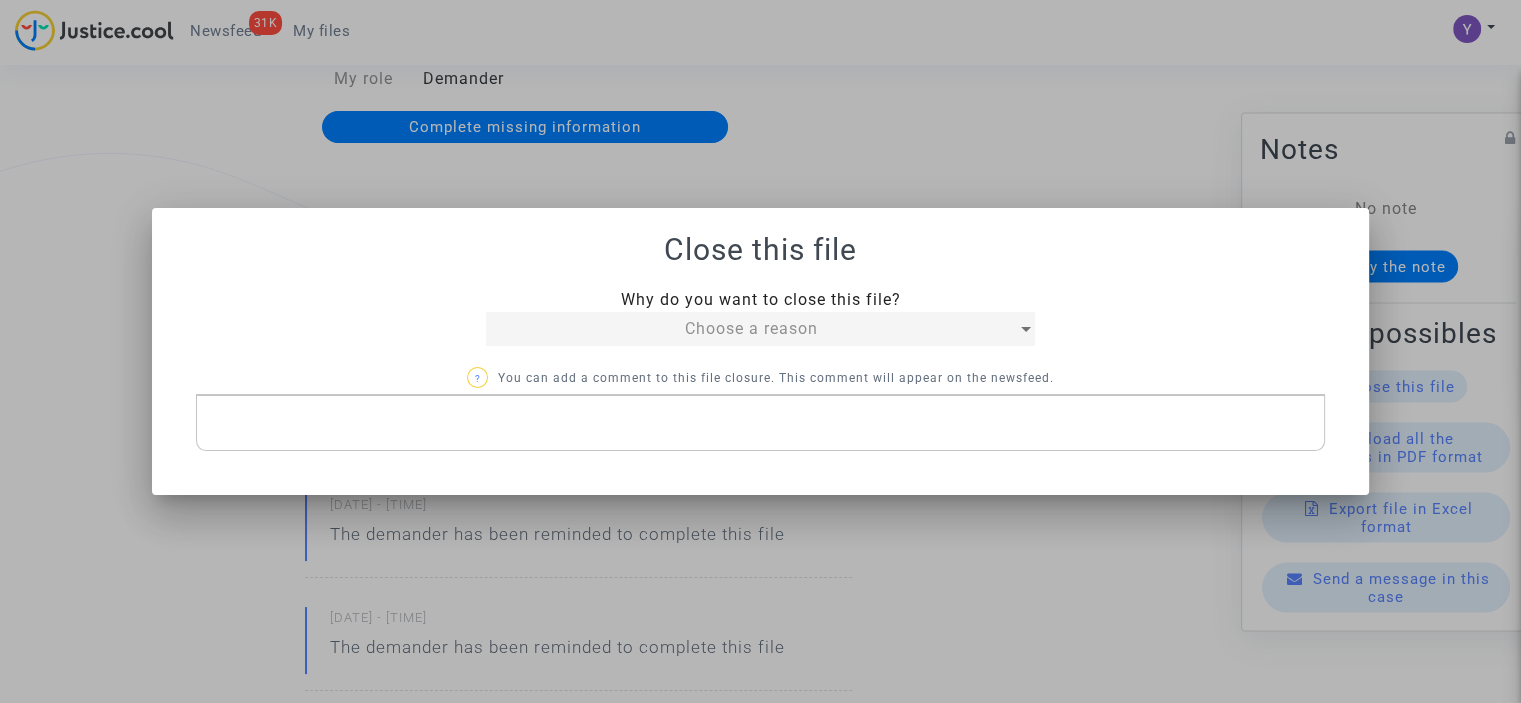 click on "Choose a reason" at bounding box center (751, 328) 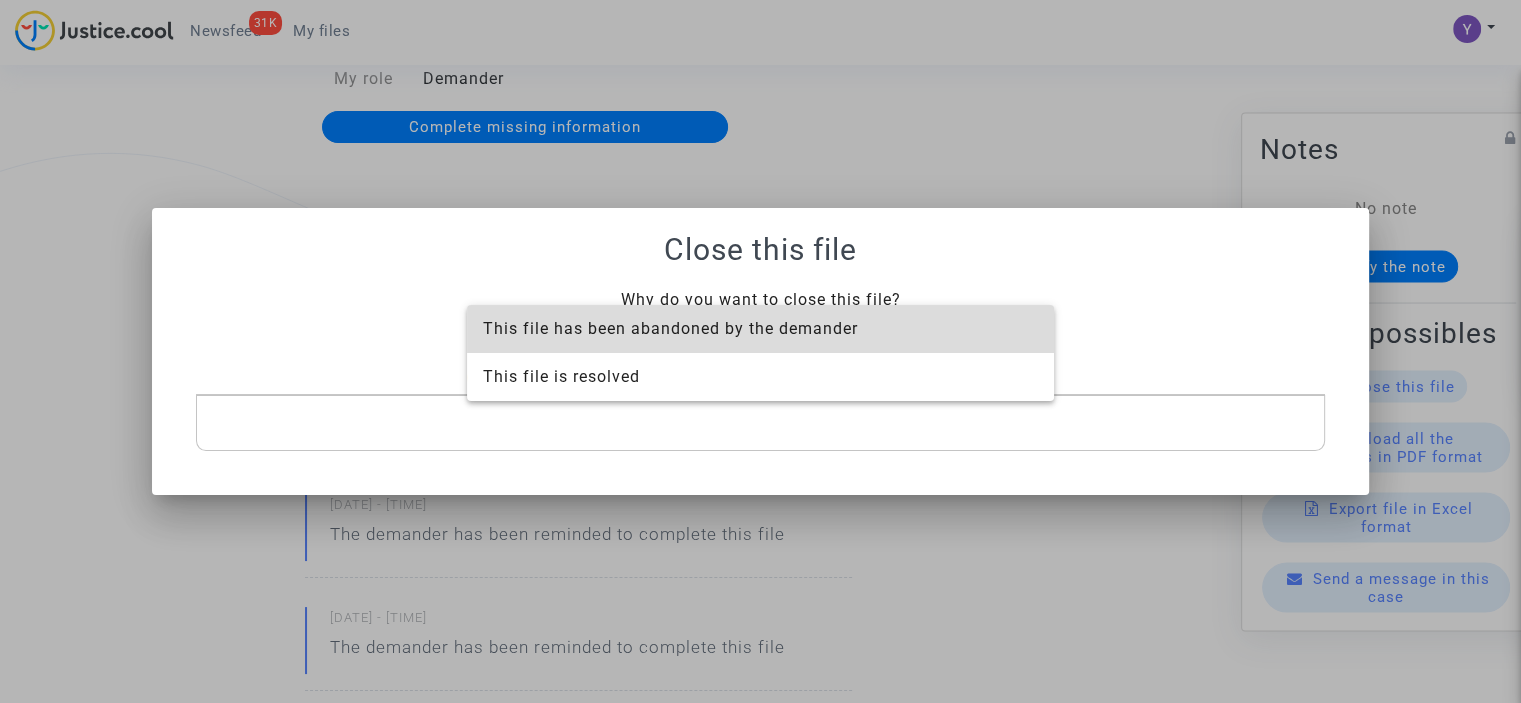 click on "This file has been abandoned by the demander" at bounding box center [670, 328] 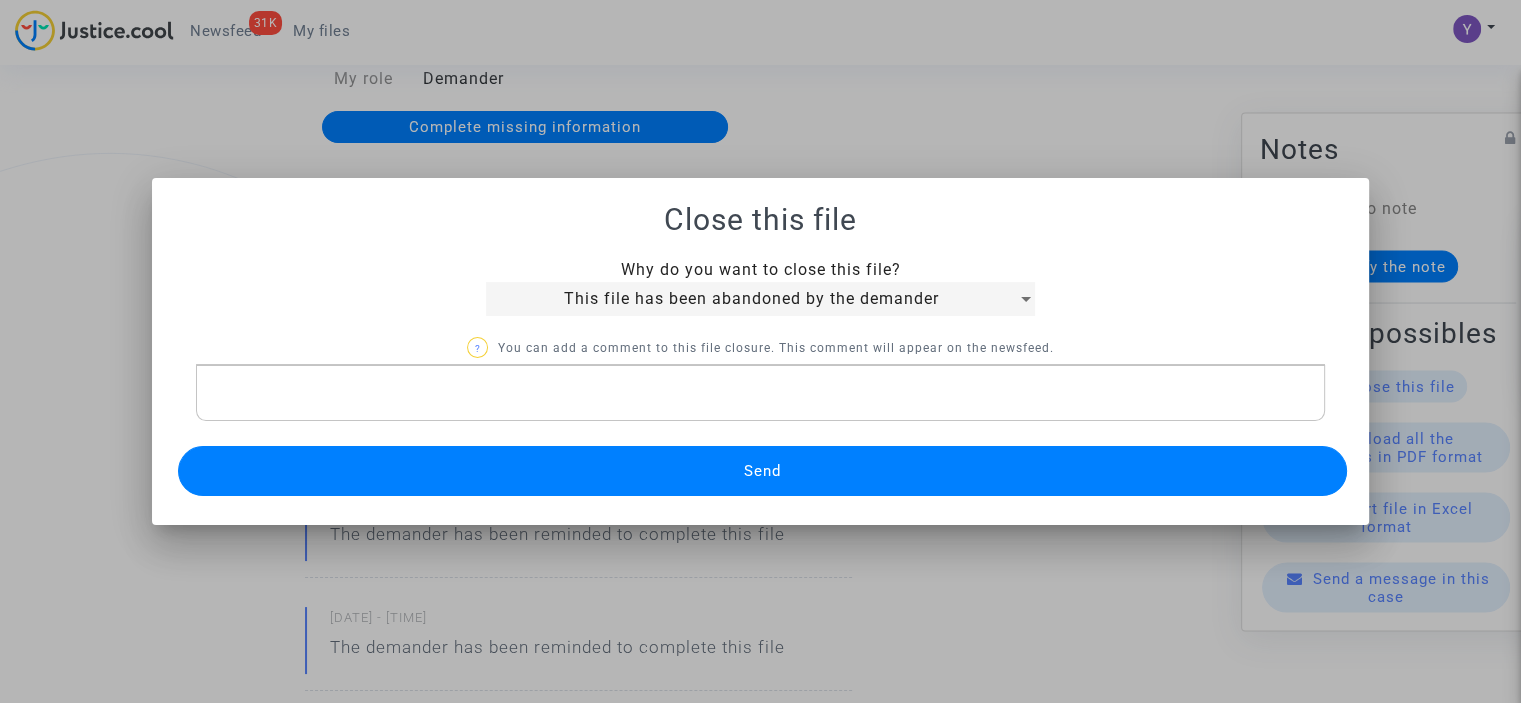 click 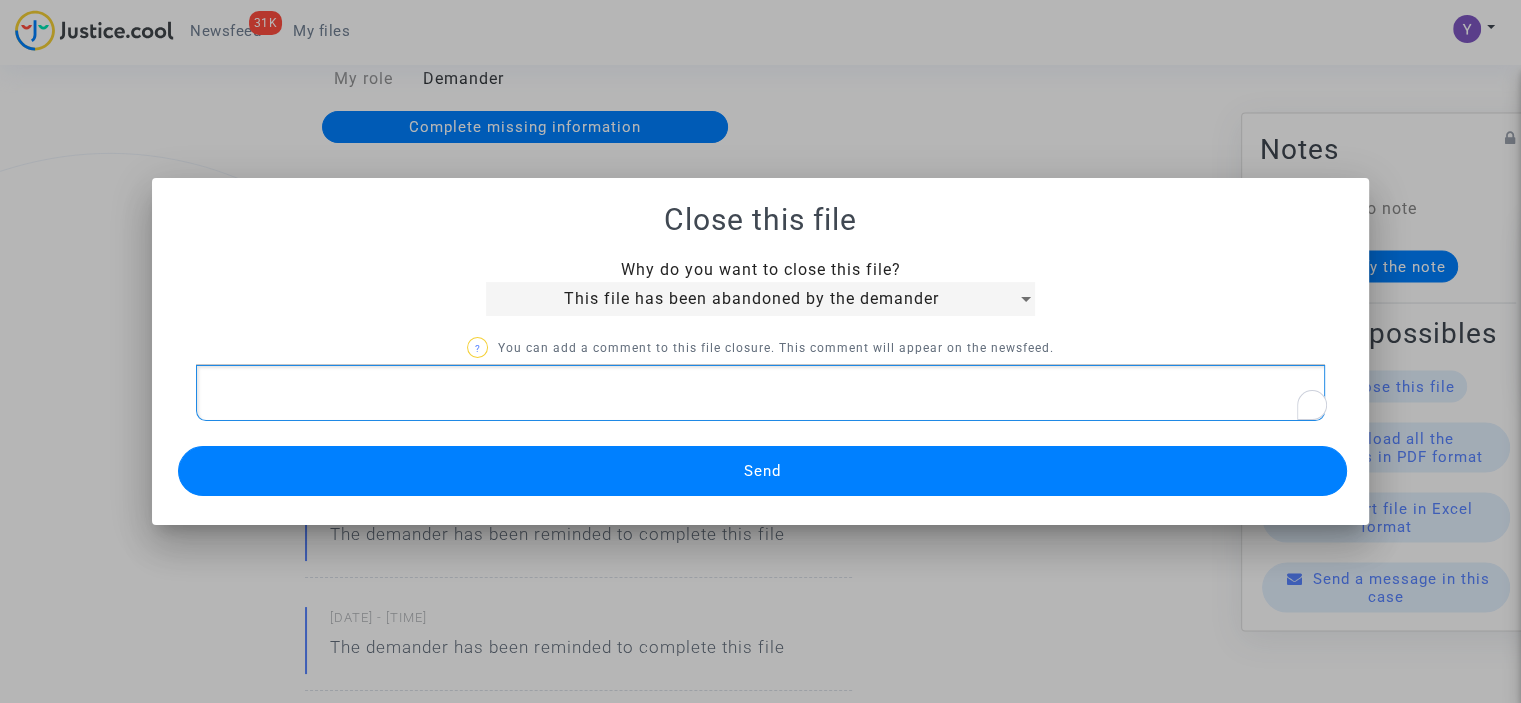 type 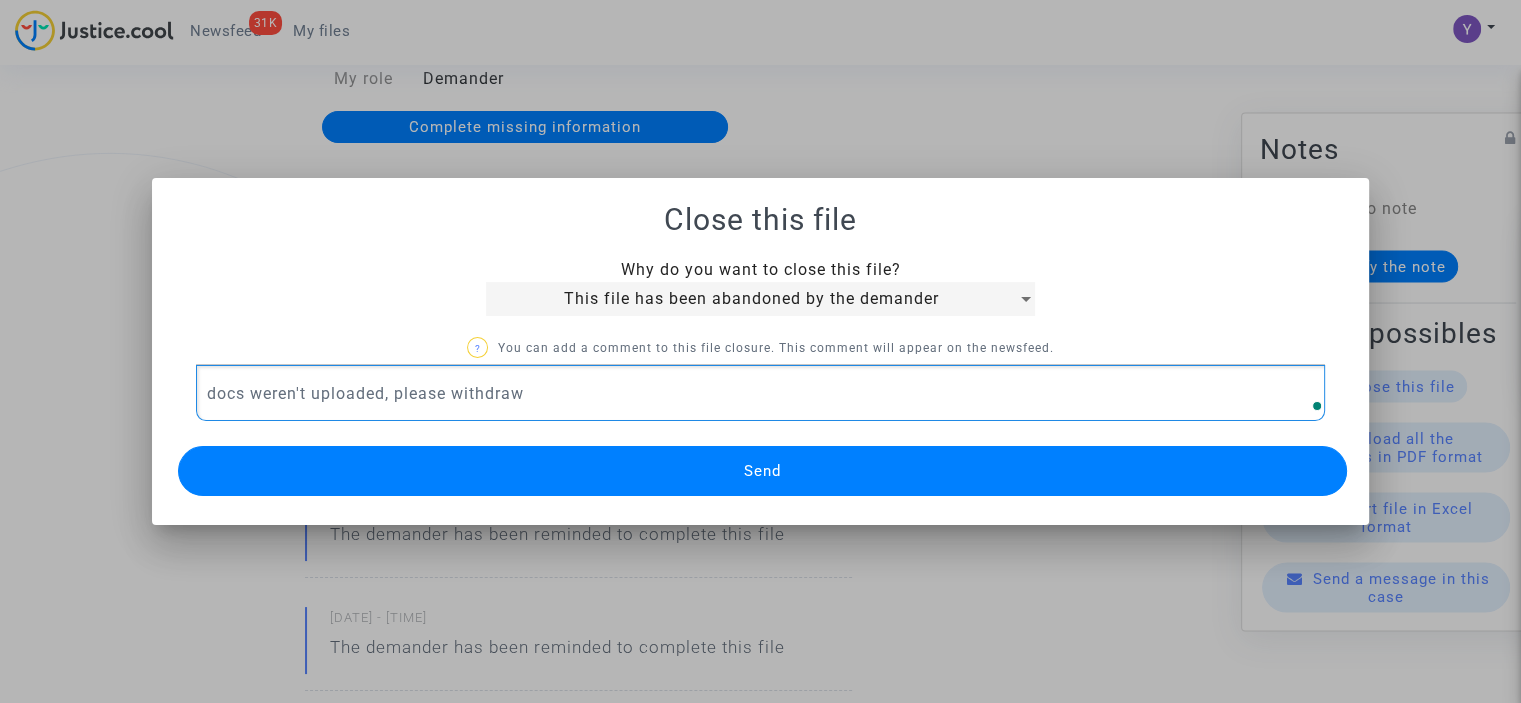 click on "Send" at bounding box center [762, 471] 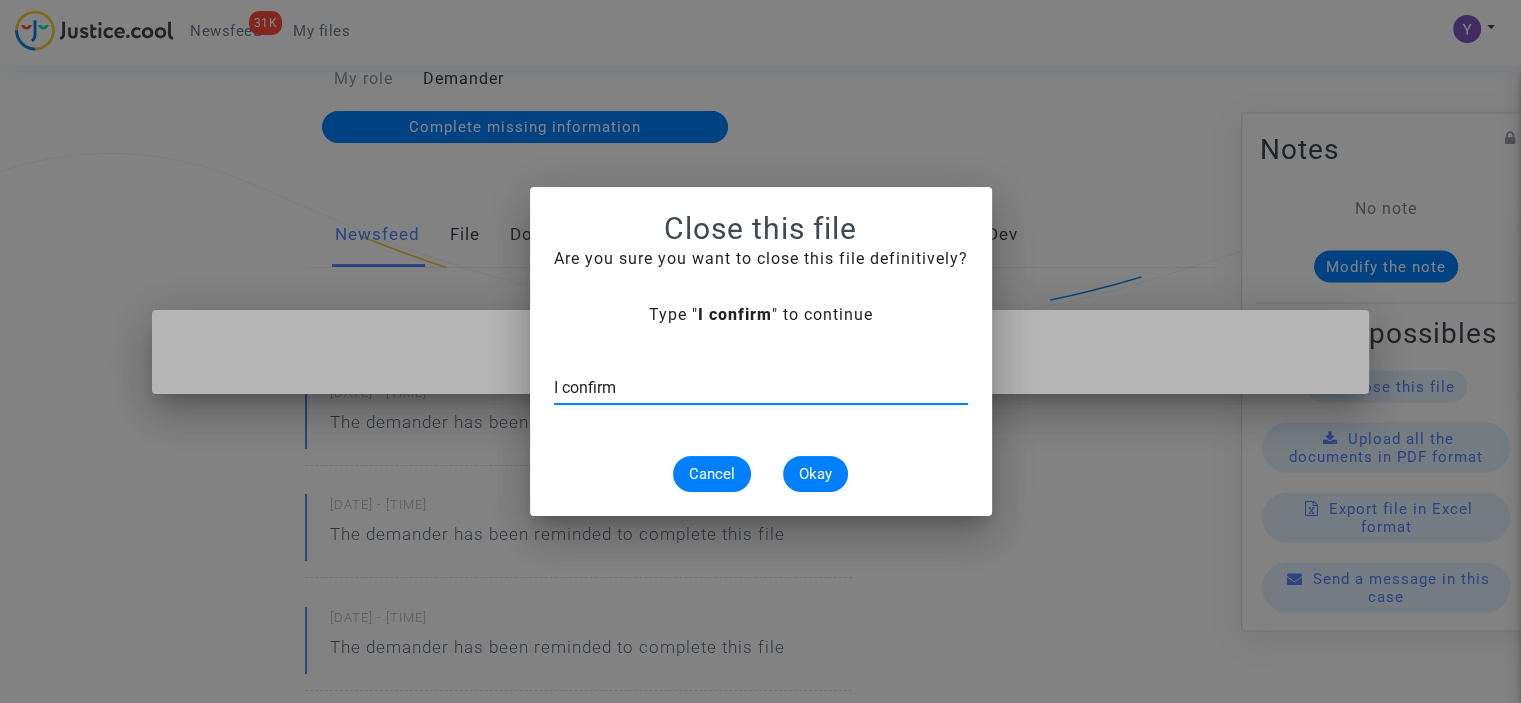 type on "I confirm" 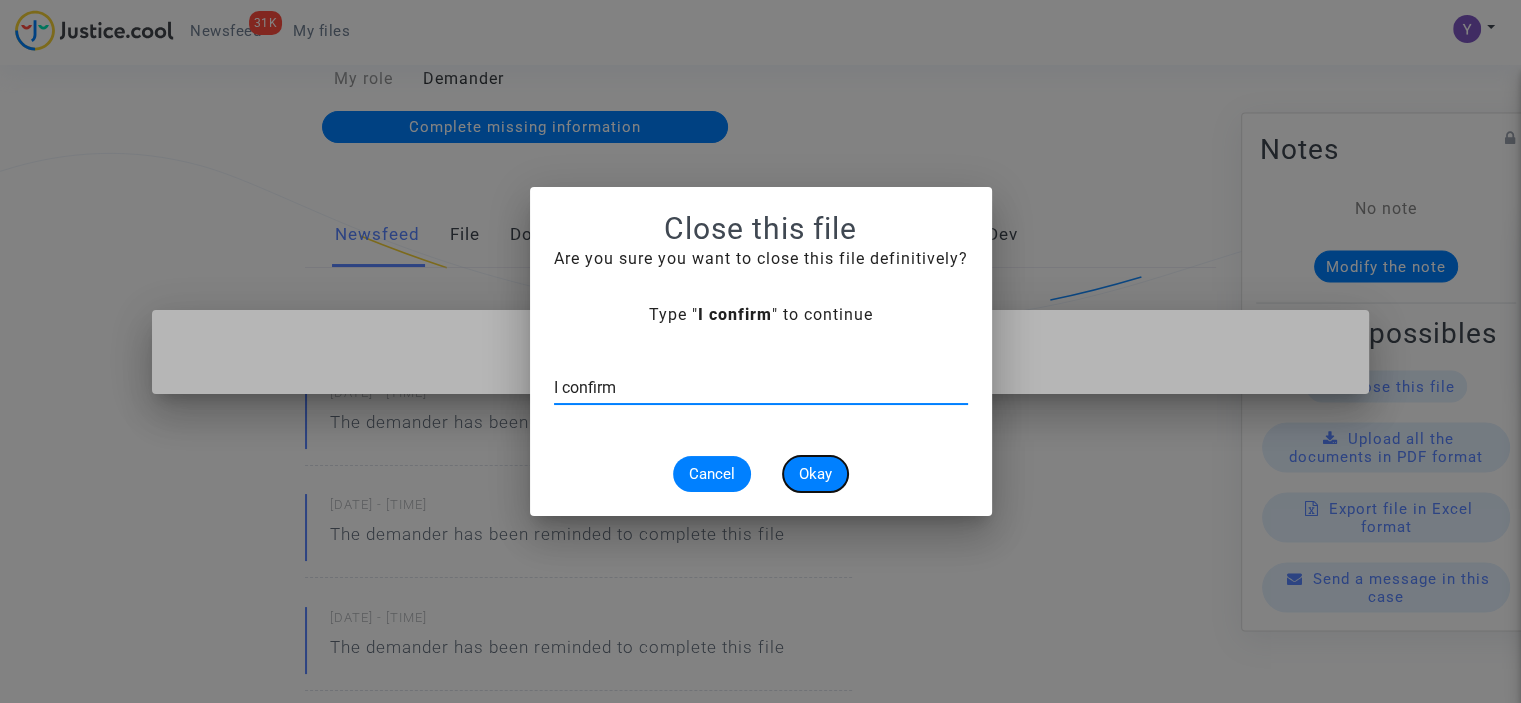 click on "Okay" at bounding box center (815, 474) 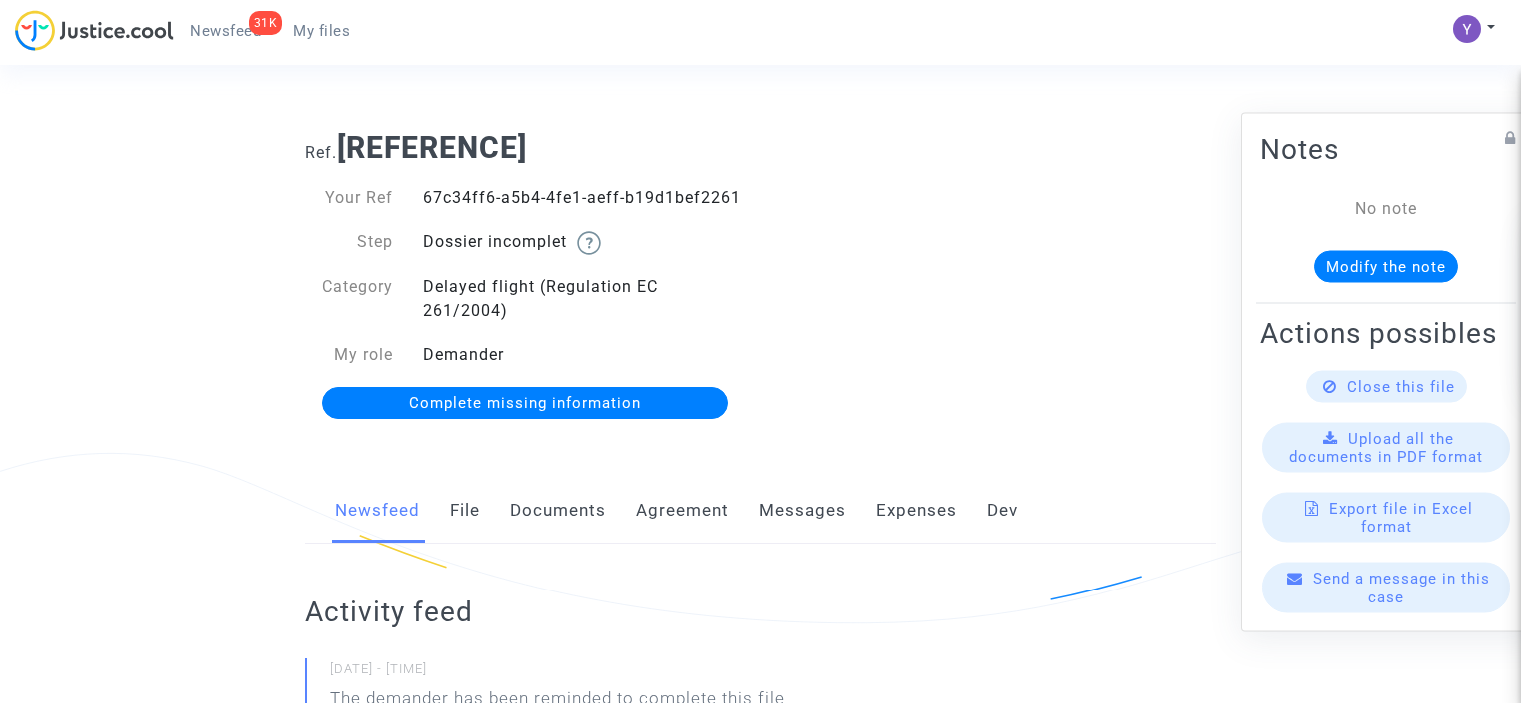 scroll, scrollTop: 0, scrollLeft: 0, axis: both 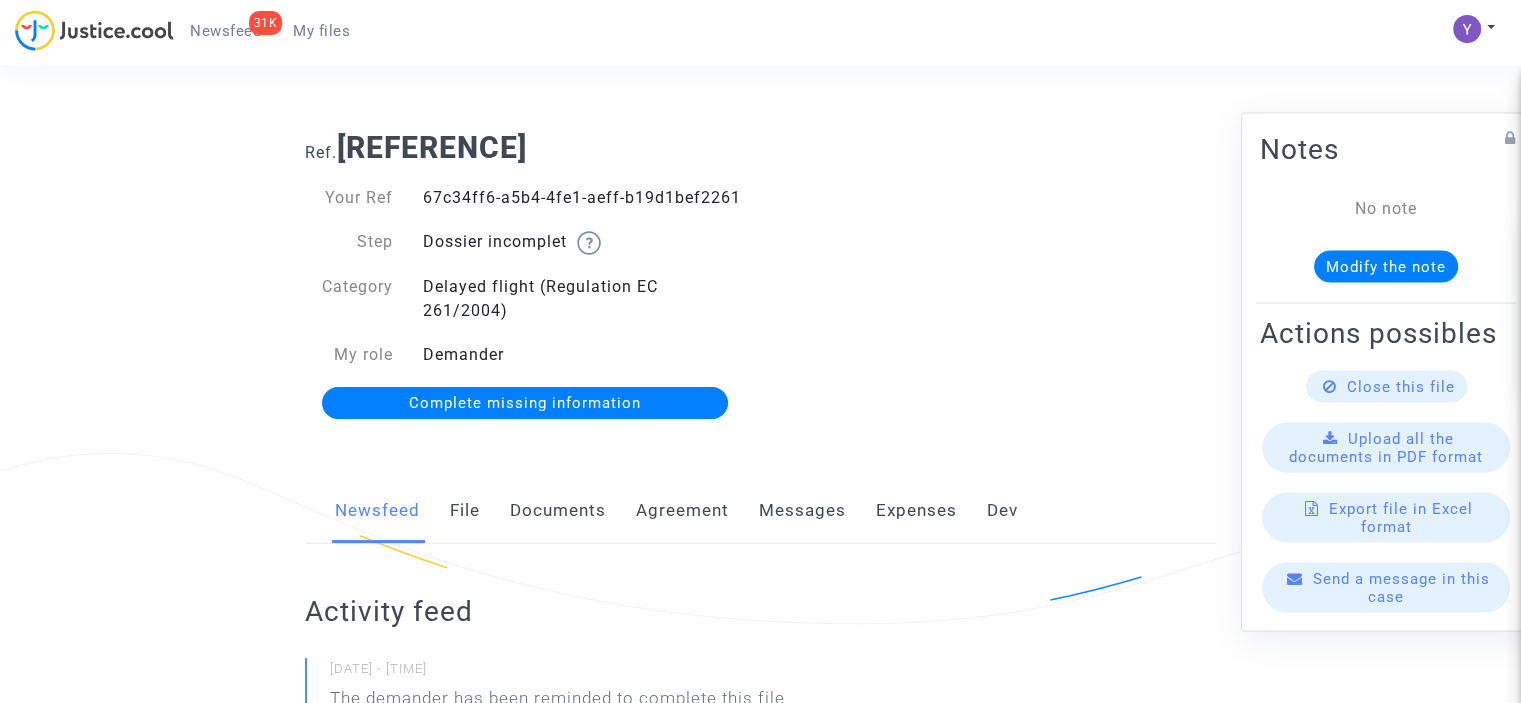 click on "Complete missing information" 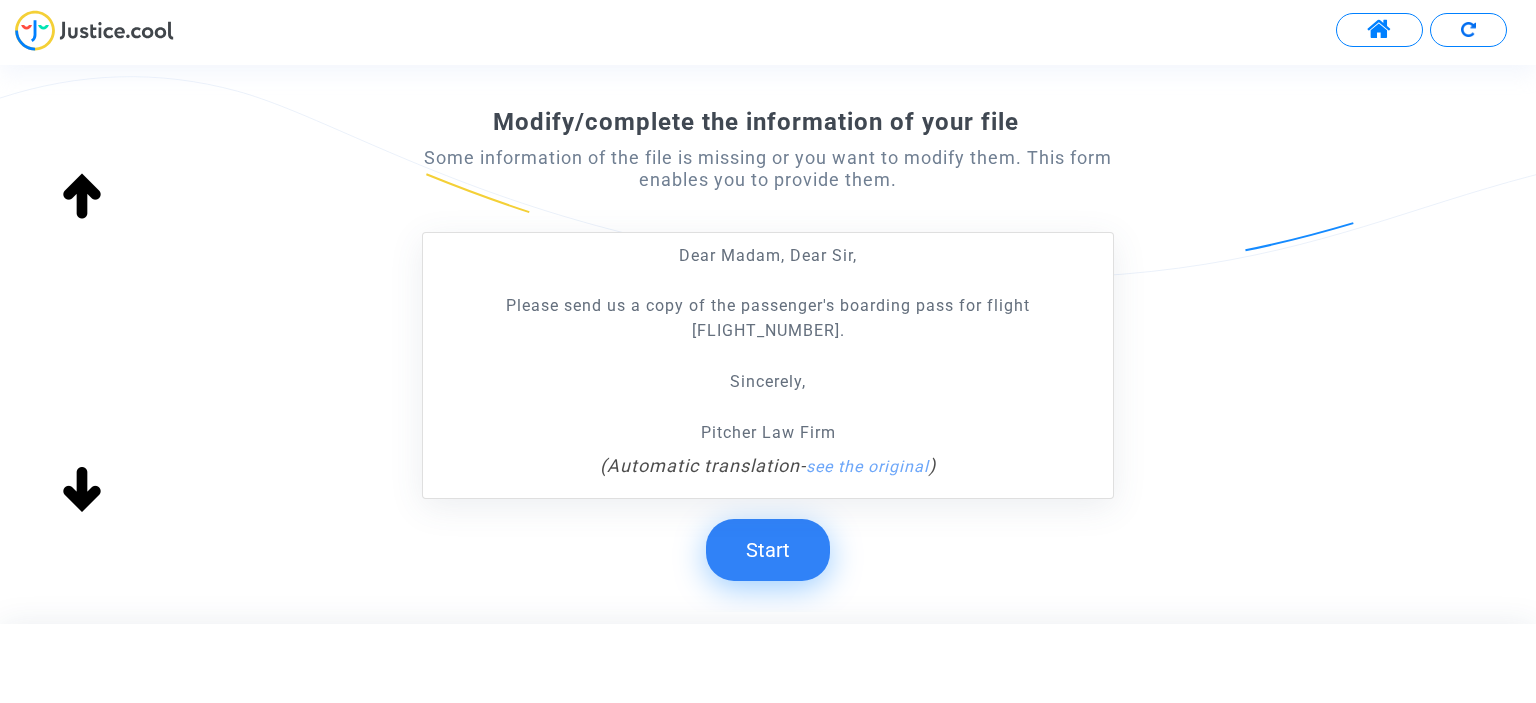scroll, scrollTop: 364, scrollLeft: 0, axis: vertical 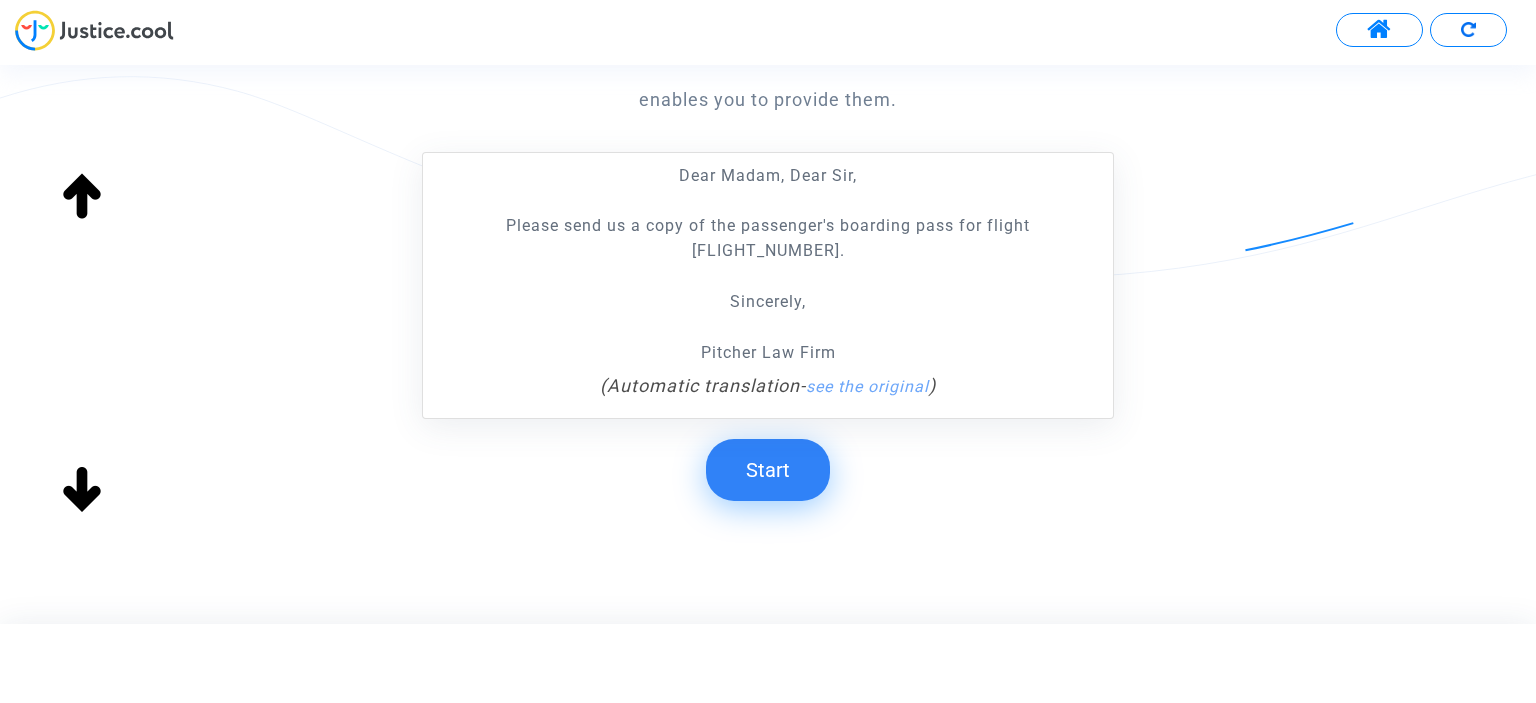 click on "Start" 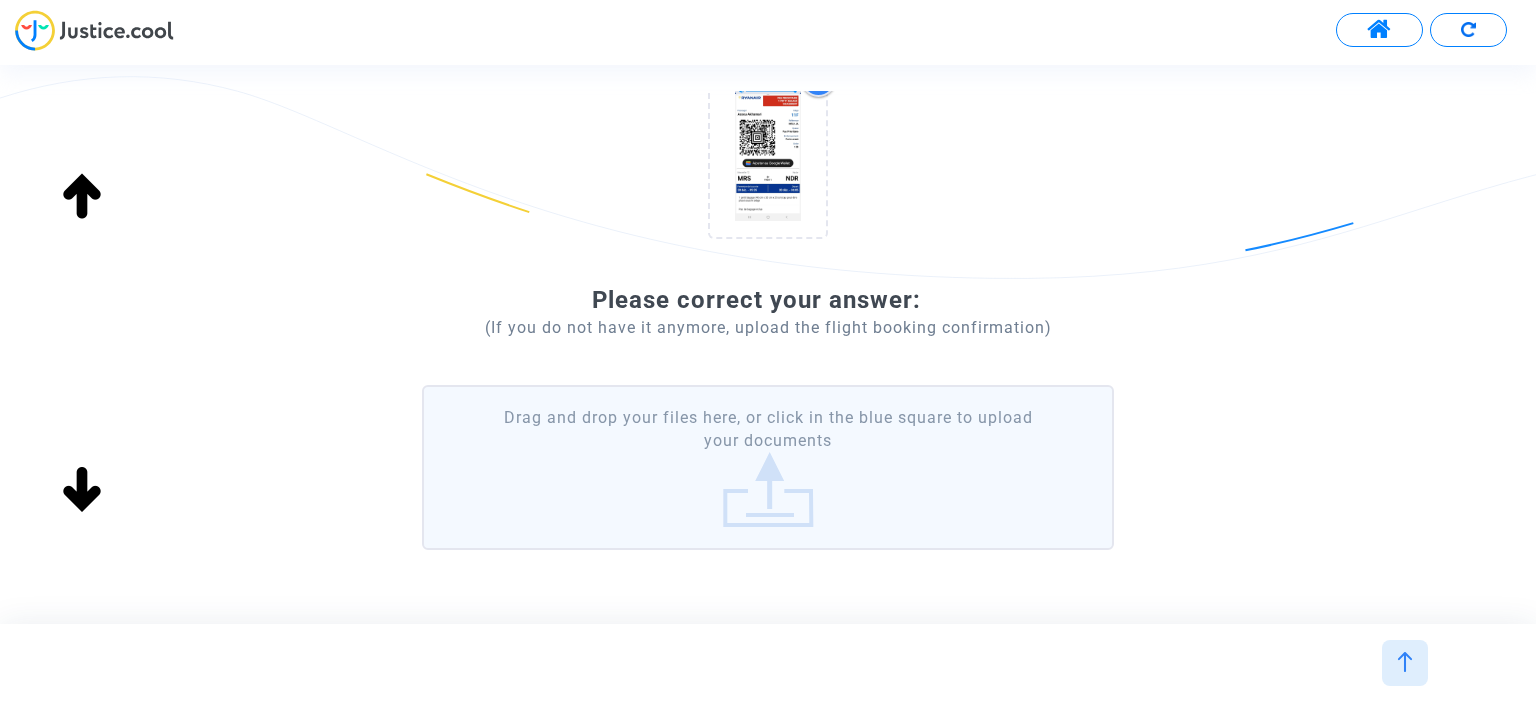 scroll, scrollTop: 333, scrollLeft: 0, axis: vertical 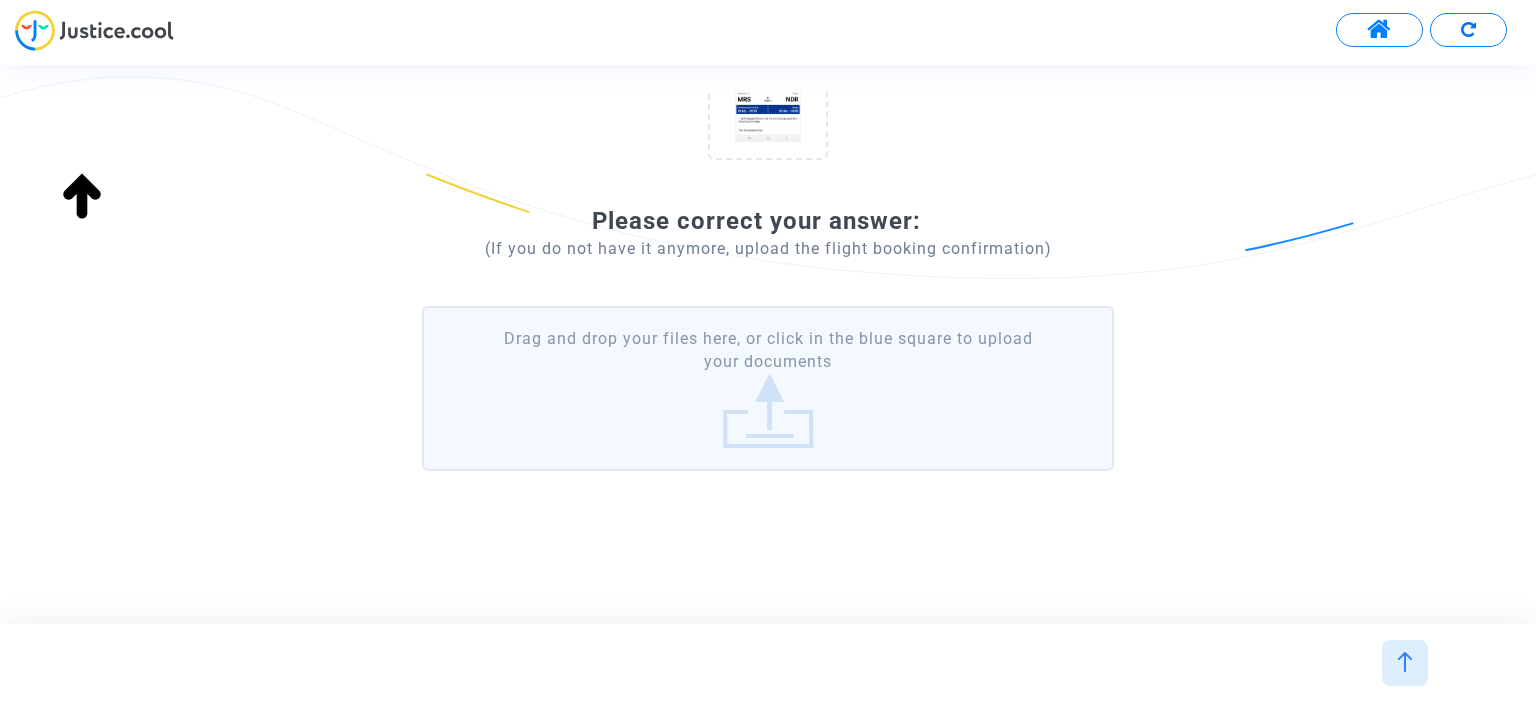 click on "Drag and drop your files here, or click in the blue square to upload your documents" 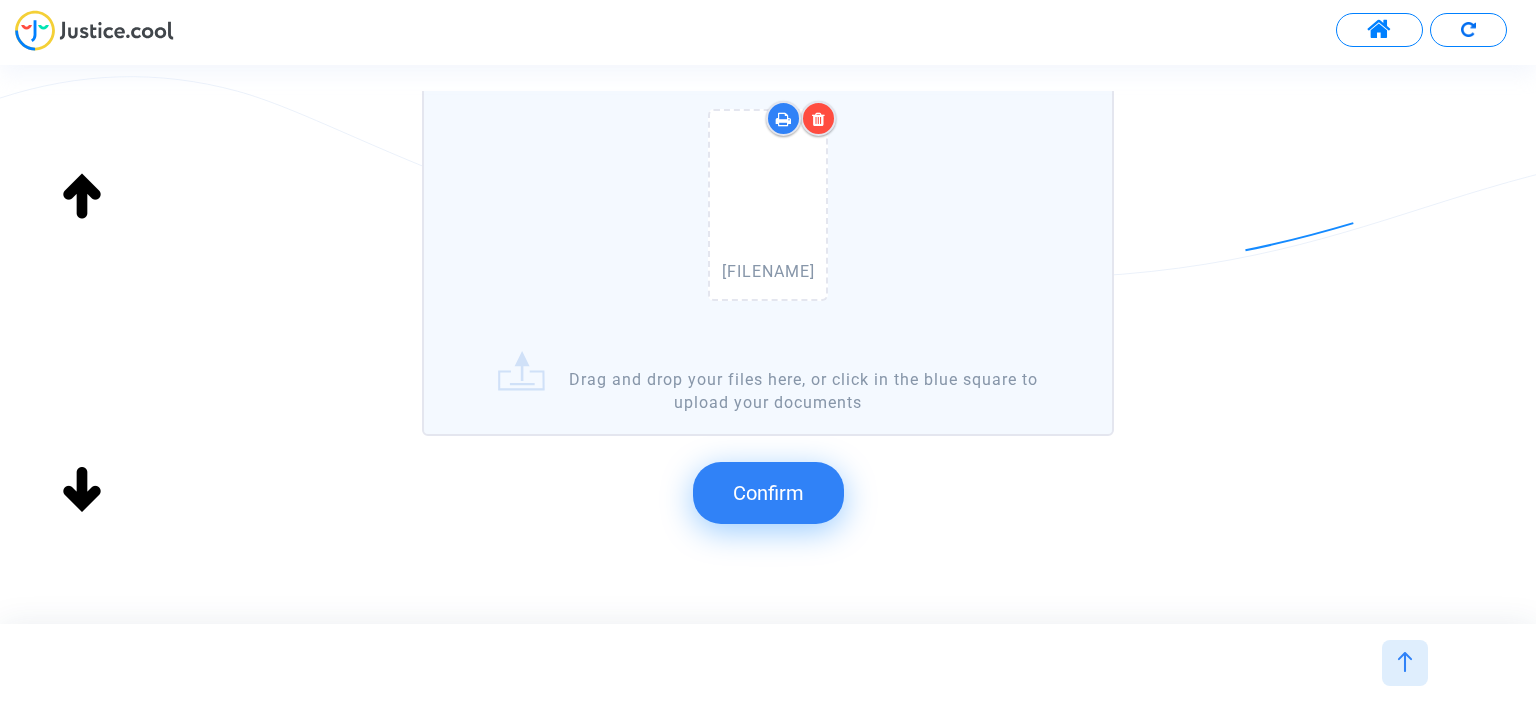 scroll, scrollTop: 643, scrollLeft: 0, axis: vertical 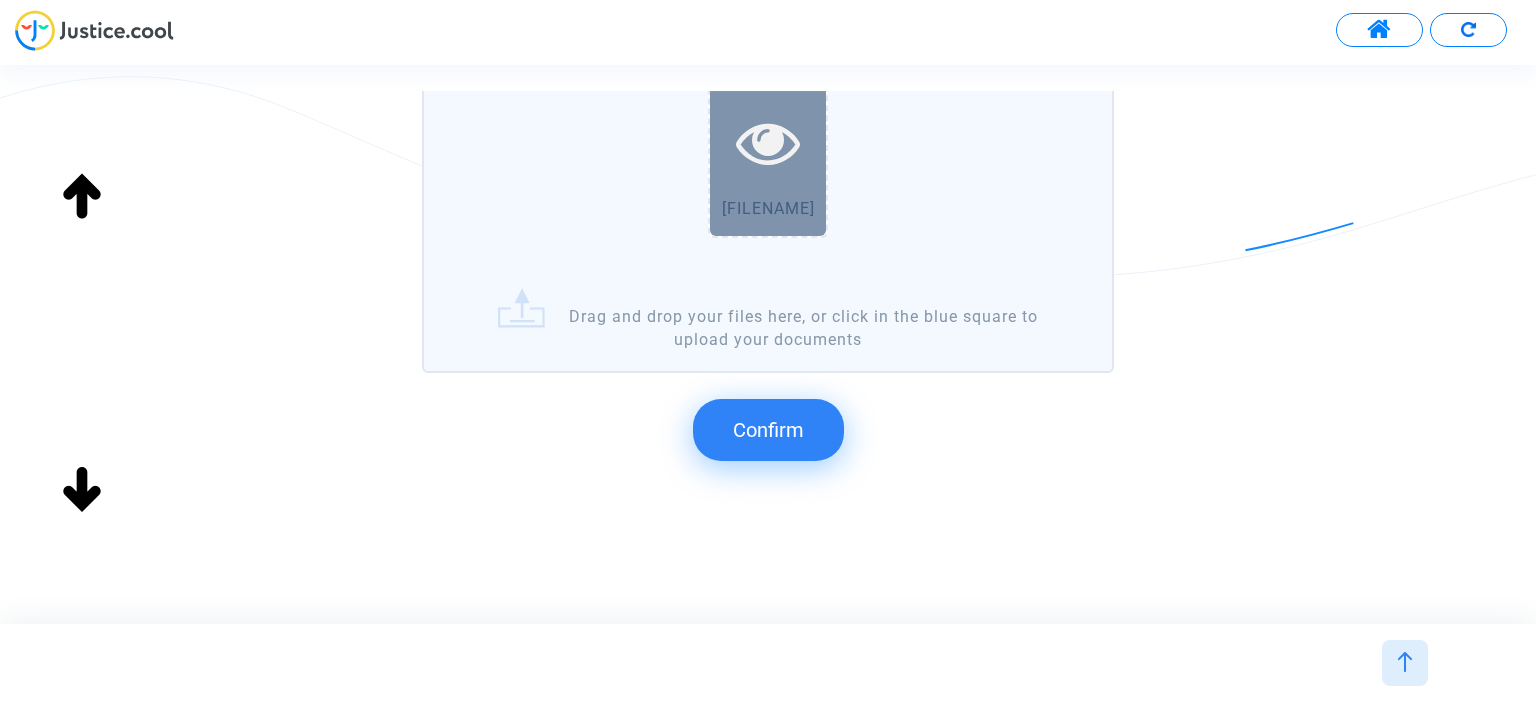 click at bounding box center [768, 142] 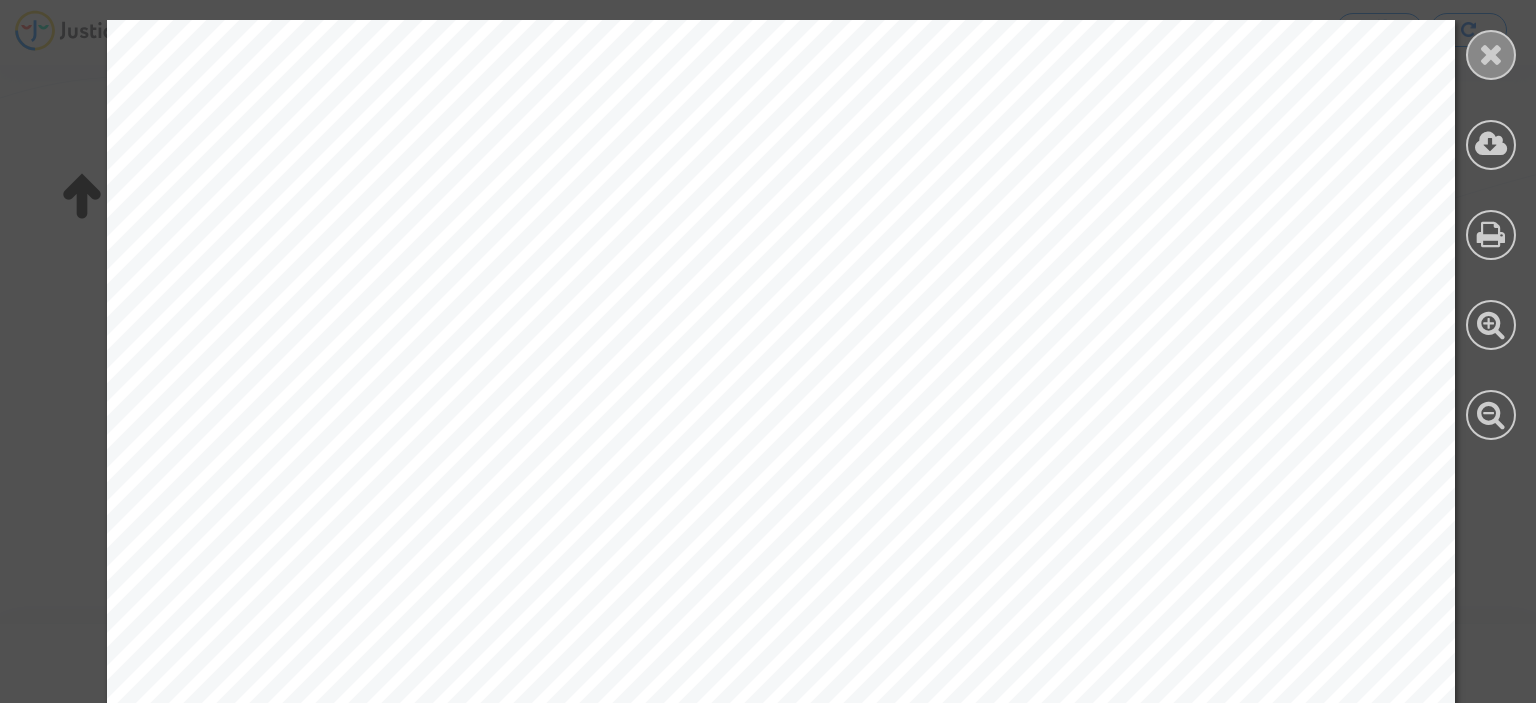 click at bounding box center [1491, 54] 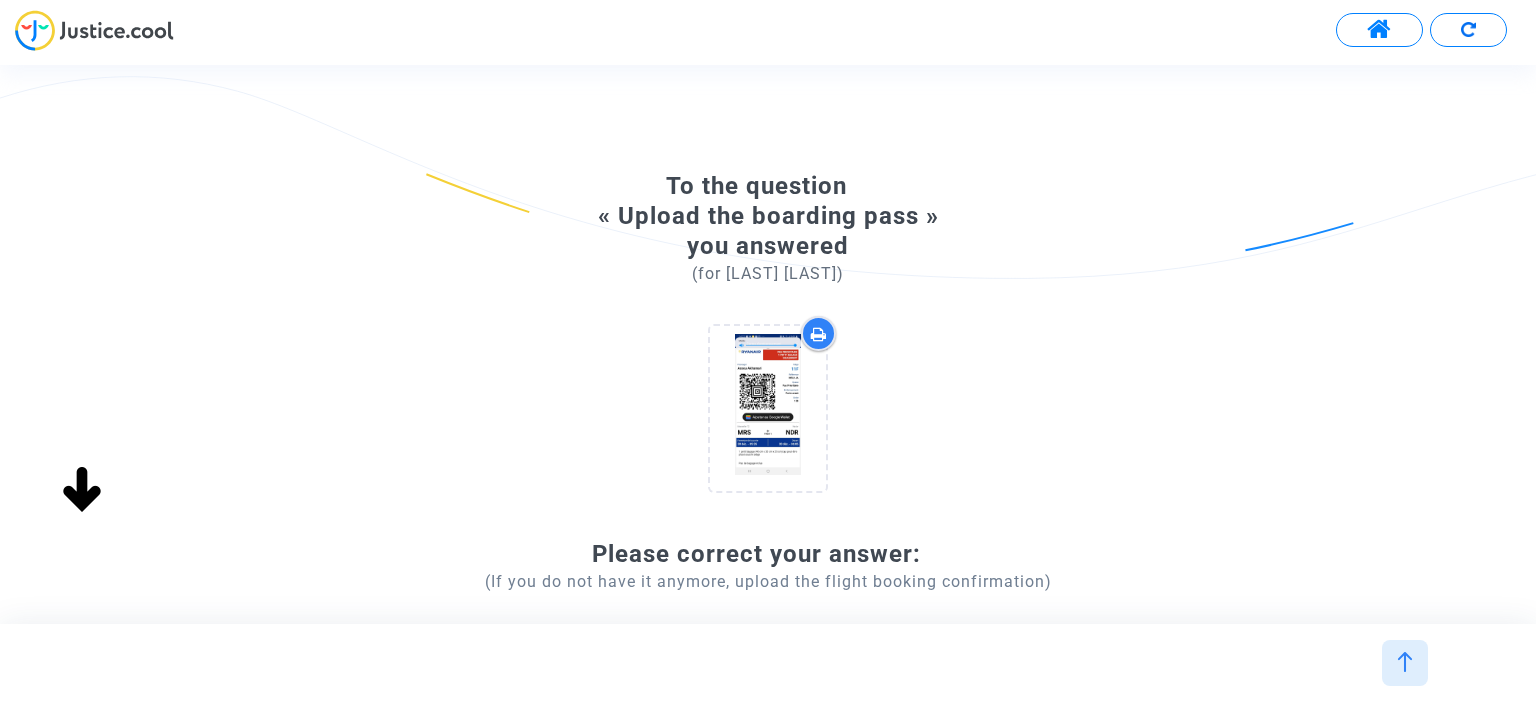 scroll, scrollTop: 0, scrollLeft: 0, axis: both 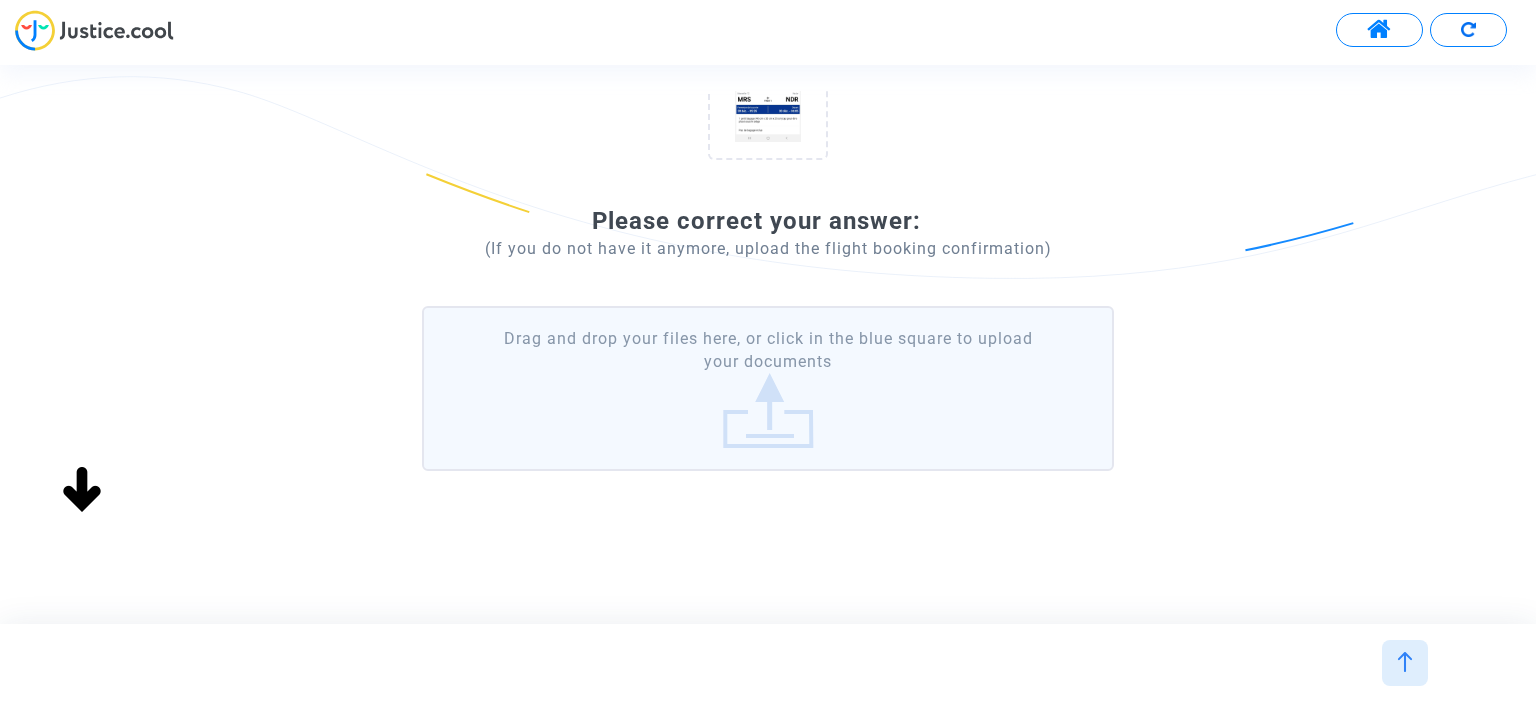 click on "Drag and drop your files here, or click in the blue square to upload your documents" 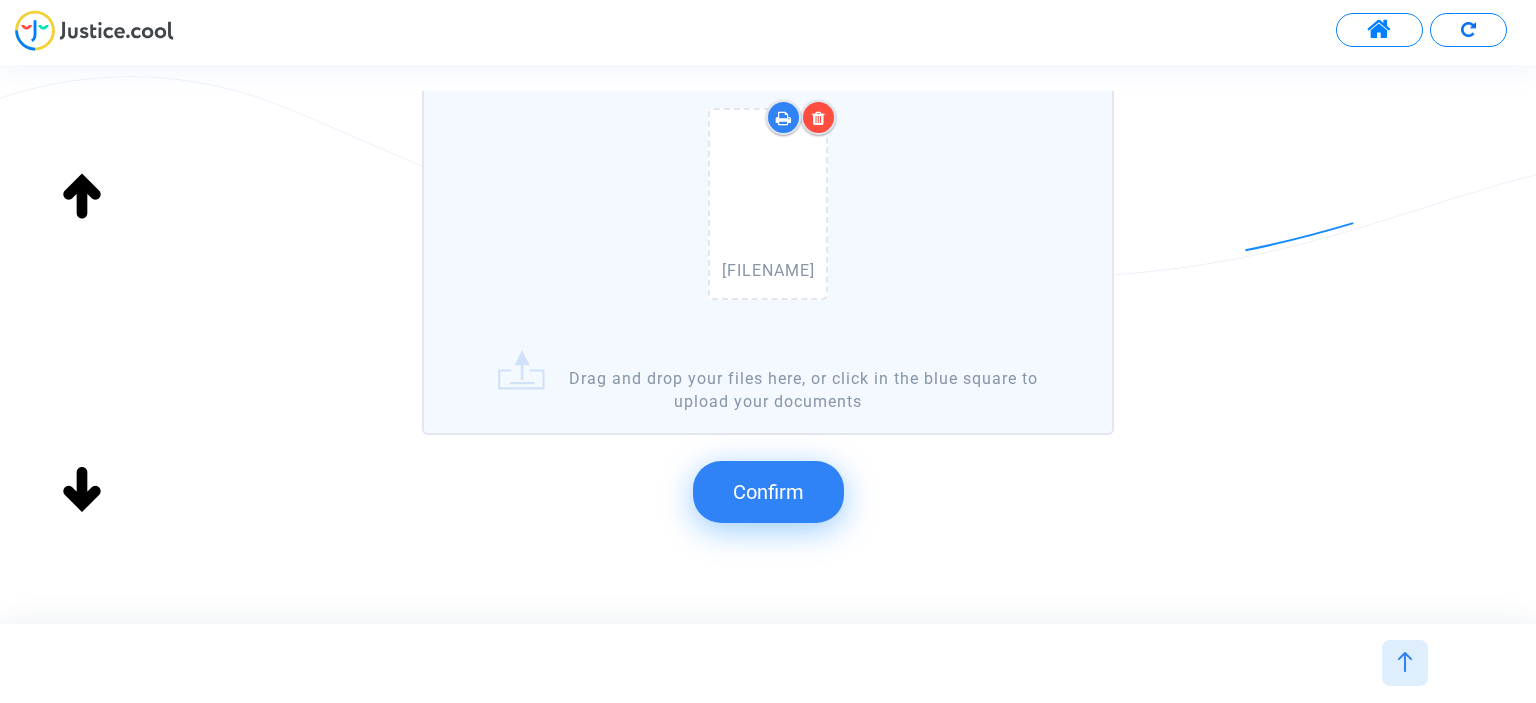 scroll, scrollTop: 643, scrollLeft: 0, axis: vertical 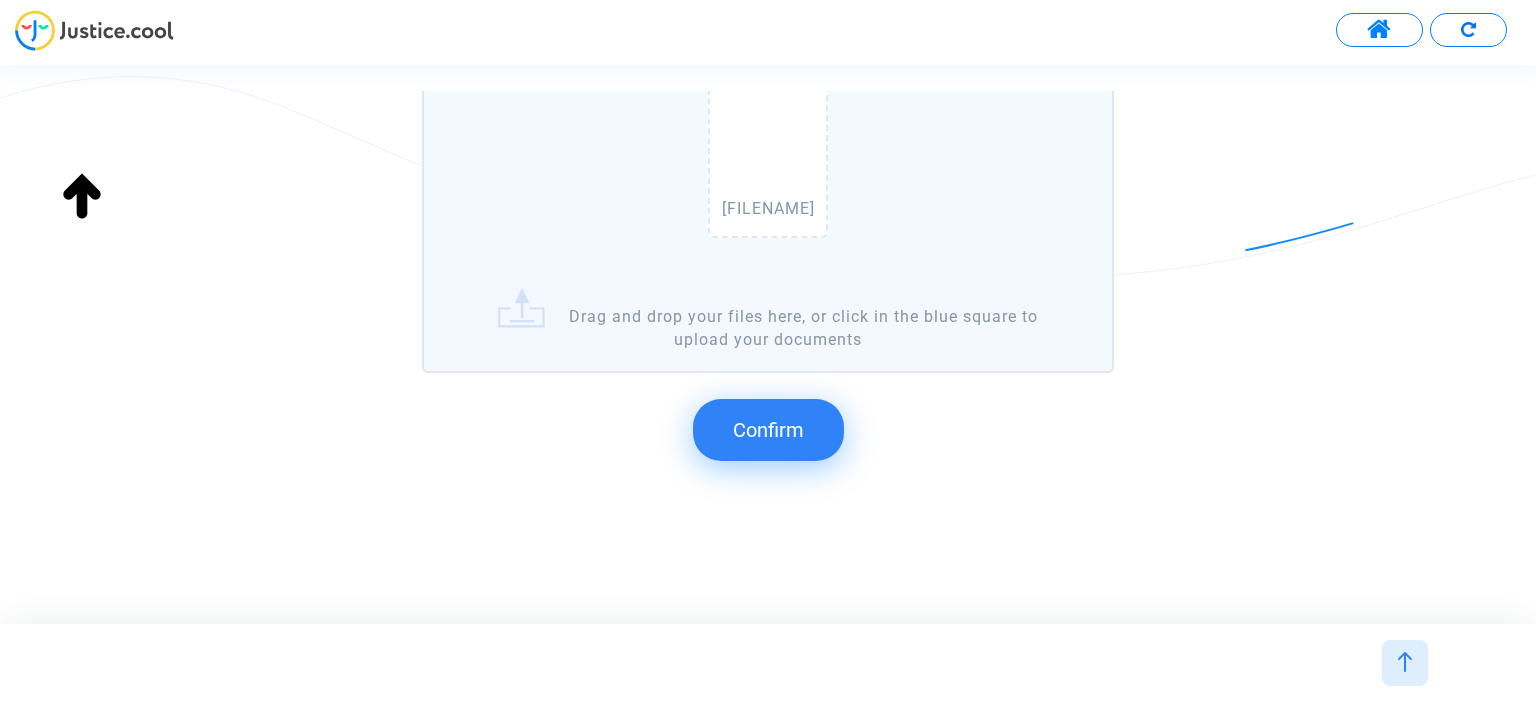 click on "Confirm" 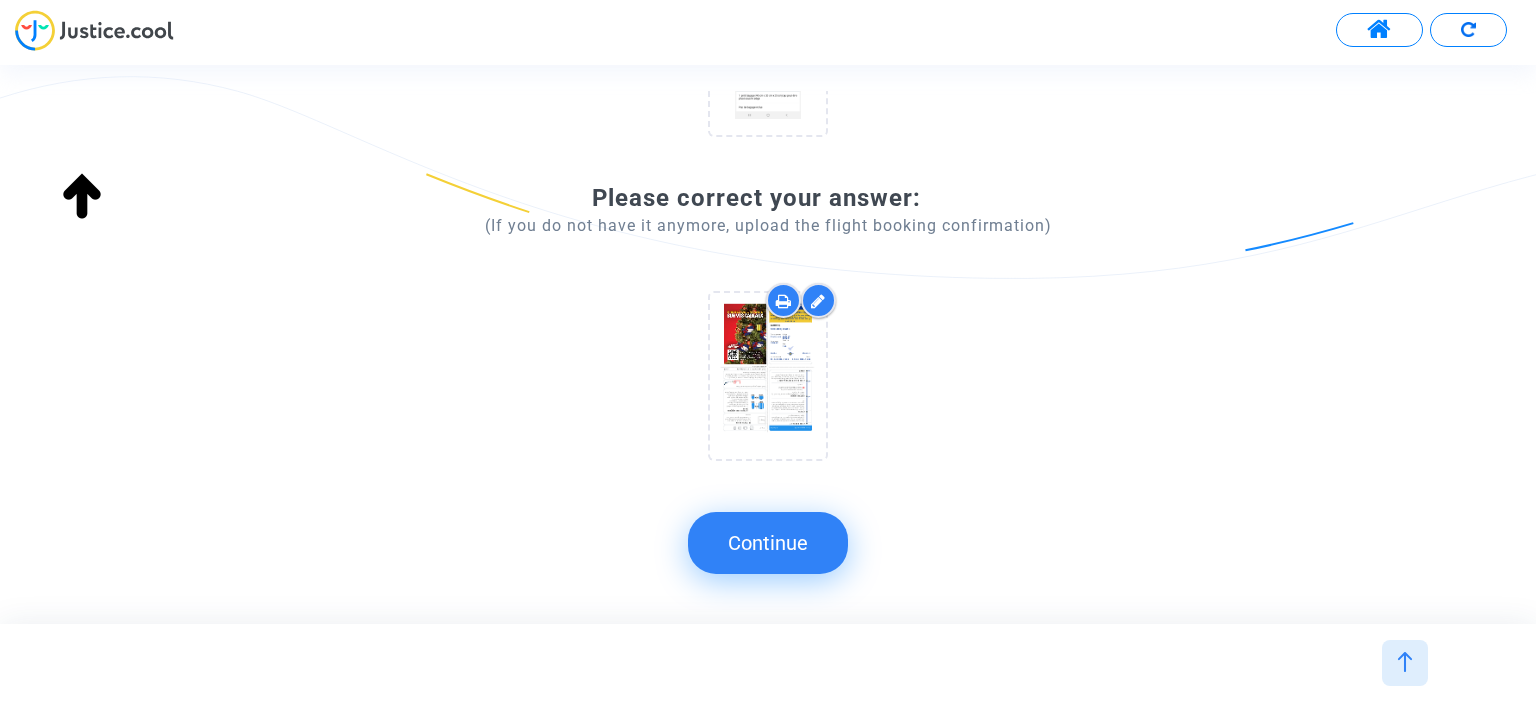 scroll, scrollTop: 354, scrollLeft: 0, axis: vertical 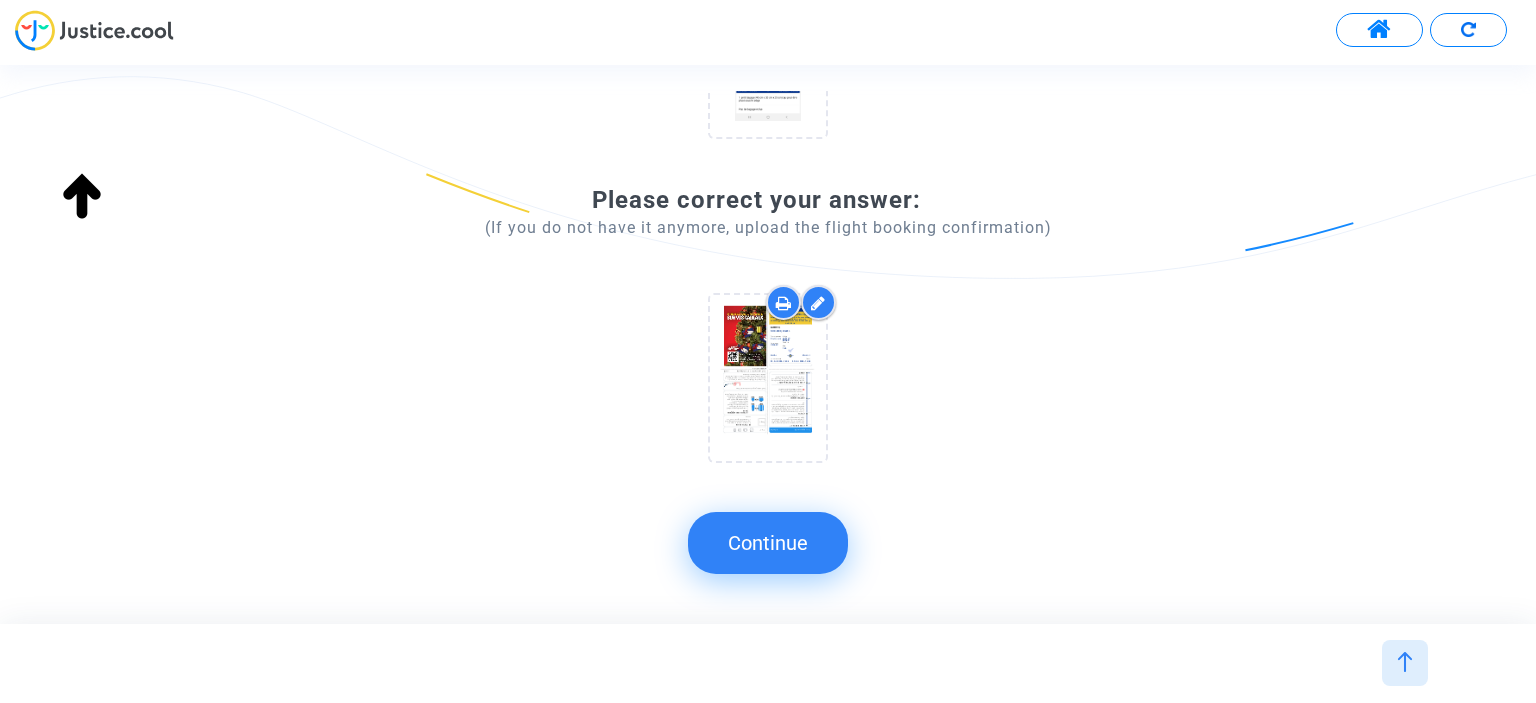 click on "Continue" 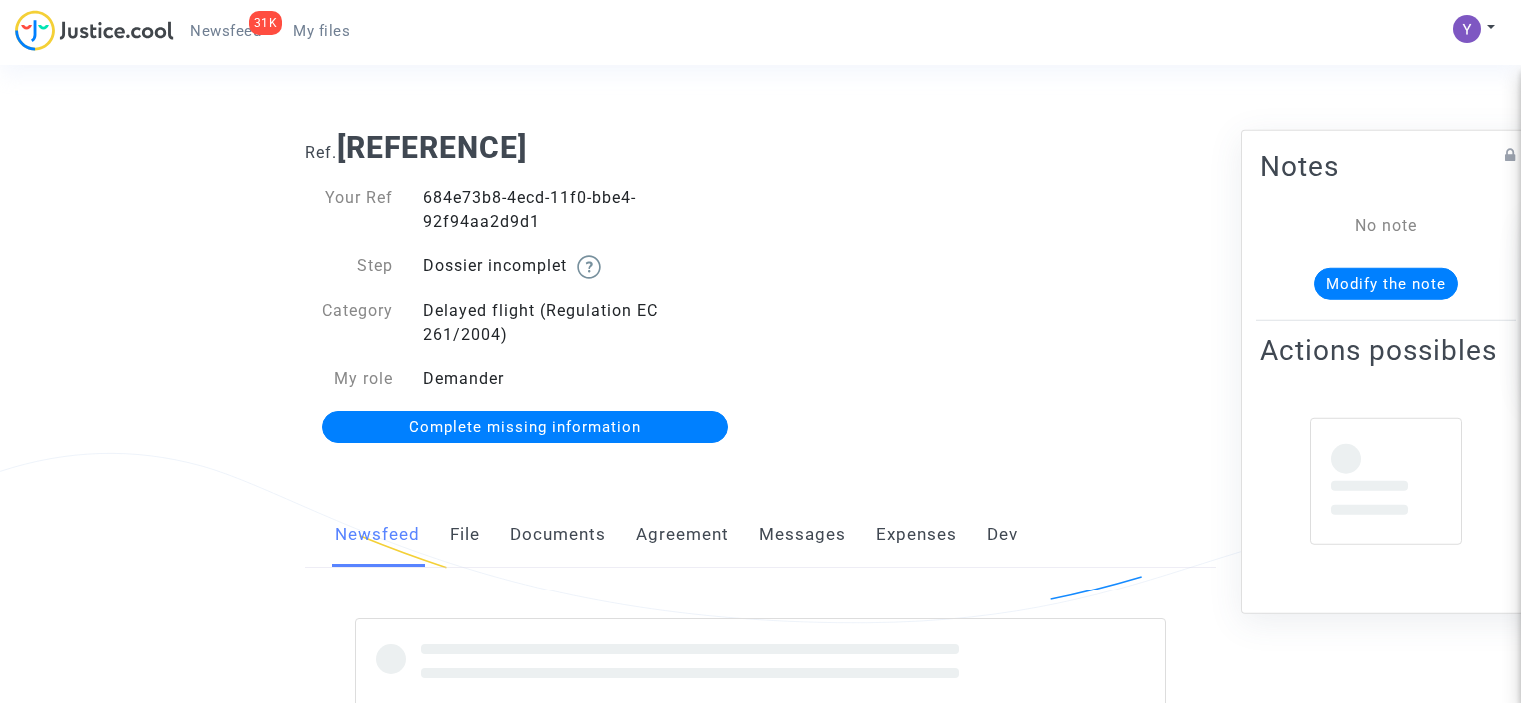 scroll, scrollTop: 0, scrollLeft: 0, axis: both 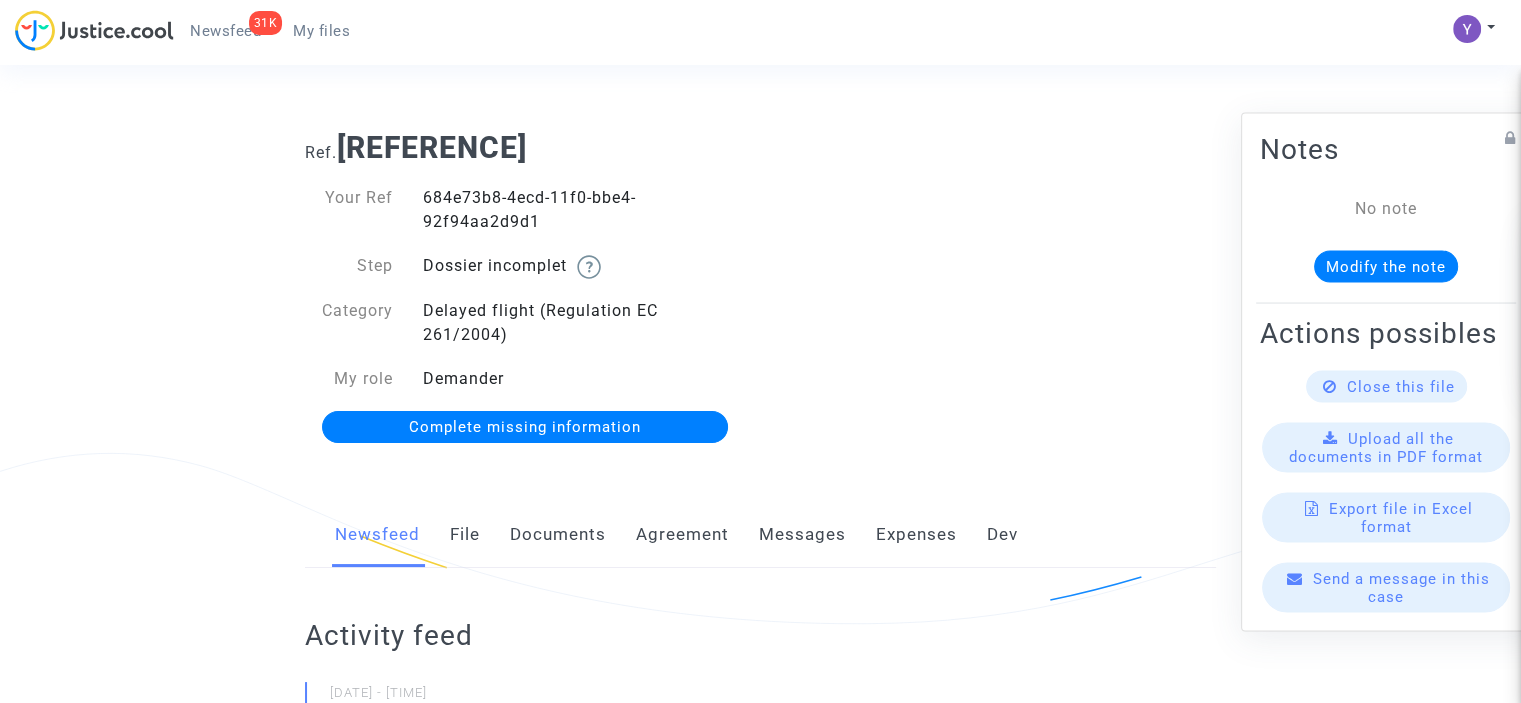click on "Complete missing information" 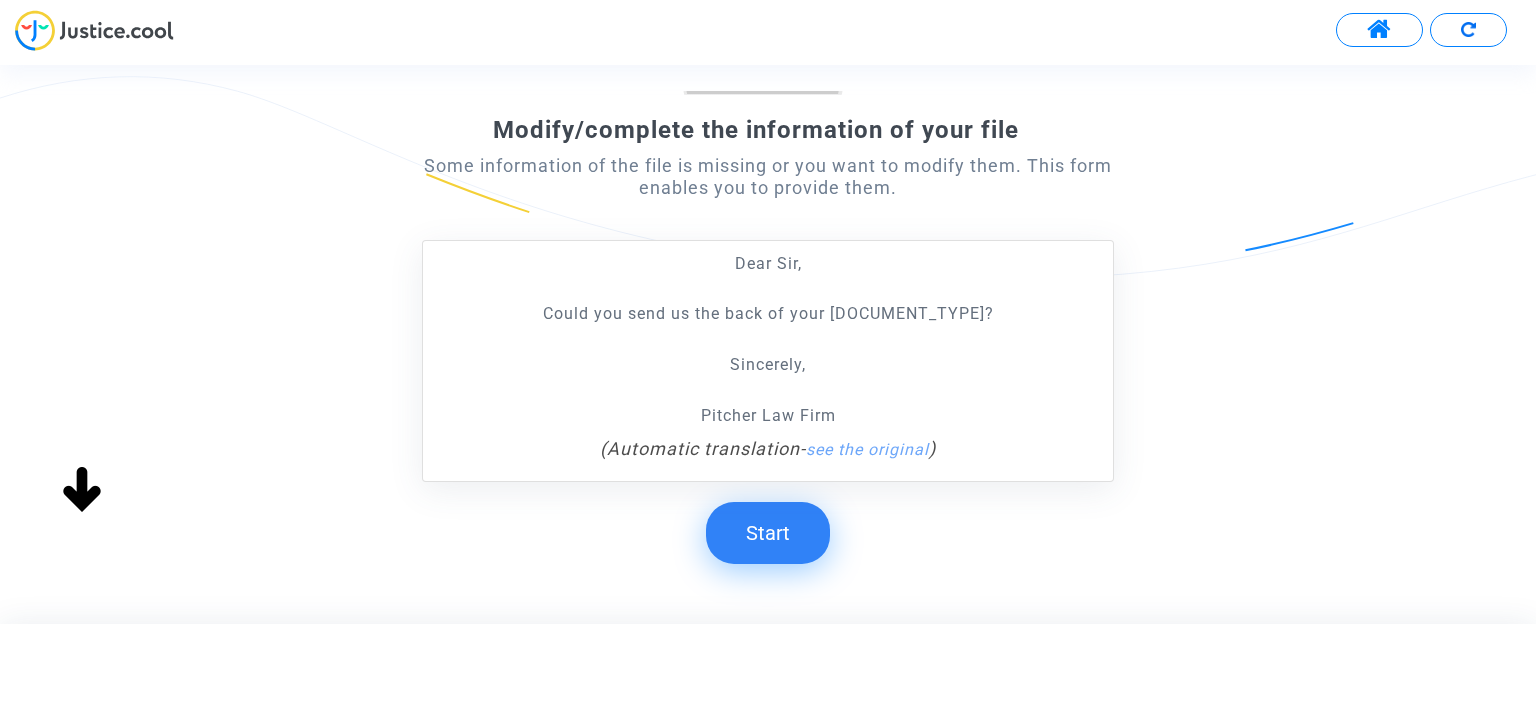 scroll, scrollTop: 300, scrollLeft: 0, axis: vertical 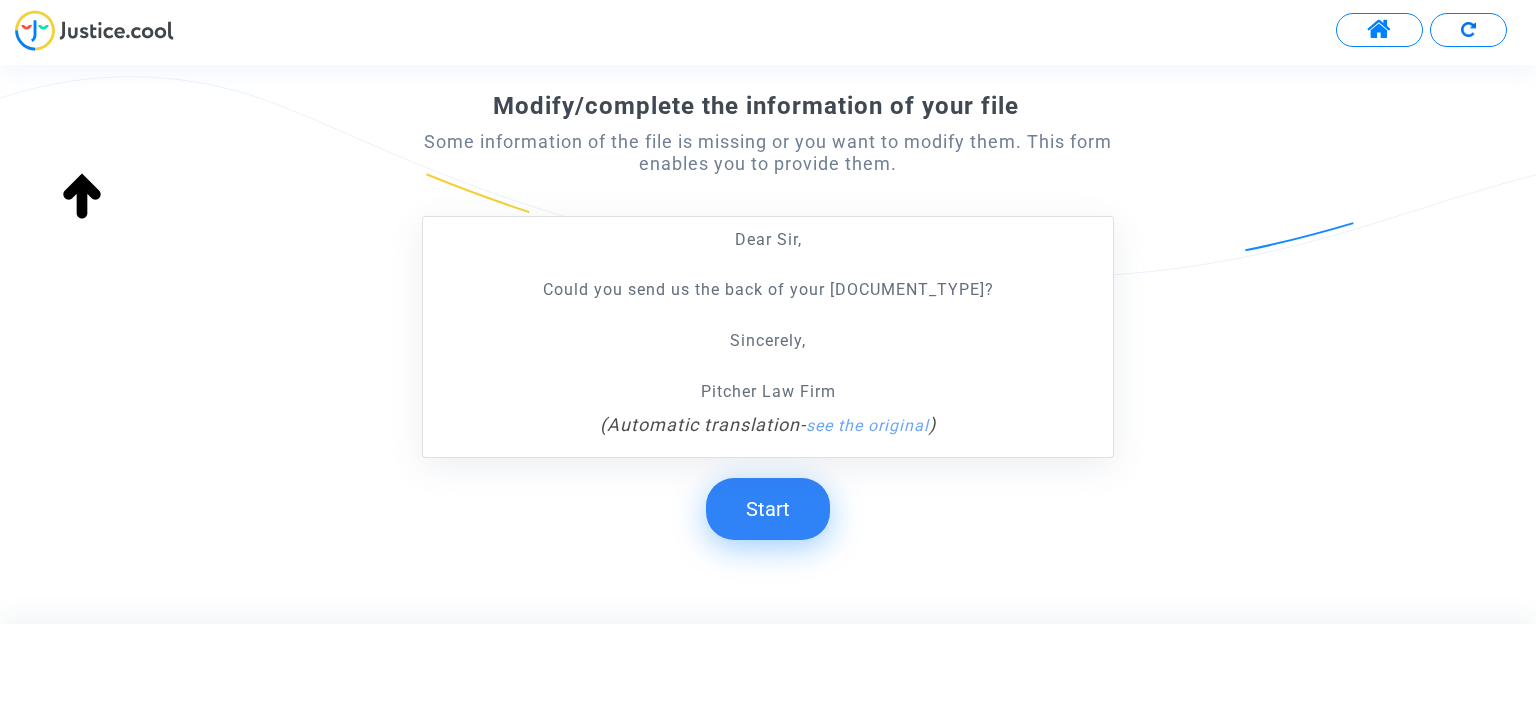 click on "Start" 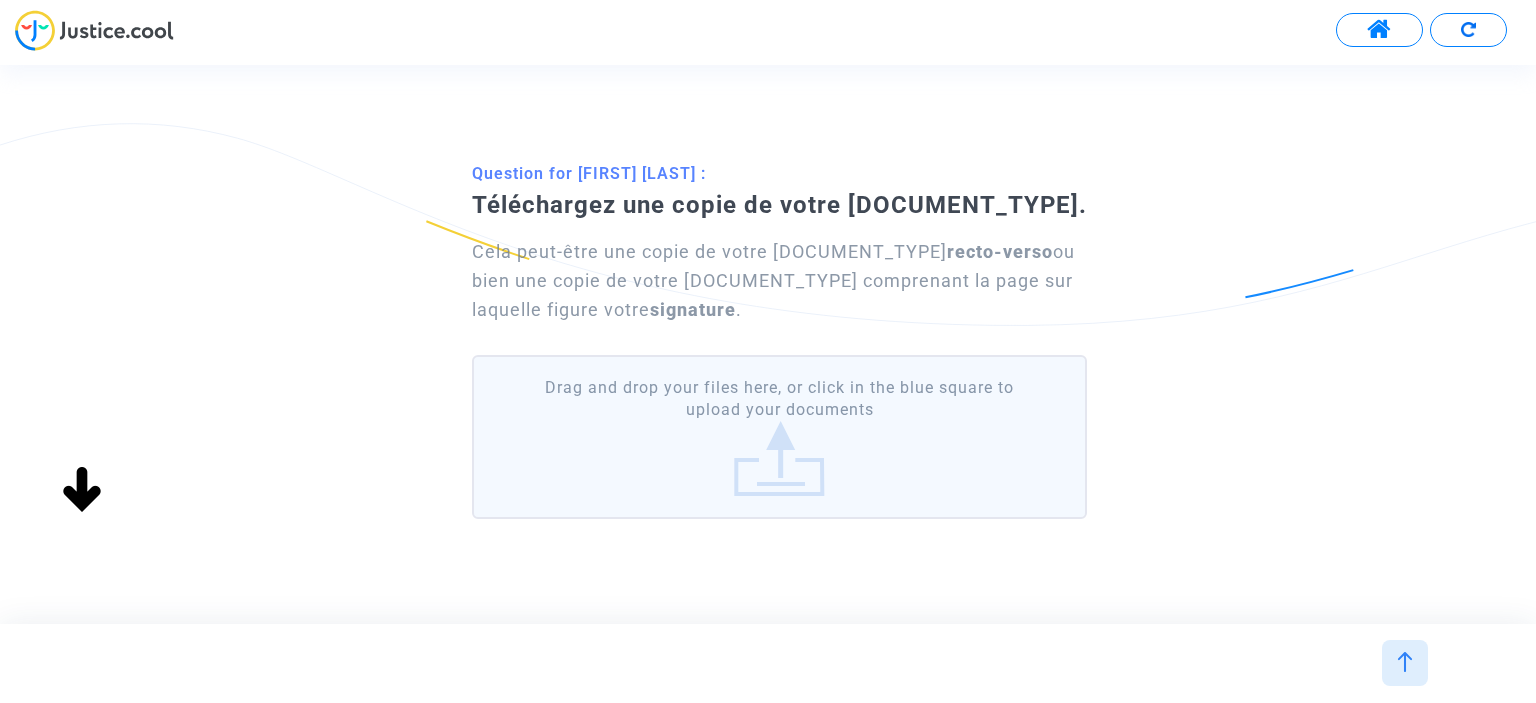 click on "Drag and drop your files here, or click in the blue square to upload your documents" 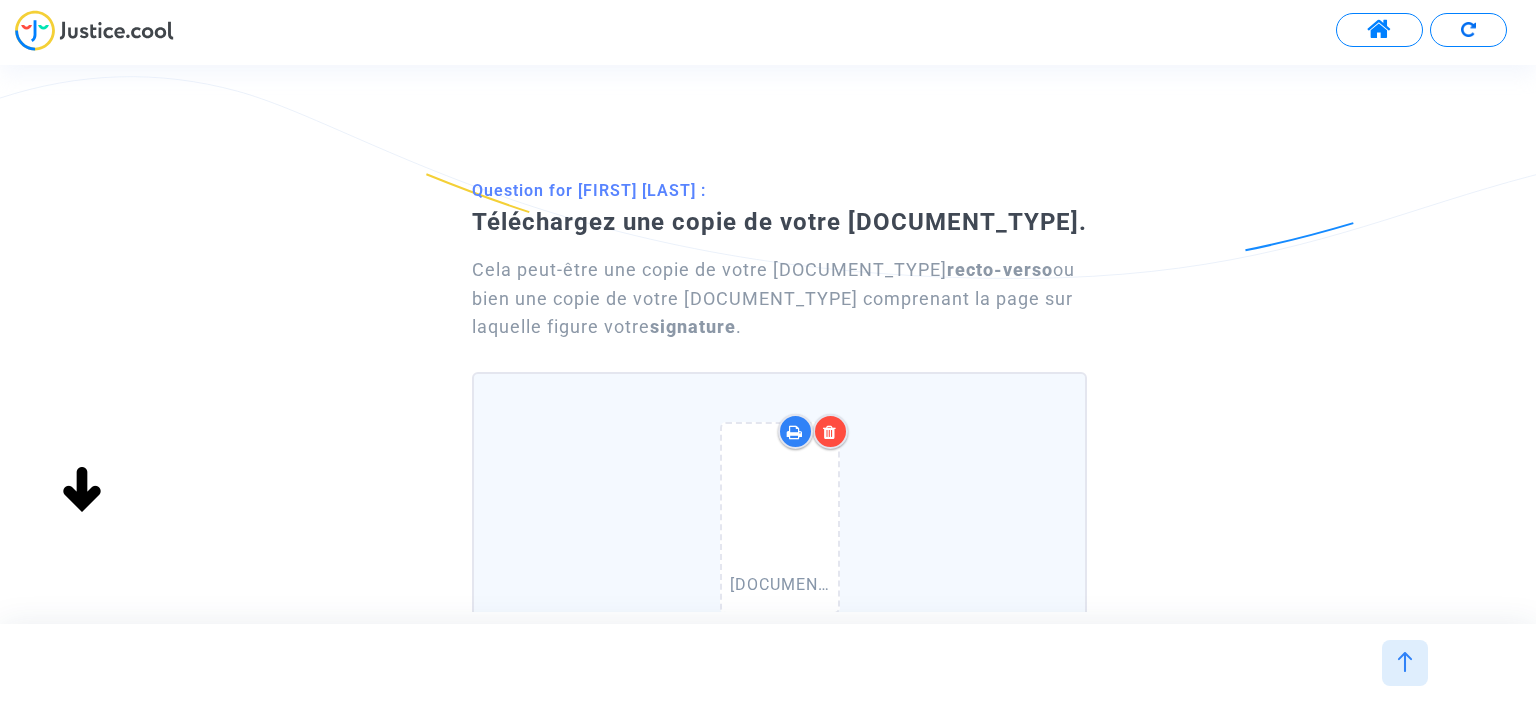 scroll, scrollTop: 300, scrollLeft: 0, axis: vertical 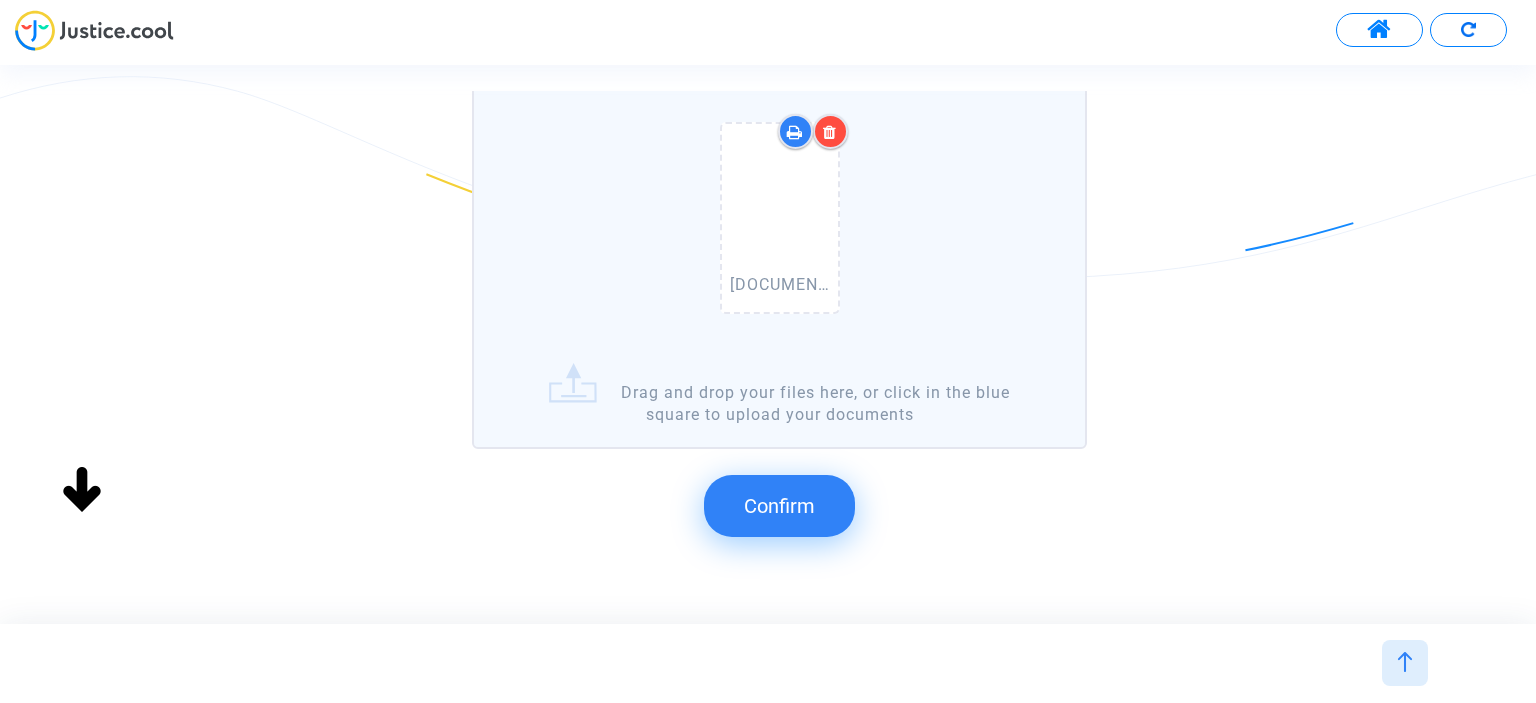 click on "Confirm" 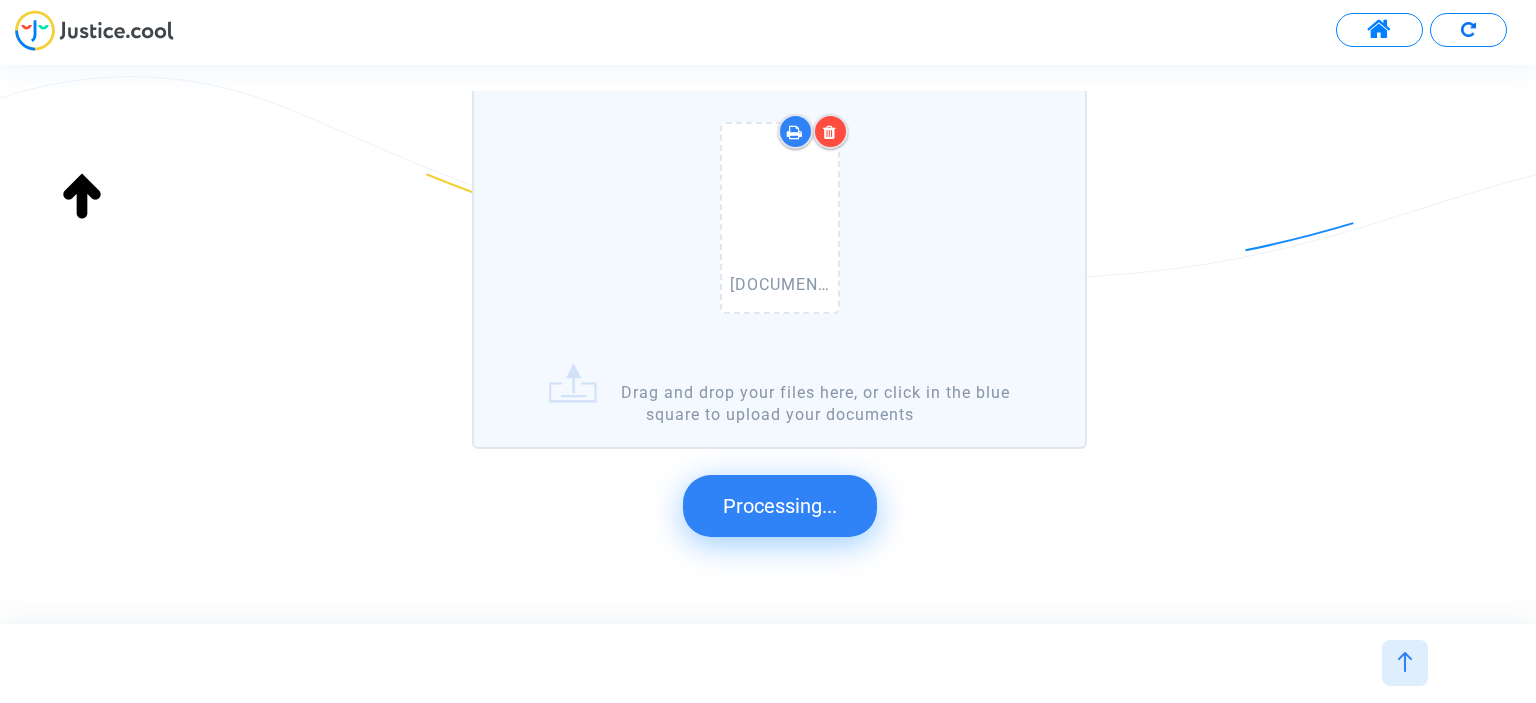 scroll, scrollTop: 0, scrollLeft: 0, axis: both 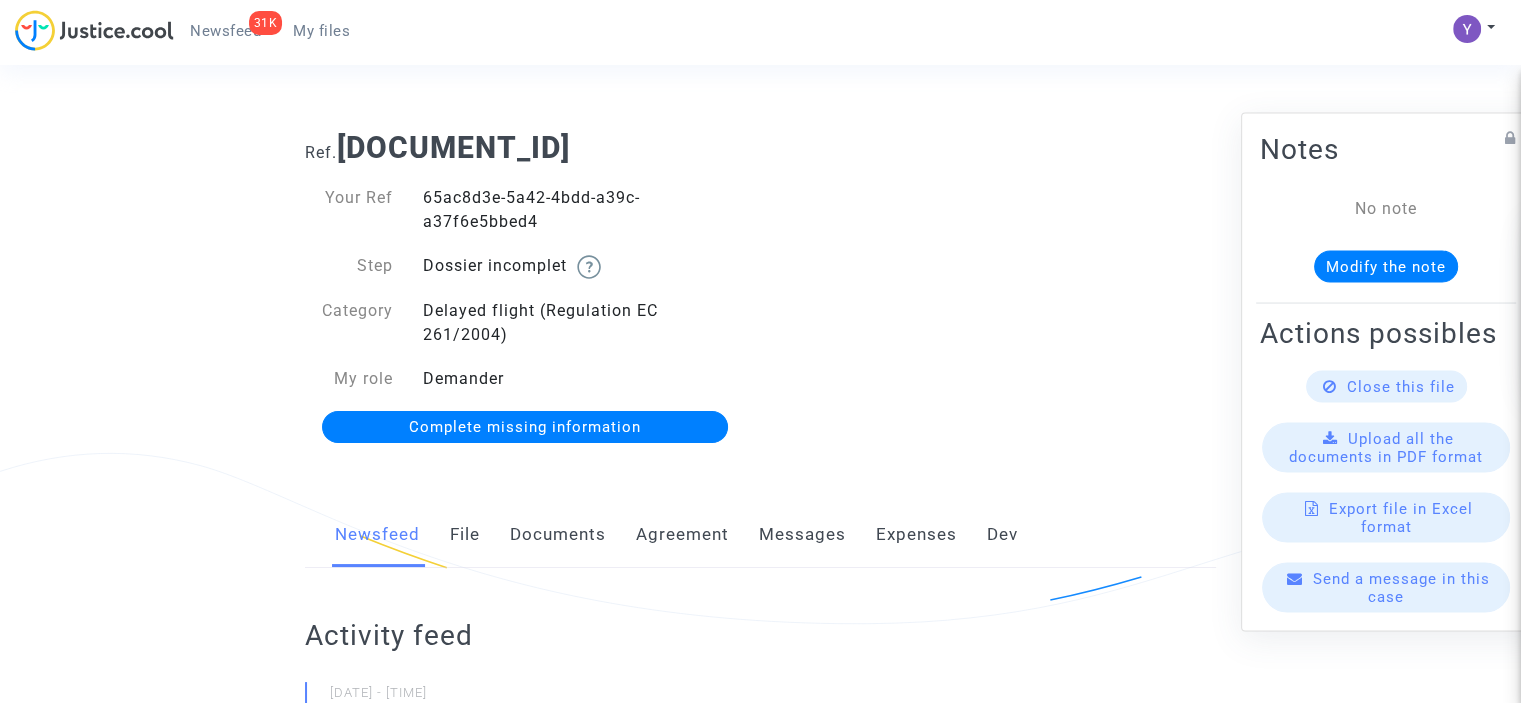 click on "Complete missing information" 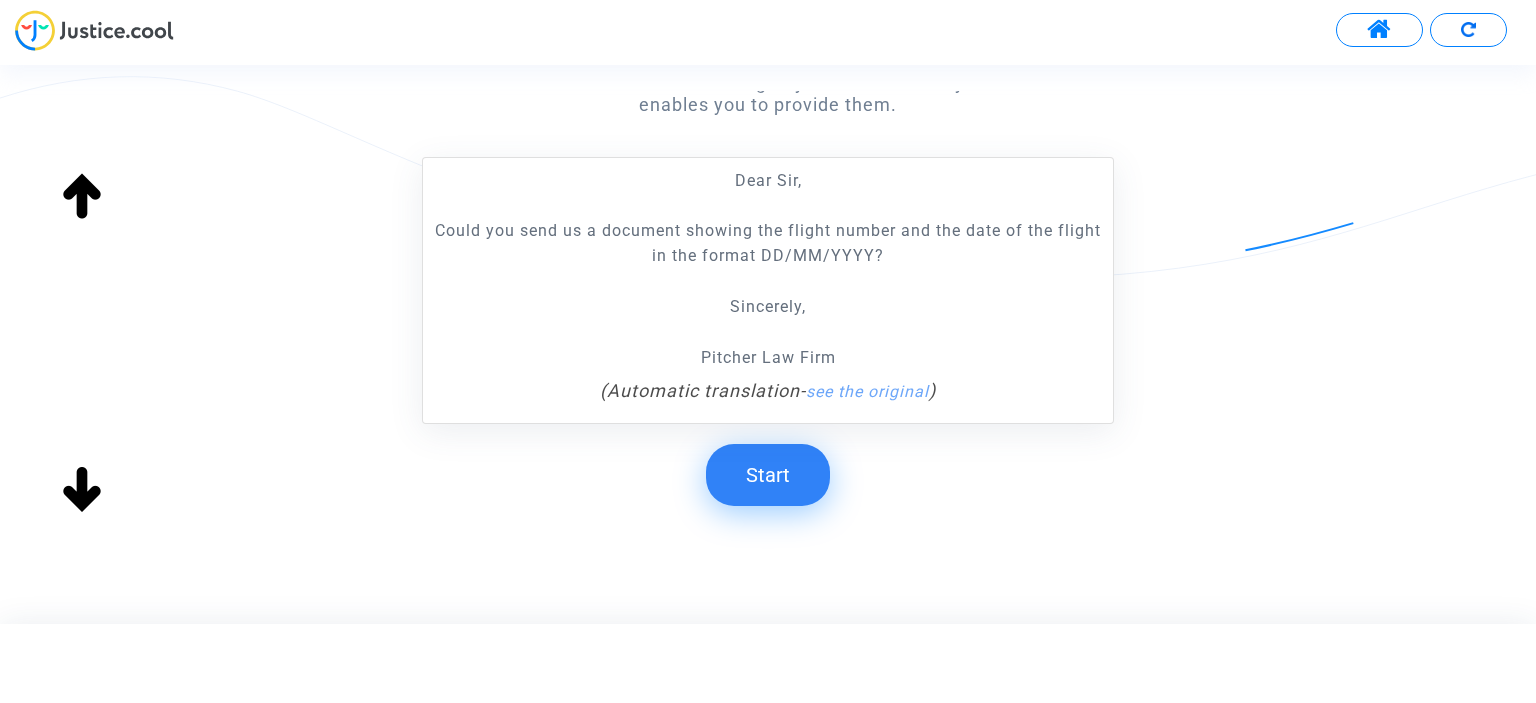 scroll, scrollTop: 389, scrollLeft: 0, axis: vertical 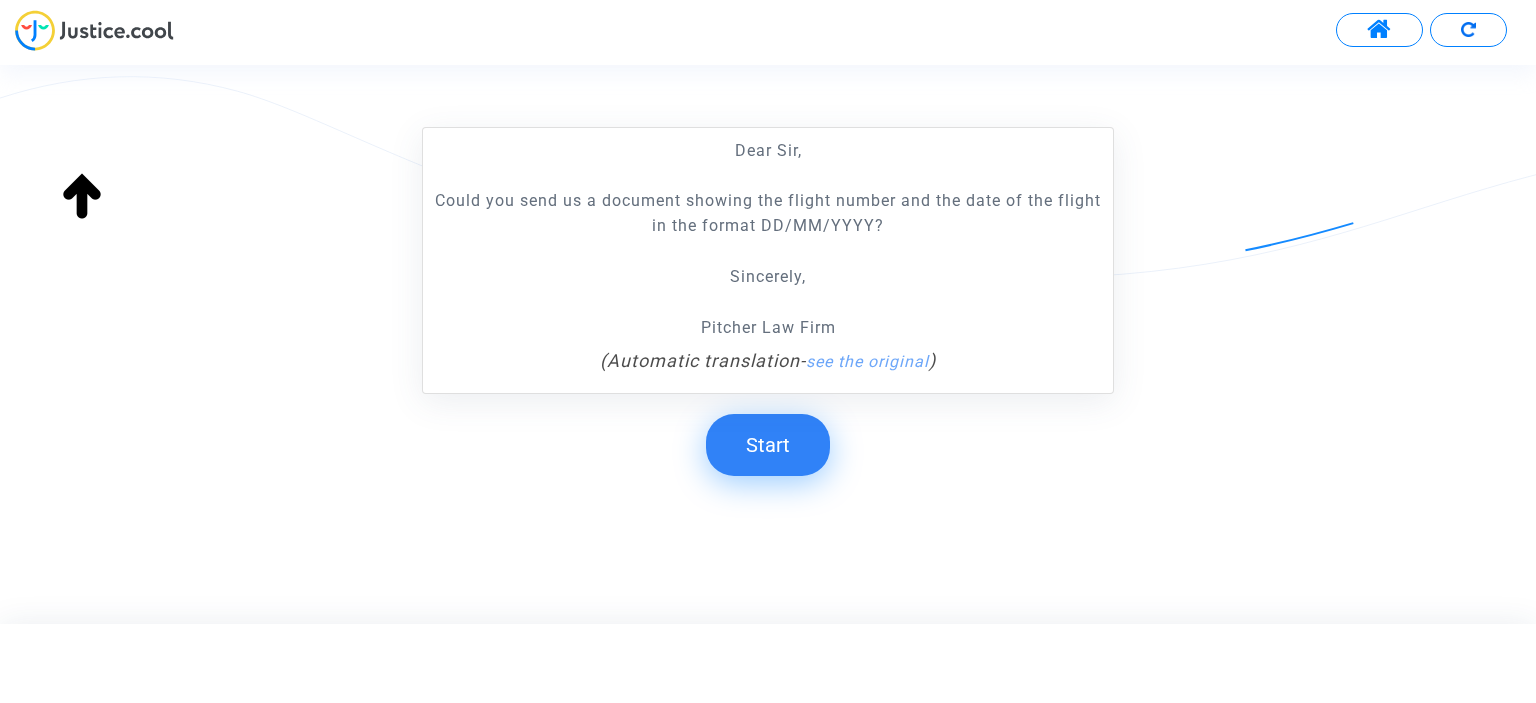 click on "Start" 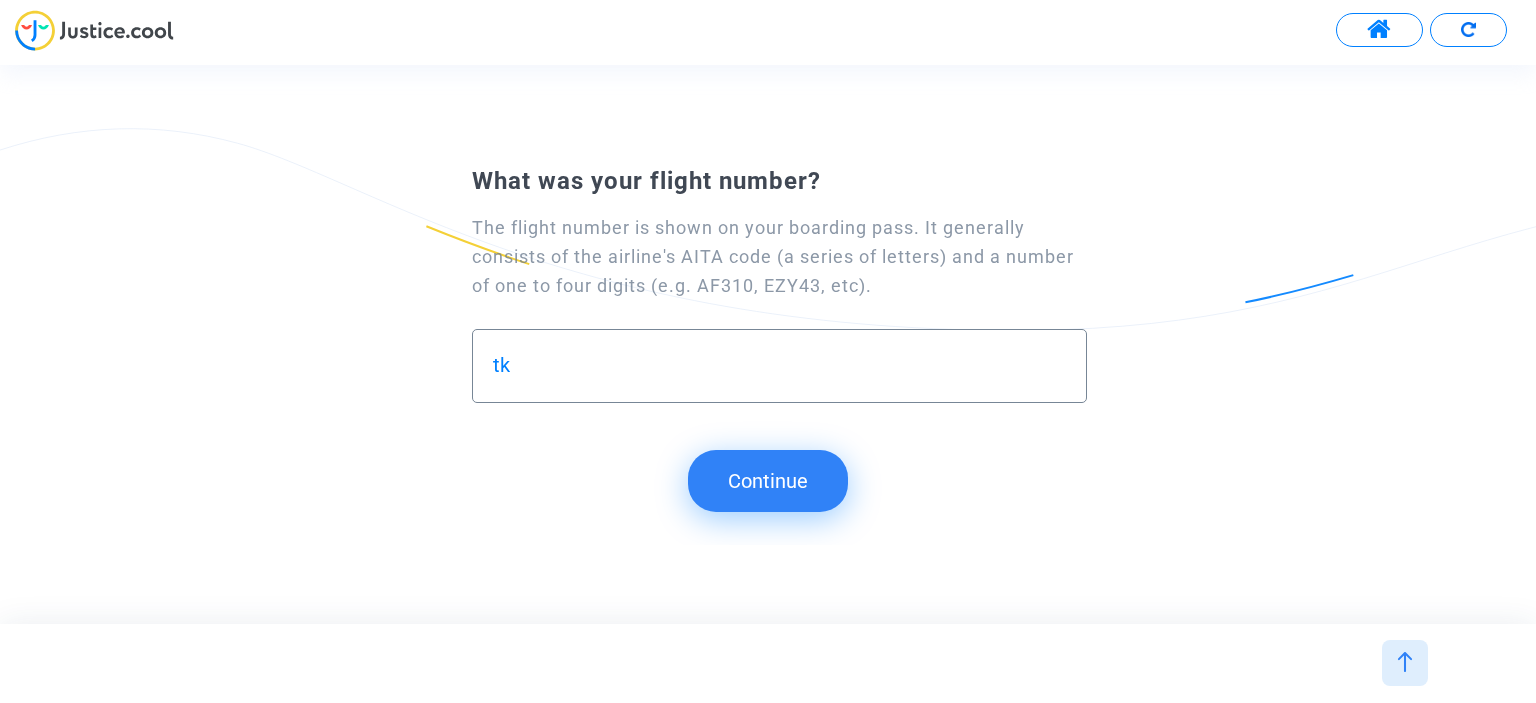 type on "t" 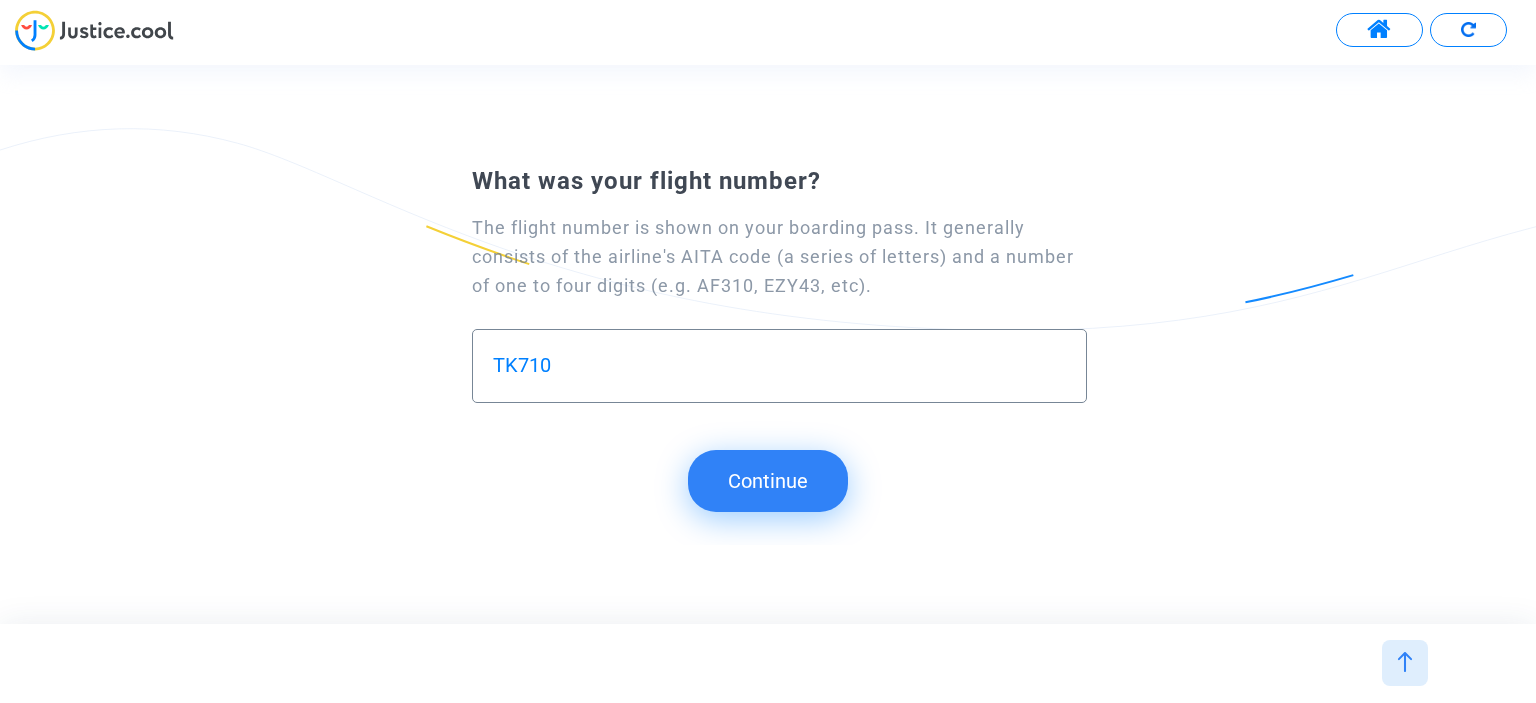 type on "TK710" 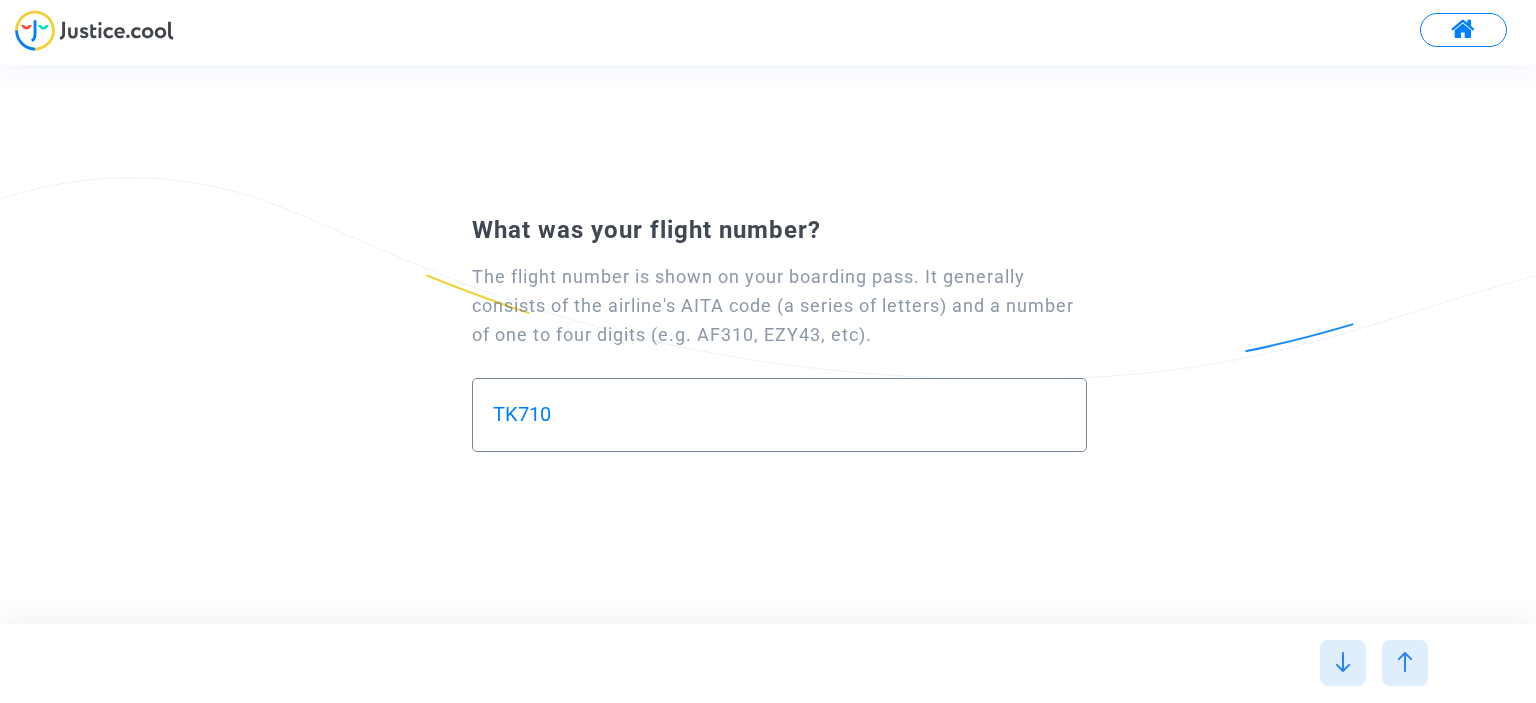 scroll, scrollTop: 0, scrollLeft: 0, axis: both 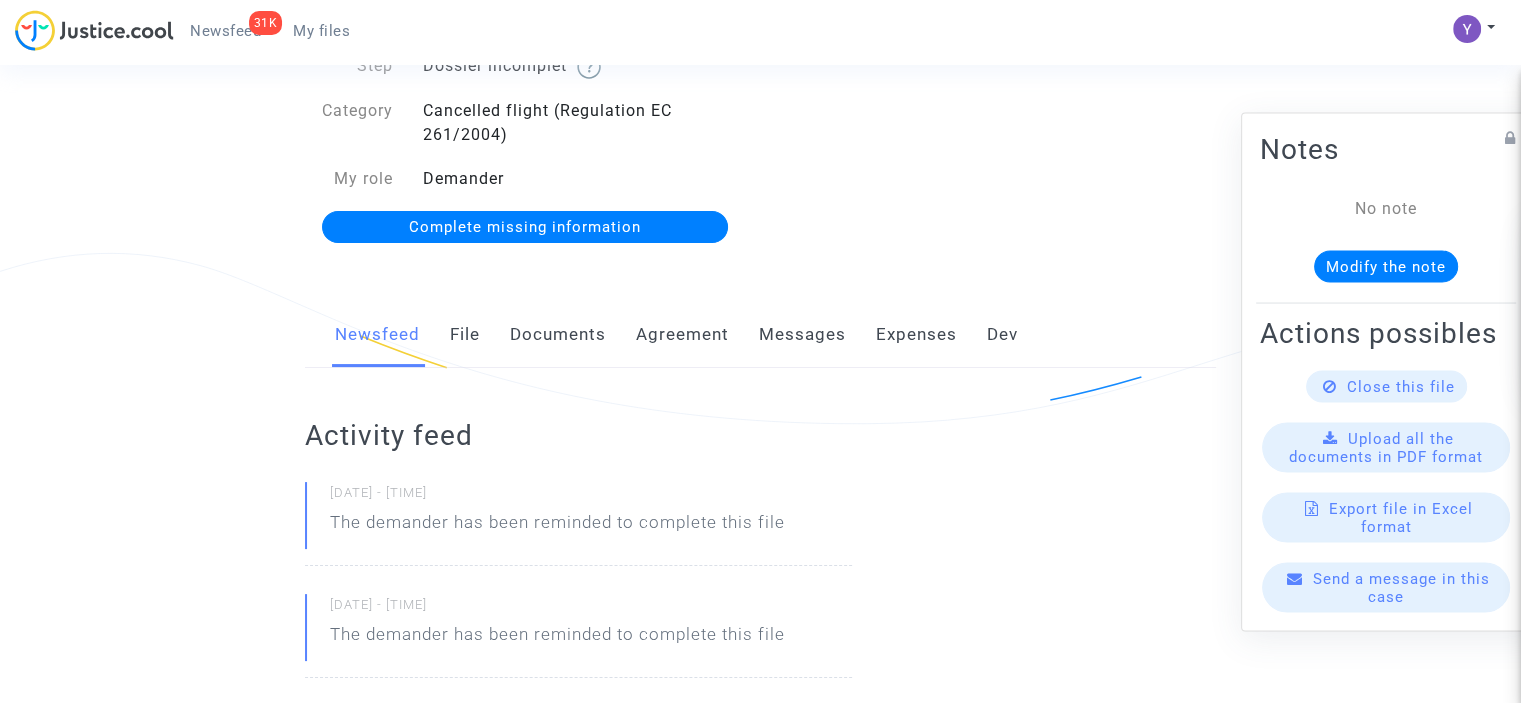 click on "Complete missing information" 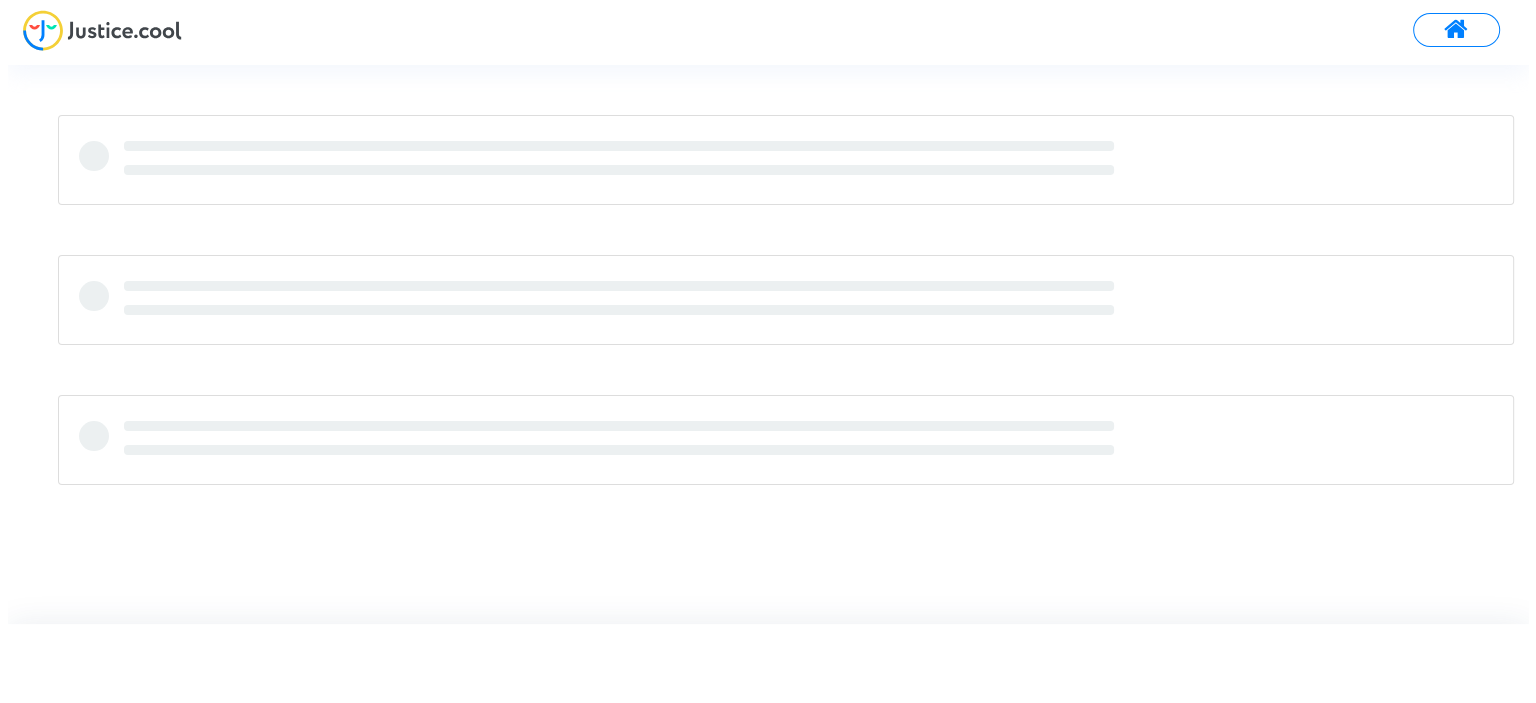scroll, scrollTop: 0, scrollLeft: 0, axis: both 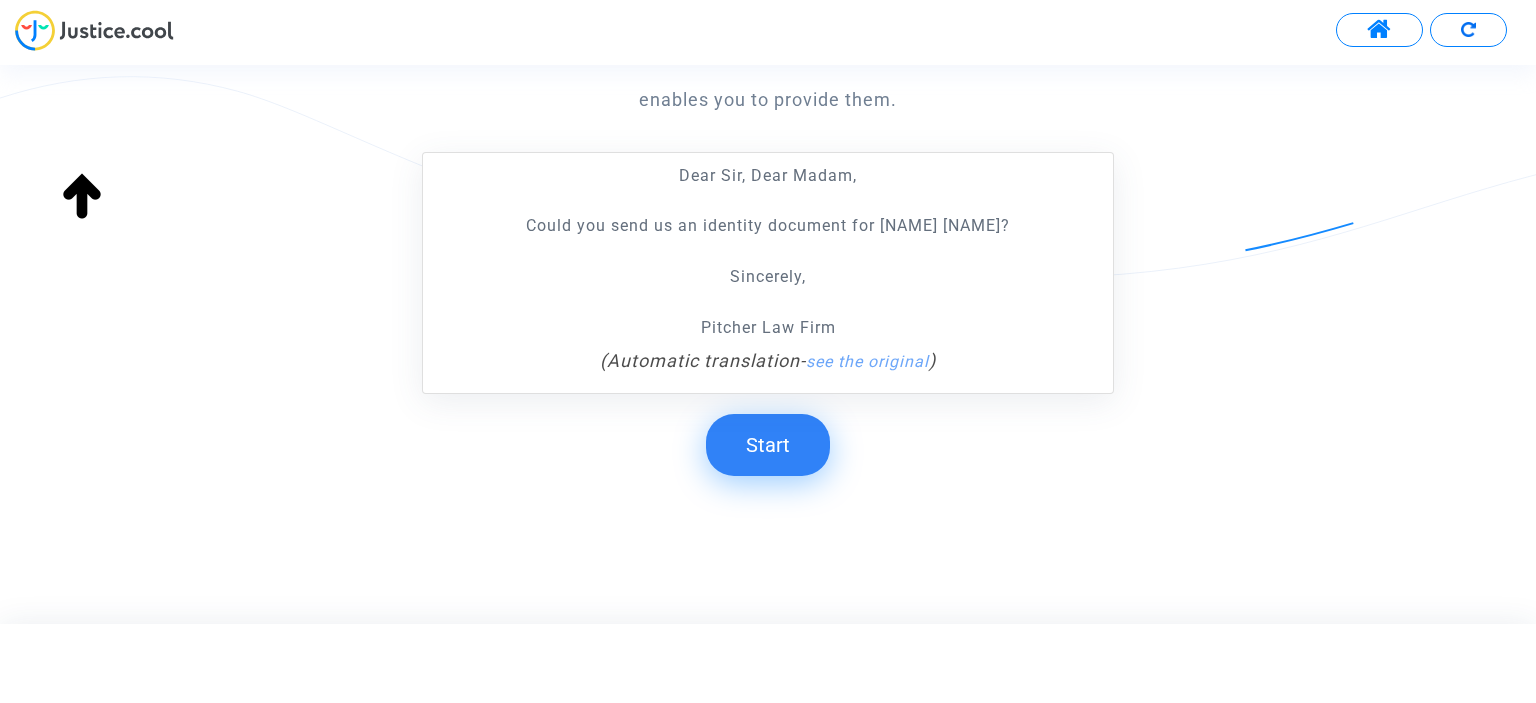 click on "Start" 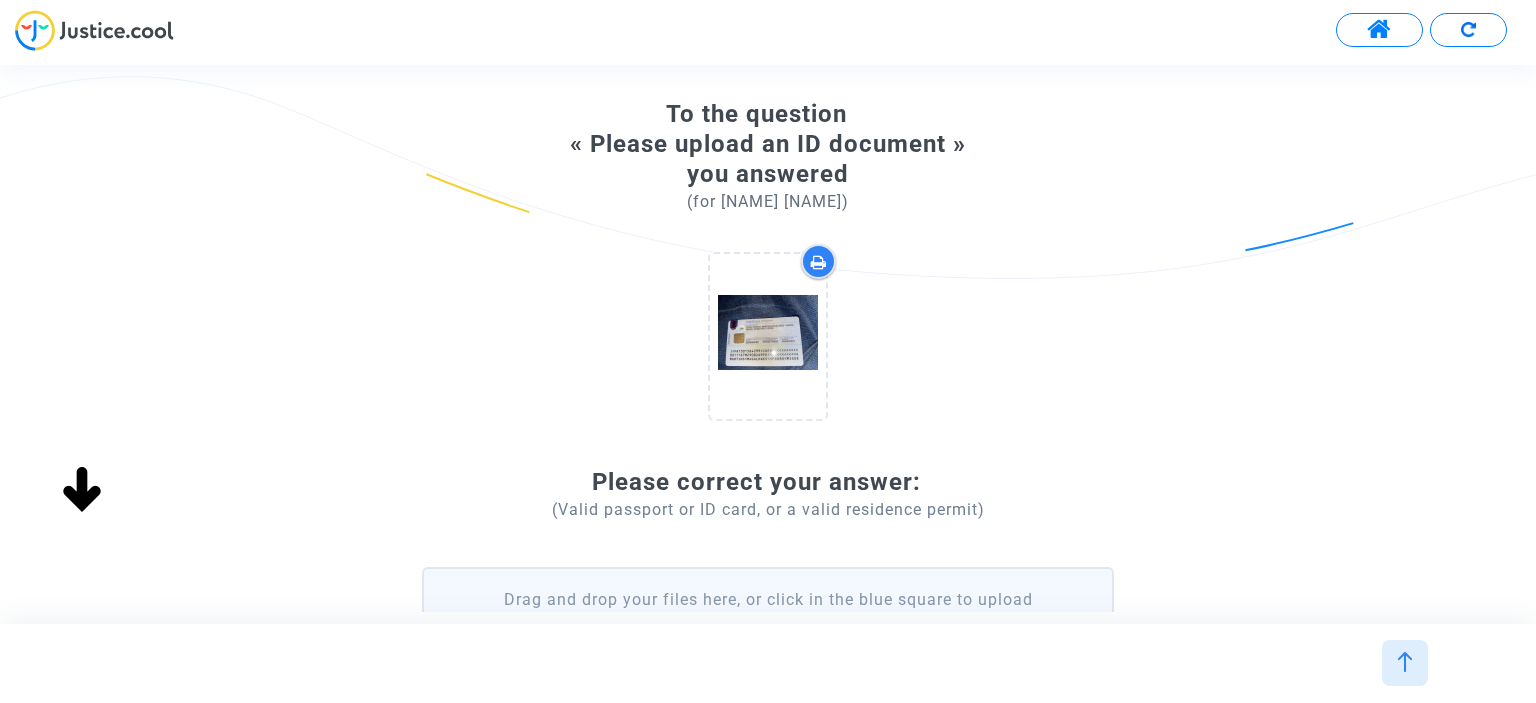 scroll, scrollTop: 300, scrollLeft: 0, axis: vertical 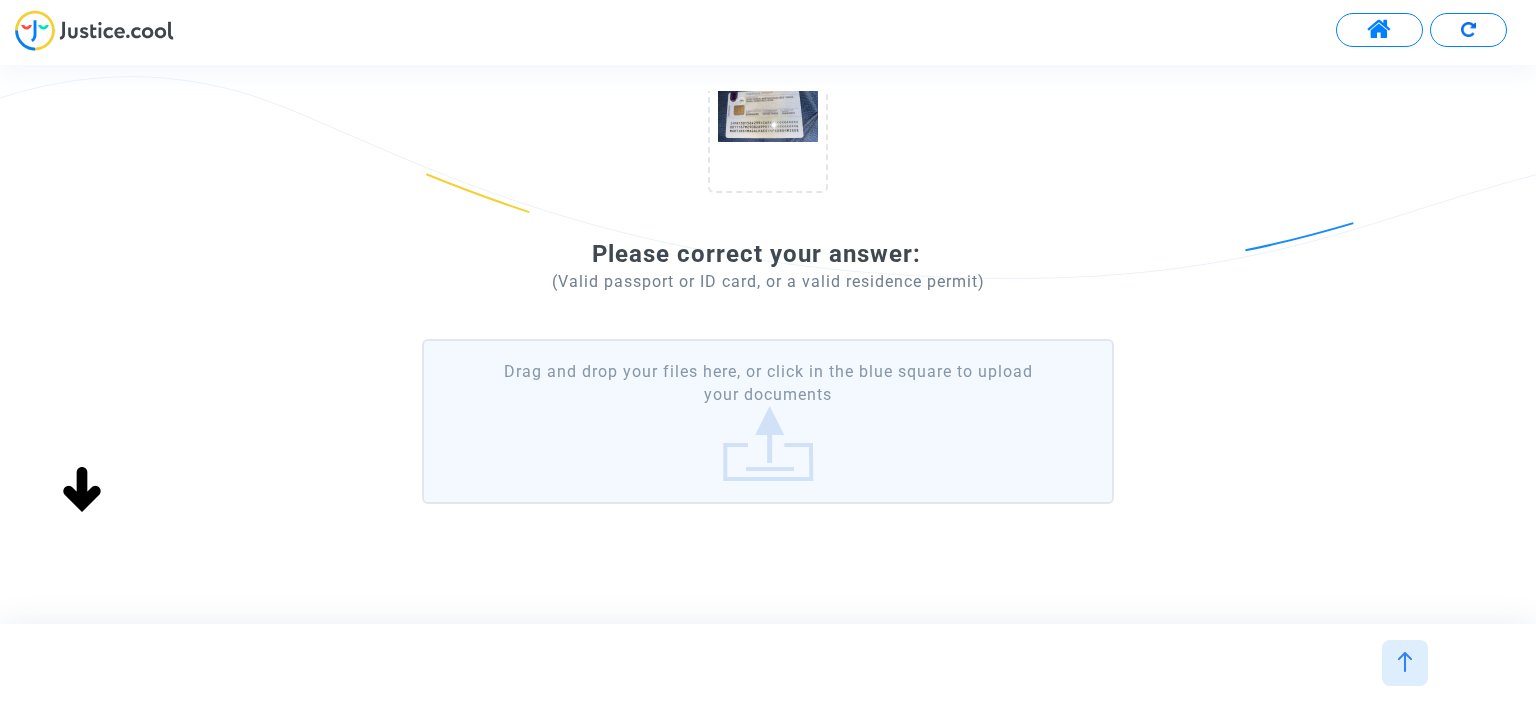 click on "Drag and drop your files here, or click in the blue square to upload your documents" 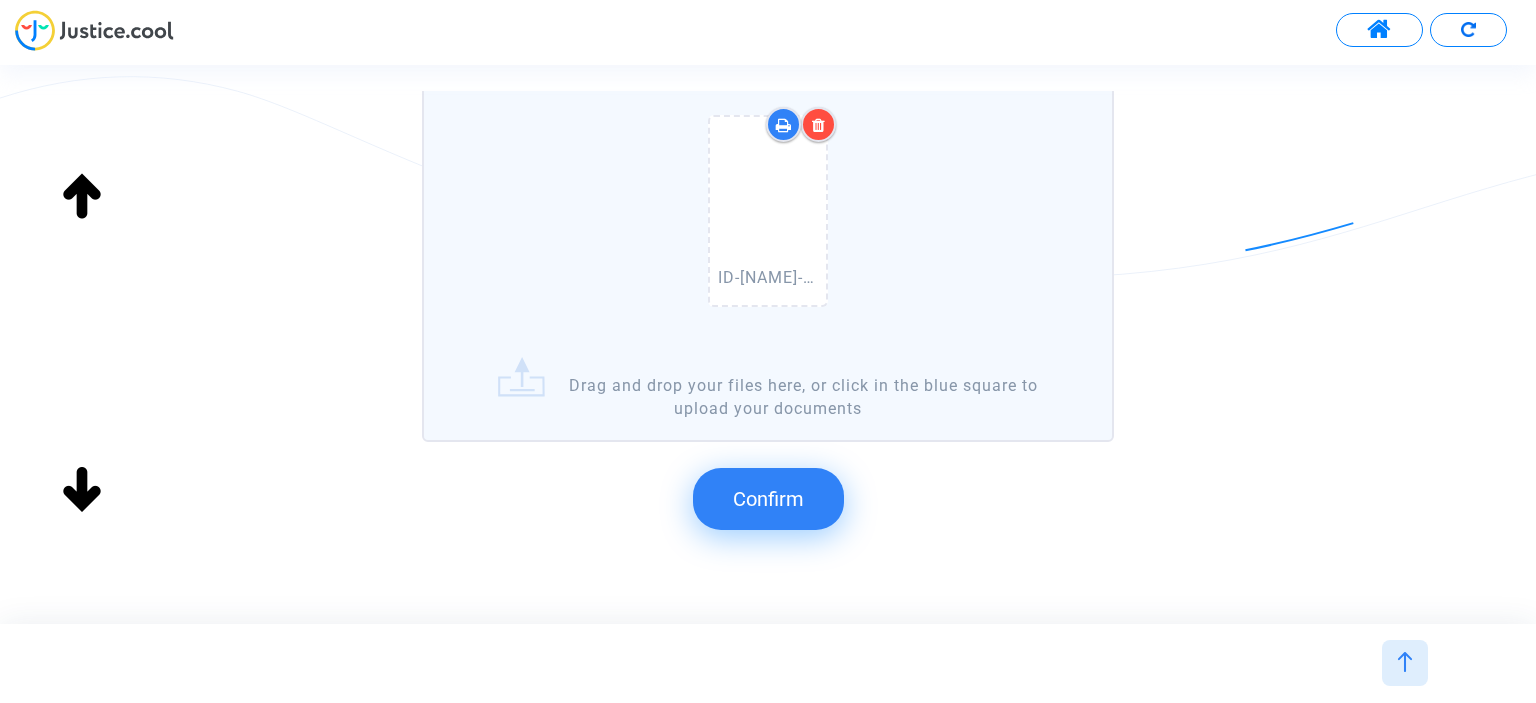 scroll, scrollTop: 643, scrollLeft: 0, axis: vertical 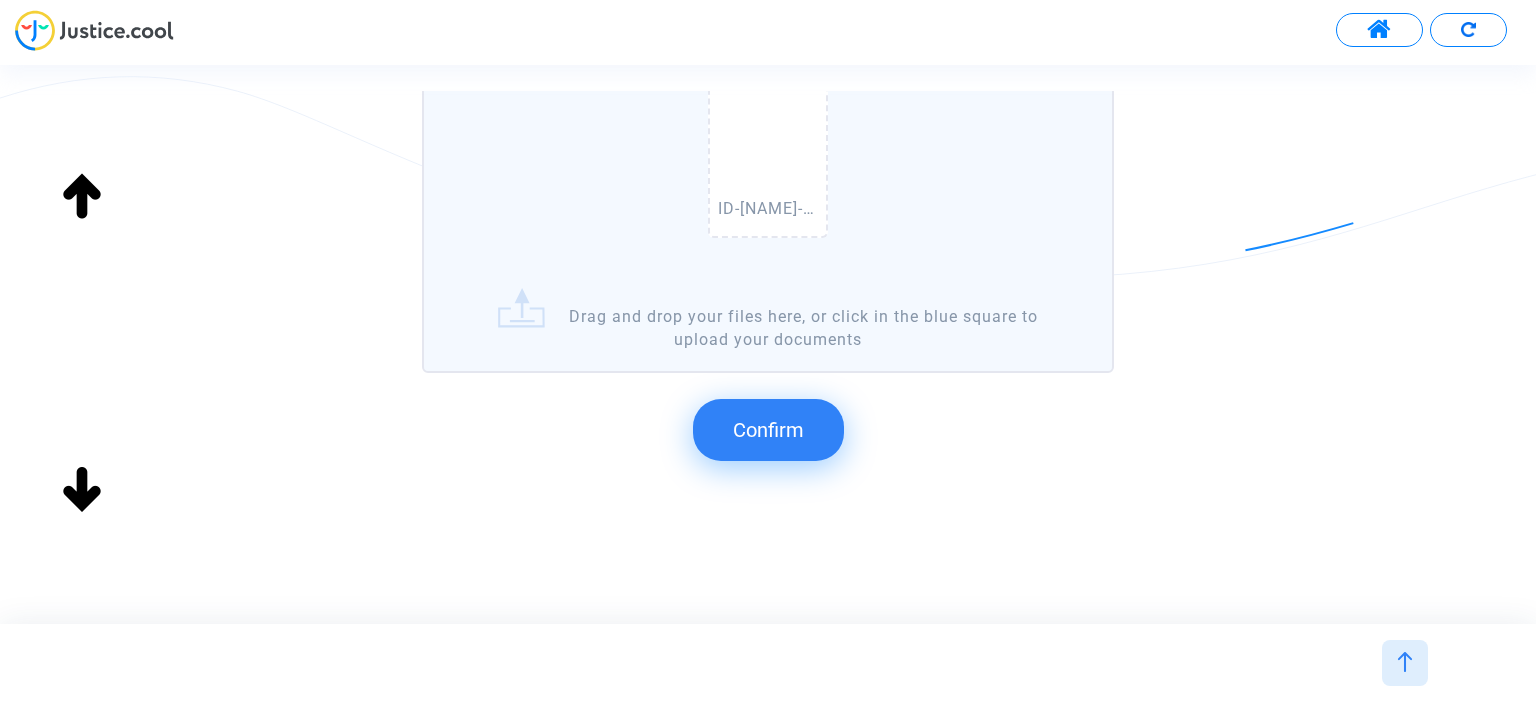 click on "Confirm" 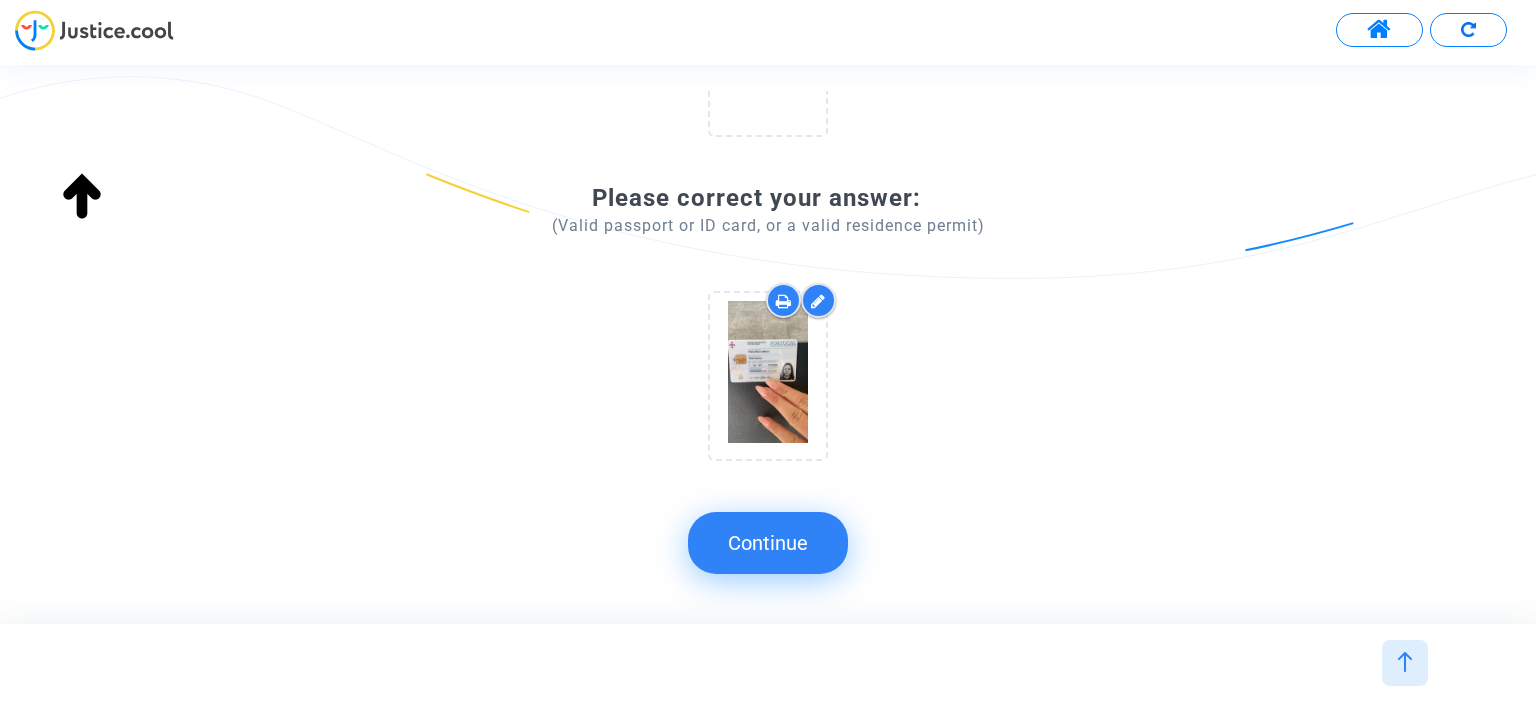 scroll, scrollTop: 354, scrollLeft: 0, axis: vertical 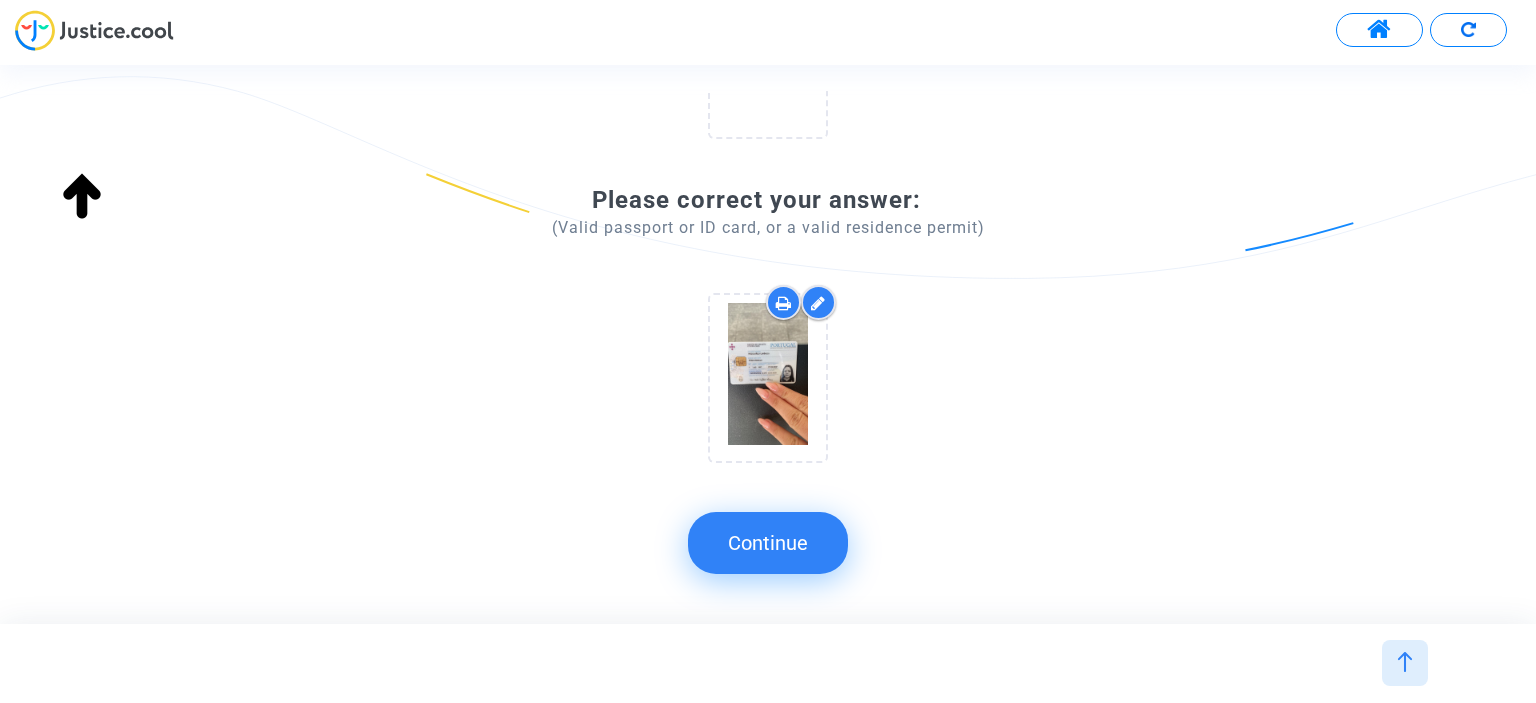 click on "Continue" 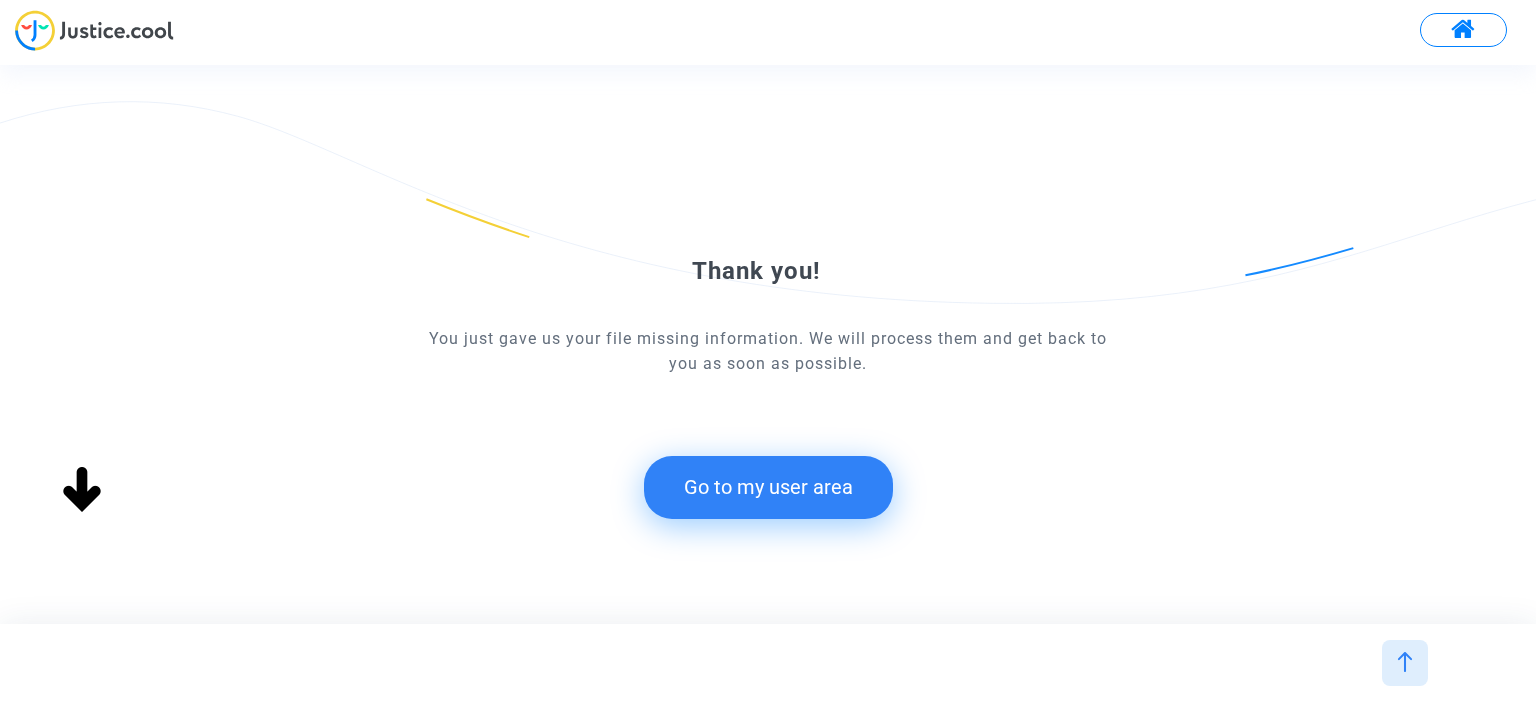 scroll, scrollTop: 0, scrollLeft: 0, axis: both 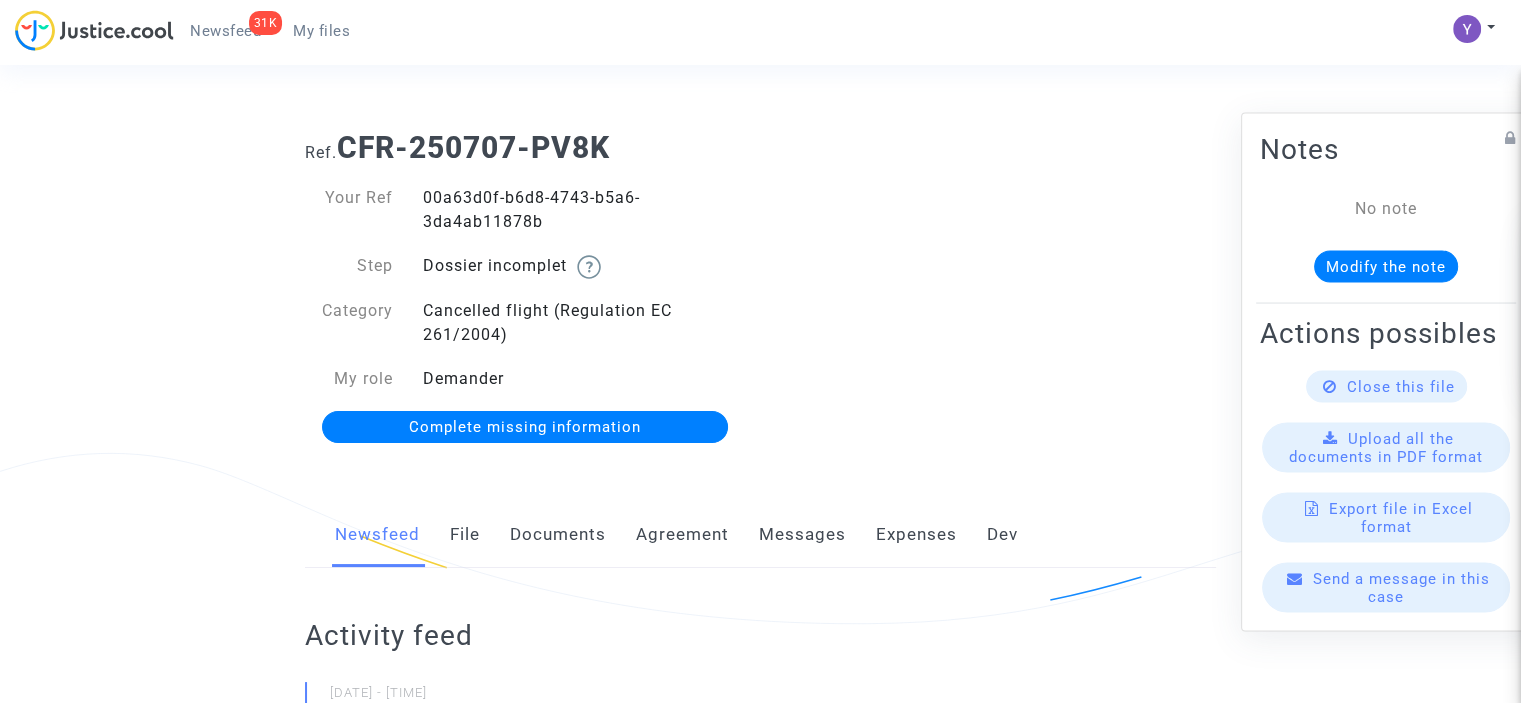 click on "Complete missing information" 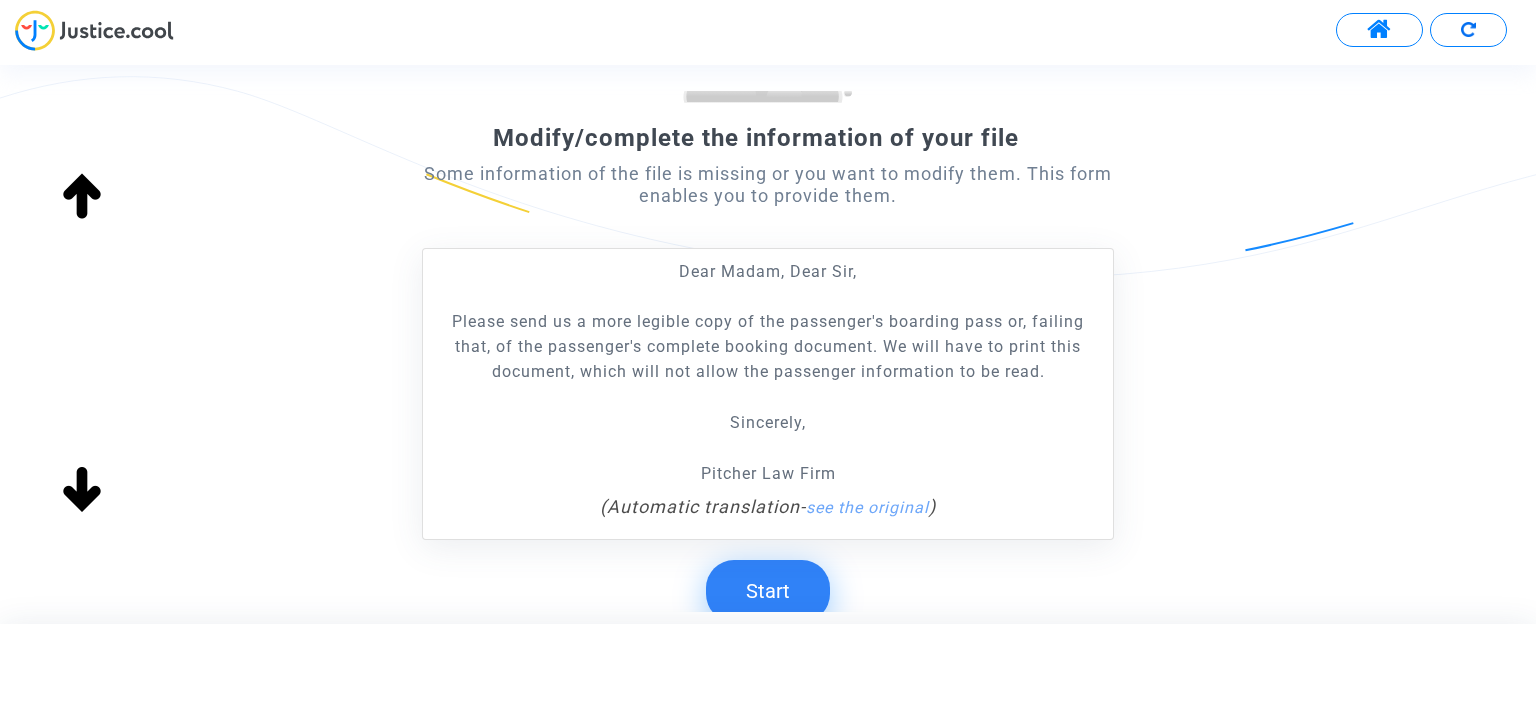 scroll, scrollTop: 300, scrollLeft: 0, axis: vertical 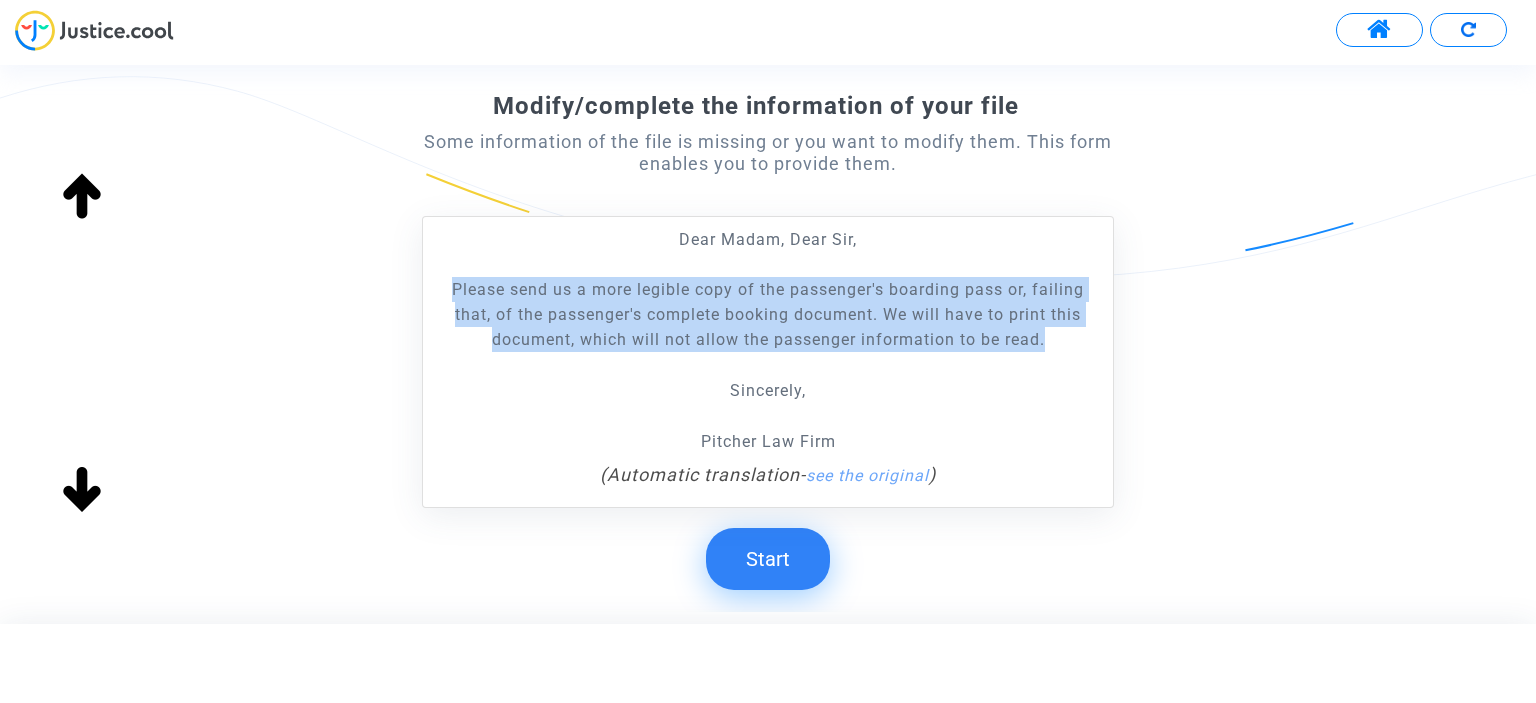 drag, startPoint x: 446, startPoint y: 289, endPoint x: 1089, endPoint y: 331, distance: 644.37024 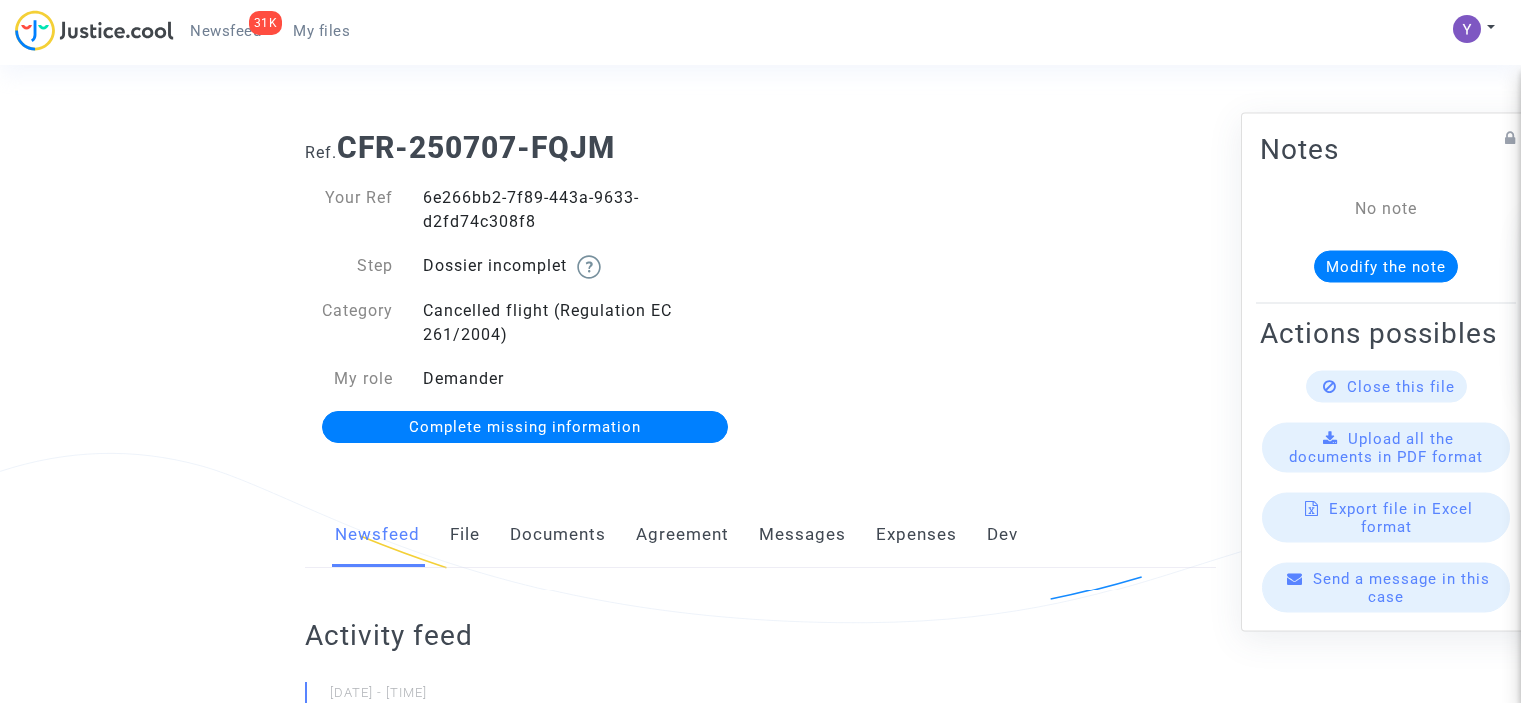 scroll, scrollTop: 0, scrollLeft: 0, axis: both 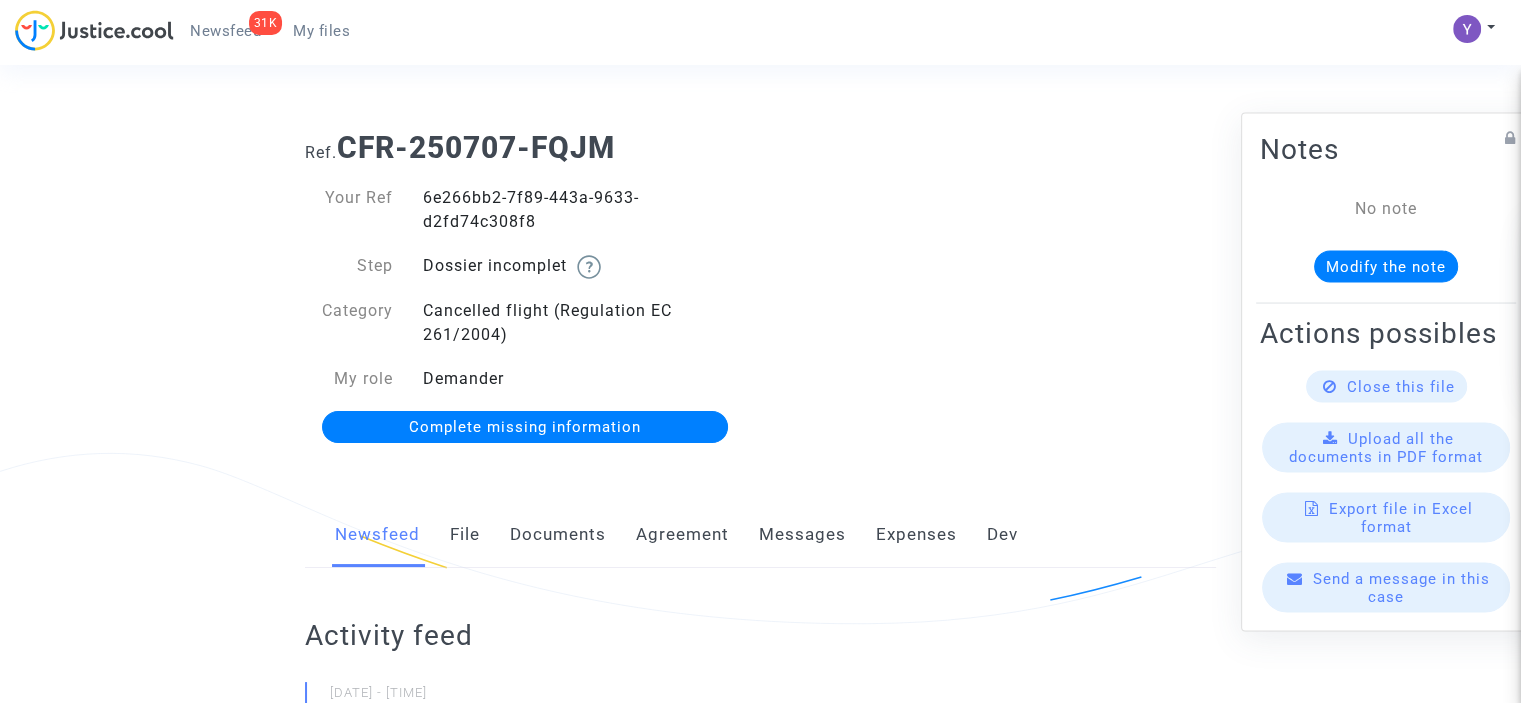 click on "Complete missing information" 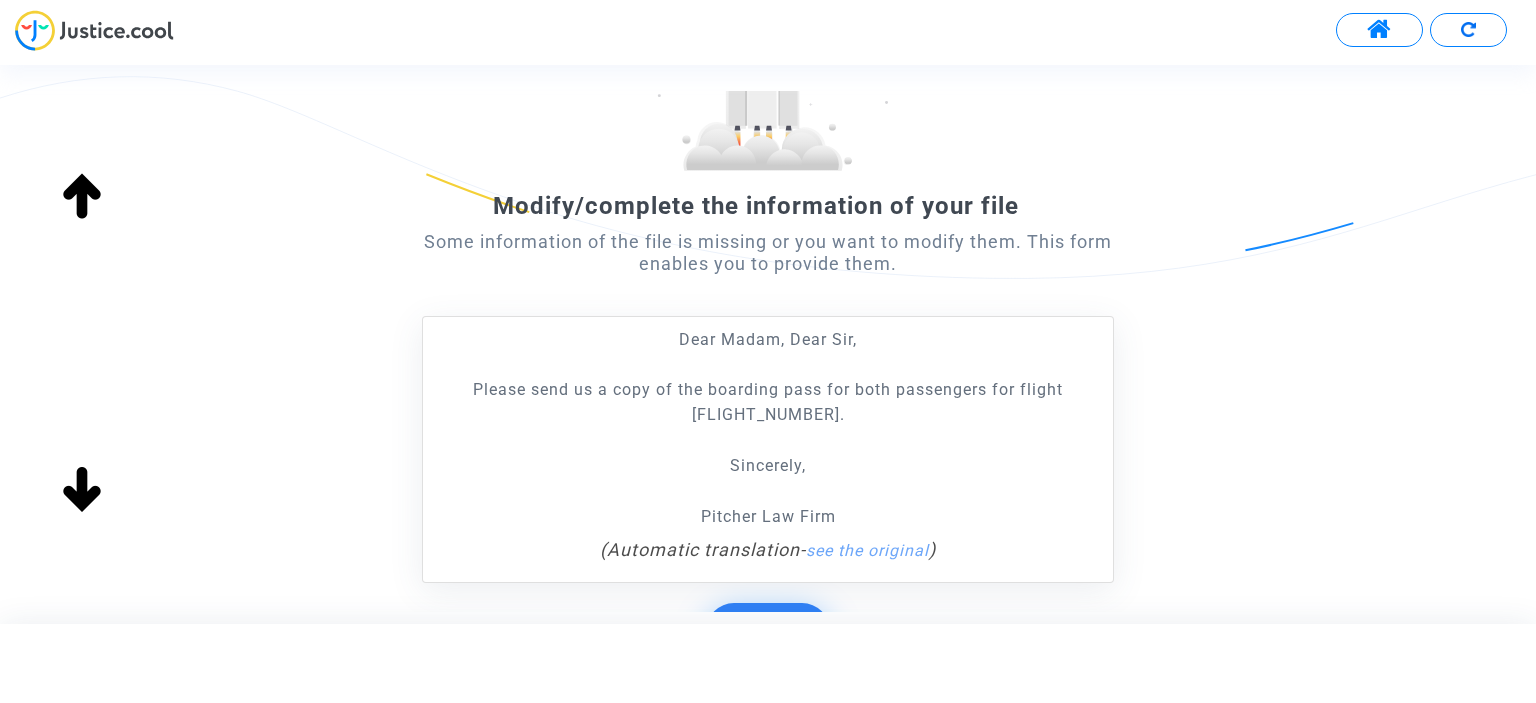 scroll, scrollTop: 364, scrollLeft: 0, axis: vertical 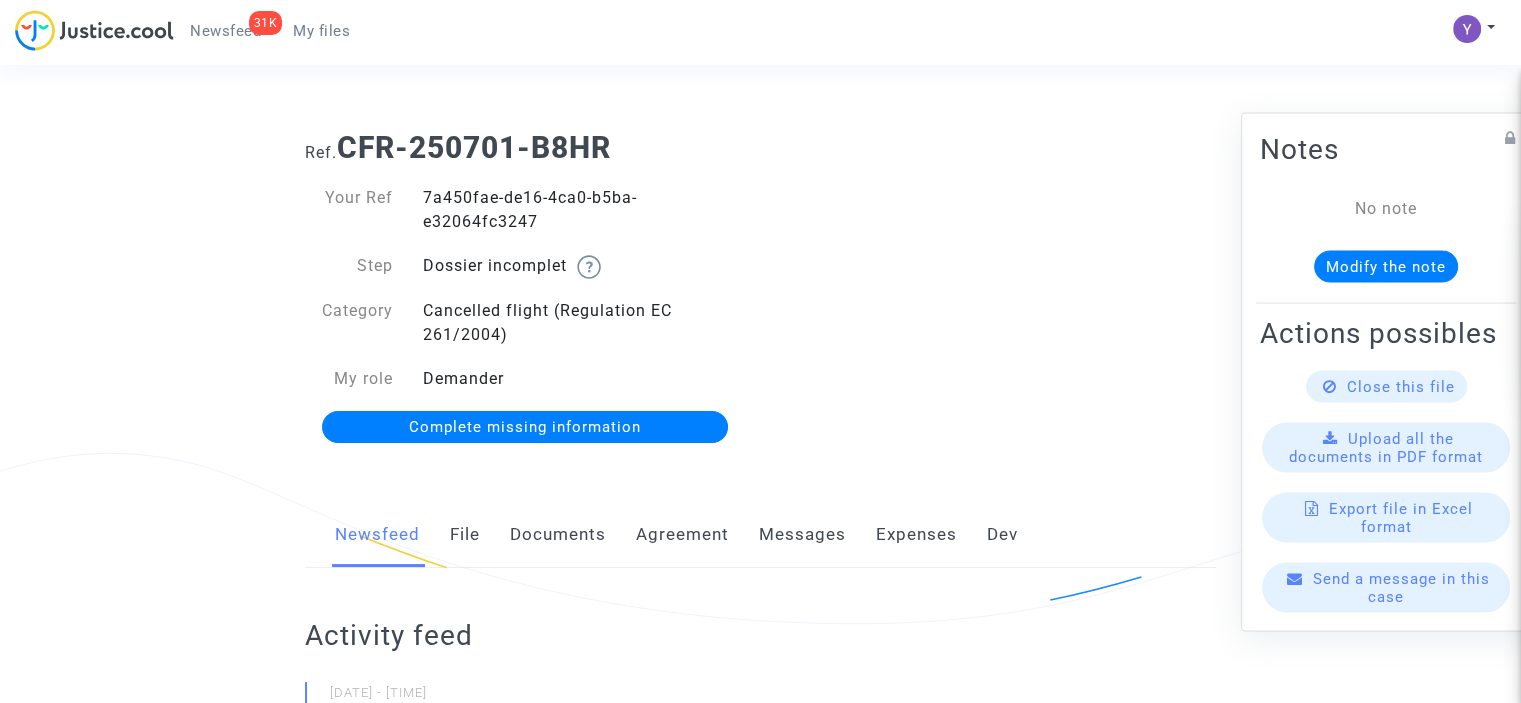 click on "Complete missing information" 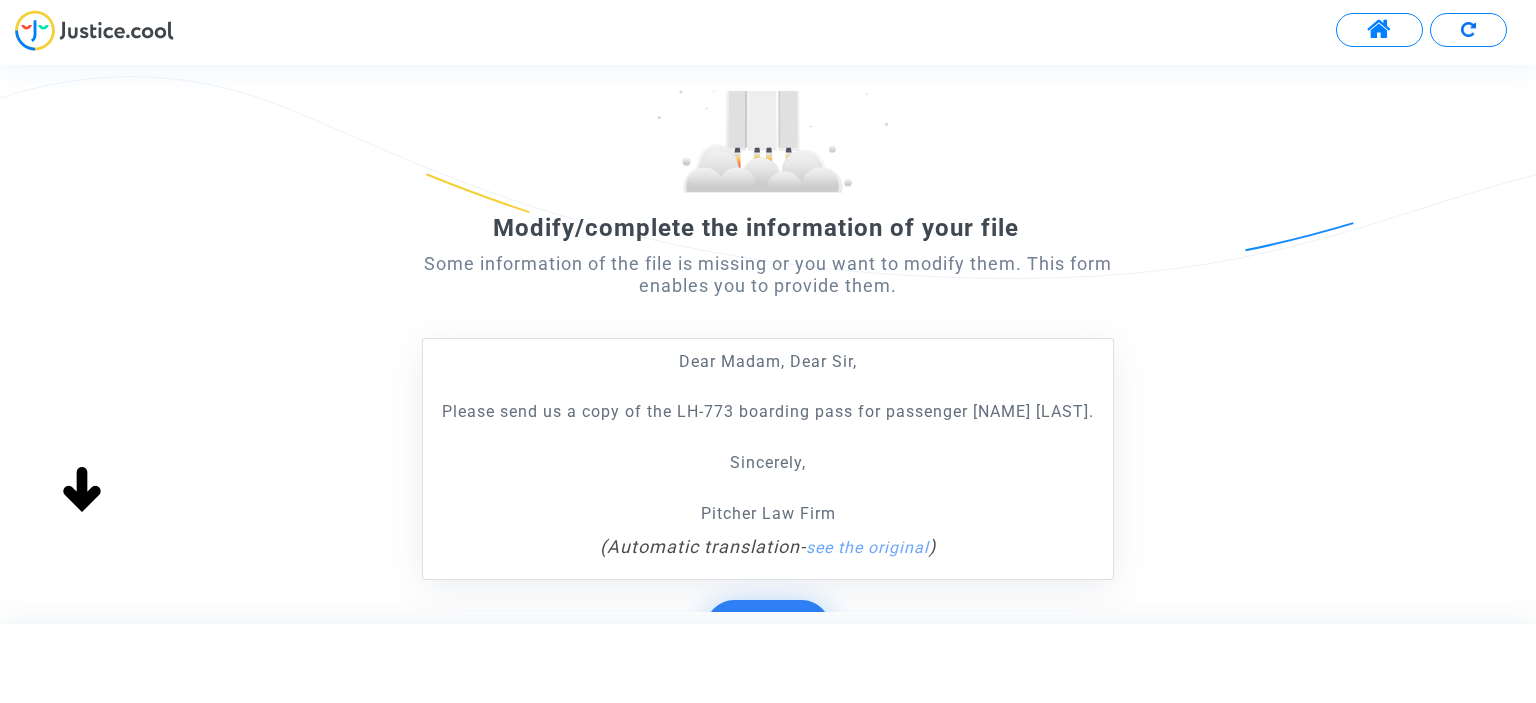 scroll, scrollTop: 200, scrollLeft: 0, axis: vertical 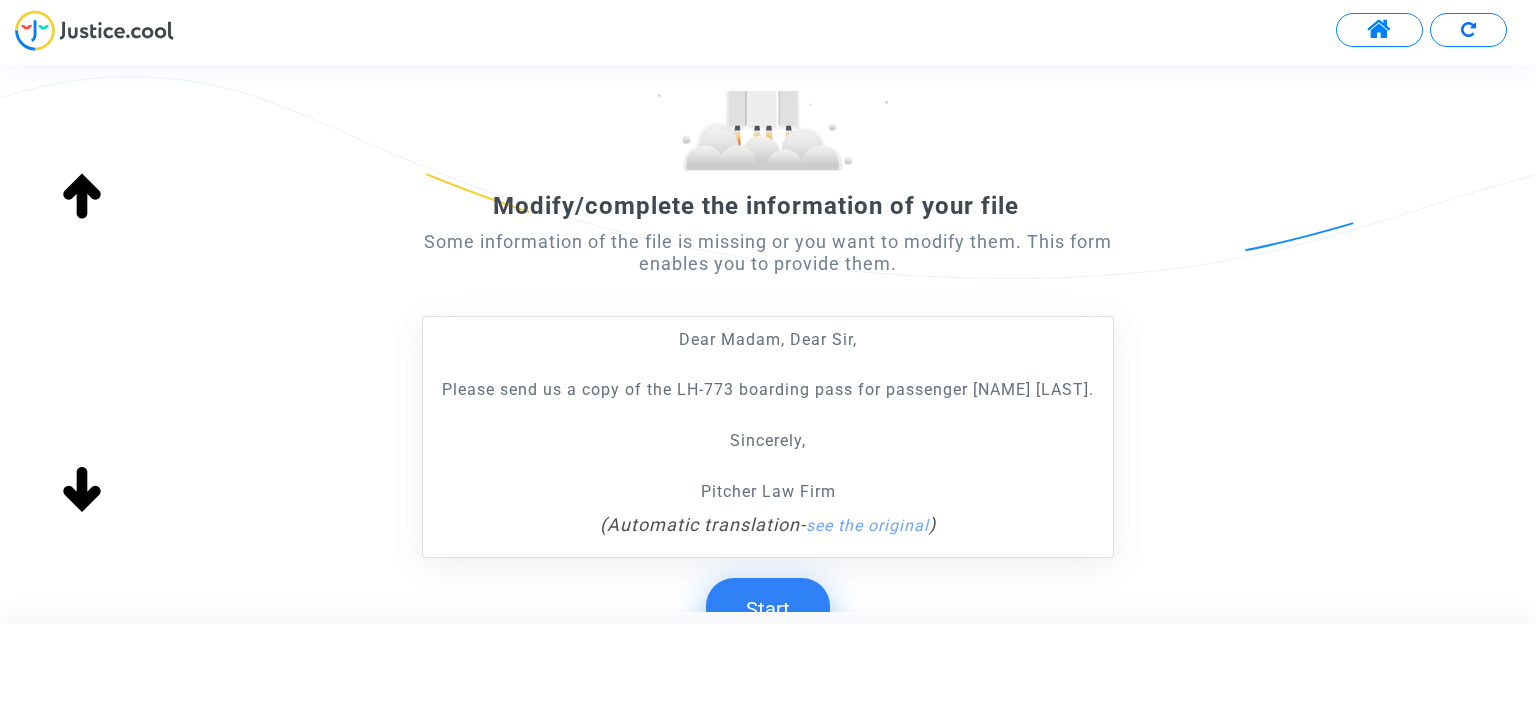 click on "Modify/complete the information of your file Some information of the file is missing or you want to modify them. This form enables you to provide them. Dear Madam, Dear Sir, Please send us a copy of the LH-773 boarding pass for passenger [NAME] [LAST]. Sincerely, Pitcher Law Firm  ( Automatic translation  -  see the original )
Start" 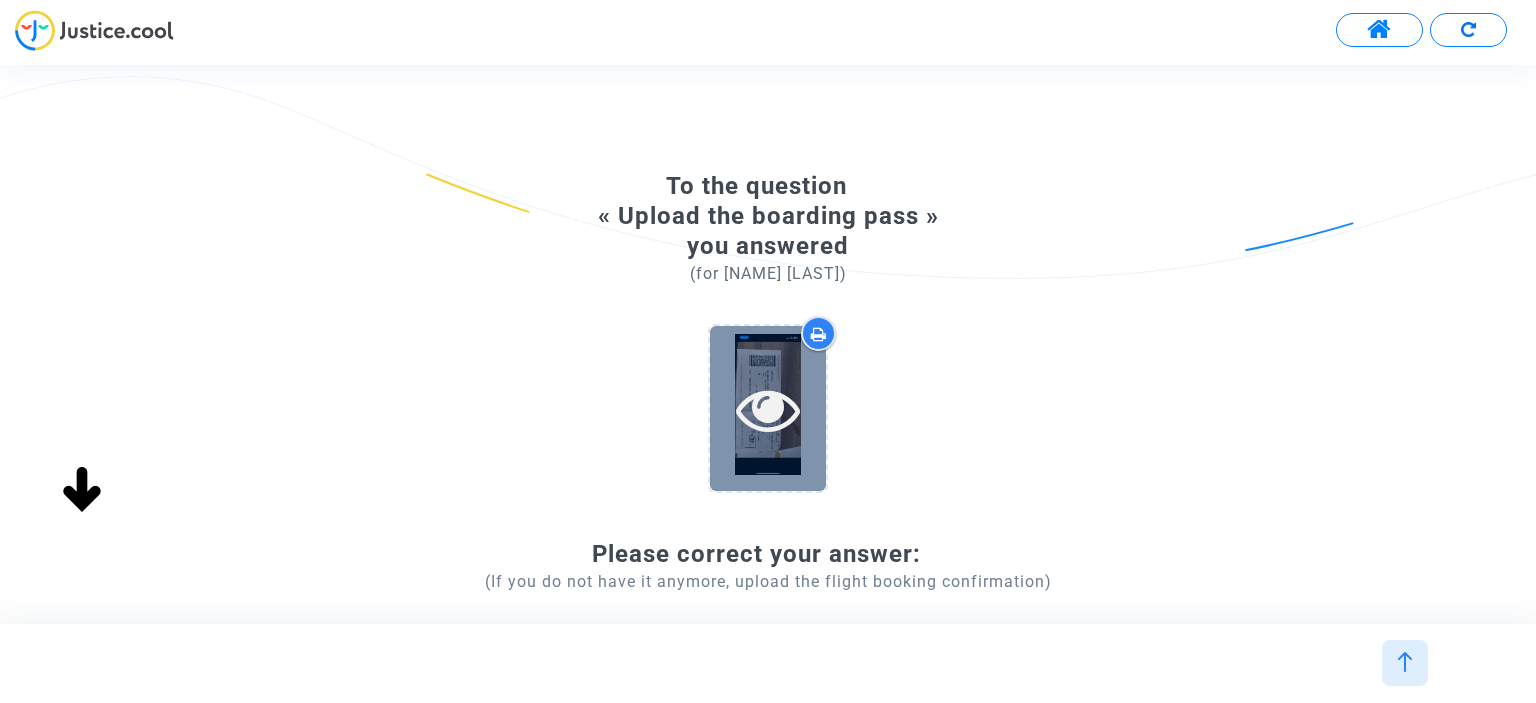 click at bounding box center [768, 409] 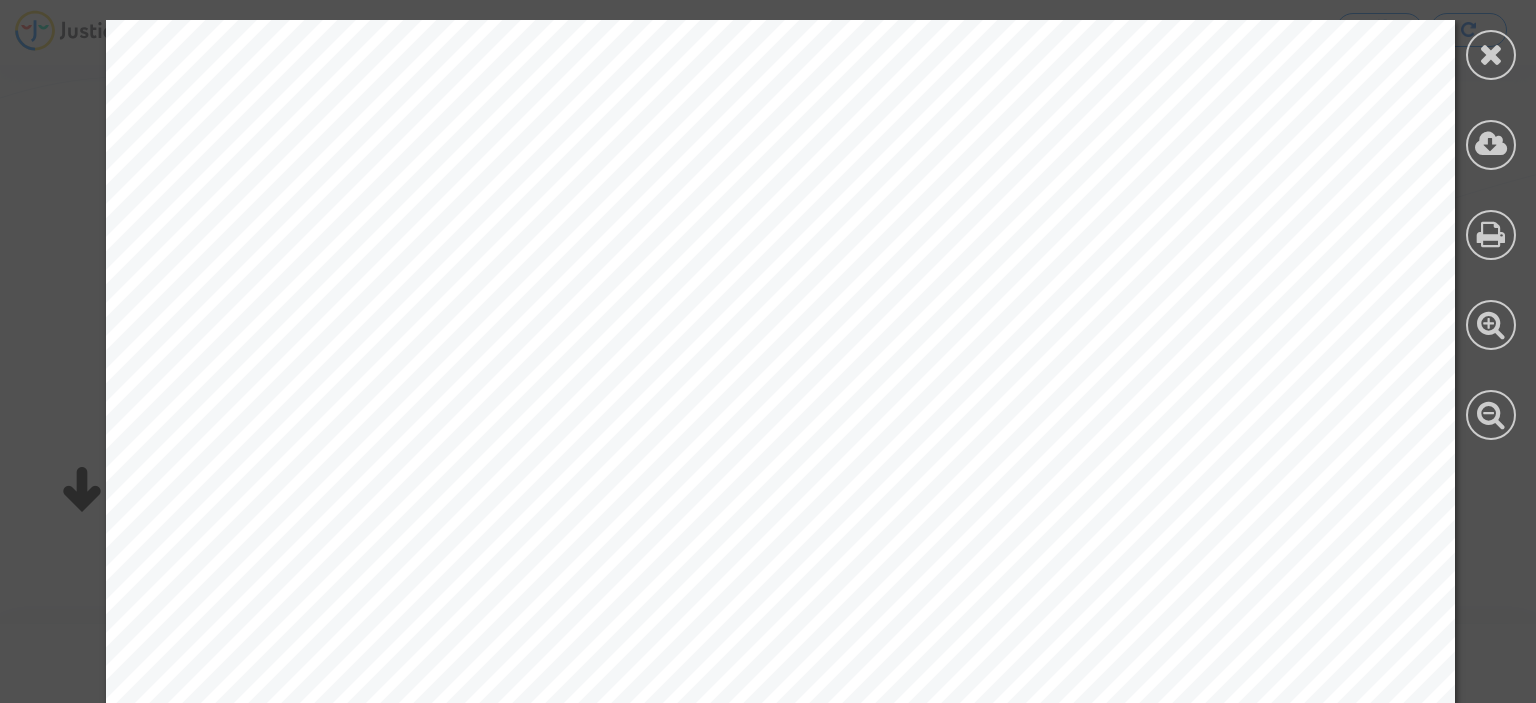 scroll, scrollTop: 300, scrollLeft: 0, axis: vertical 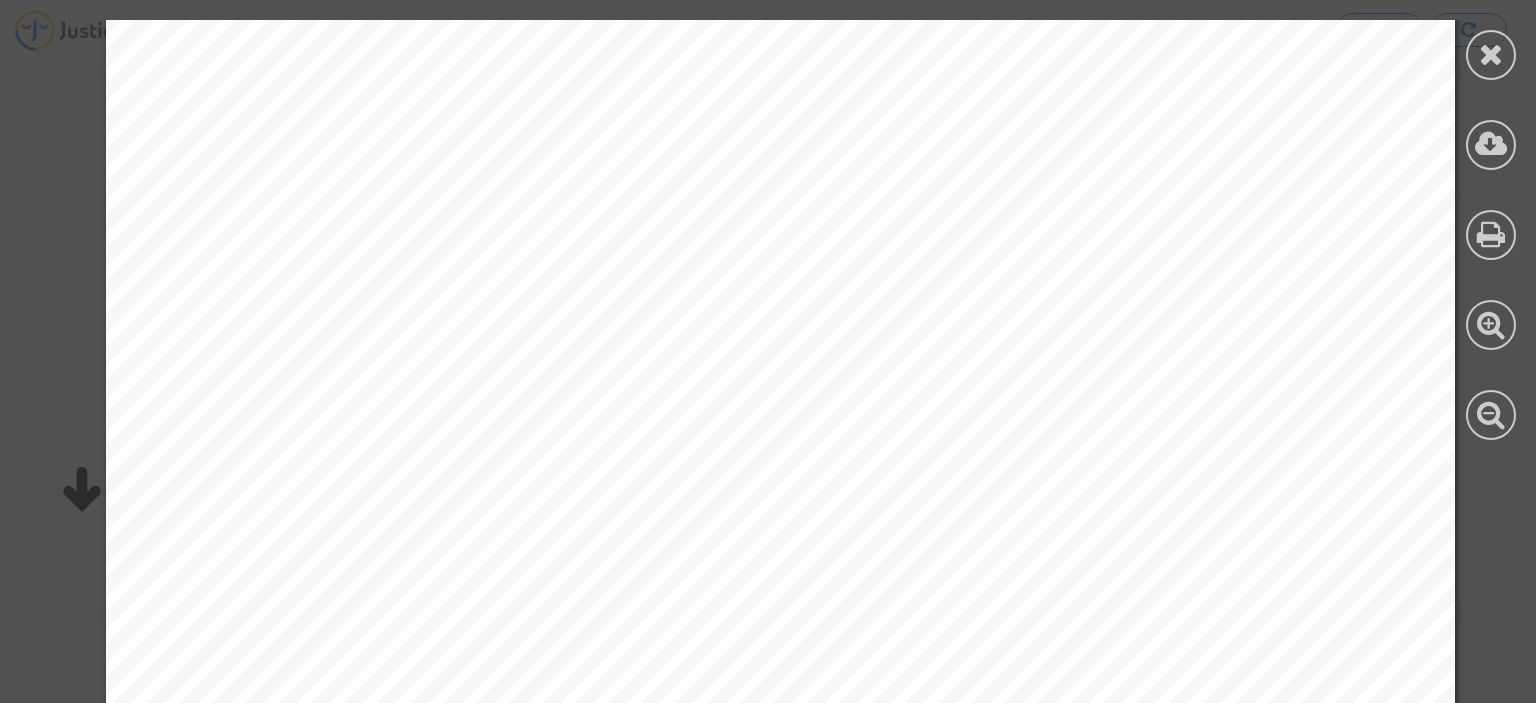 click at bounding box center [780, 674] 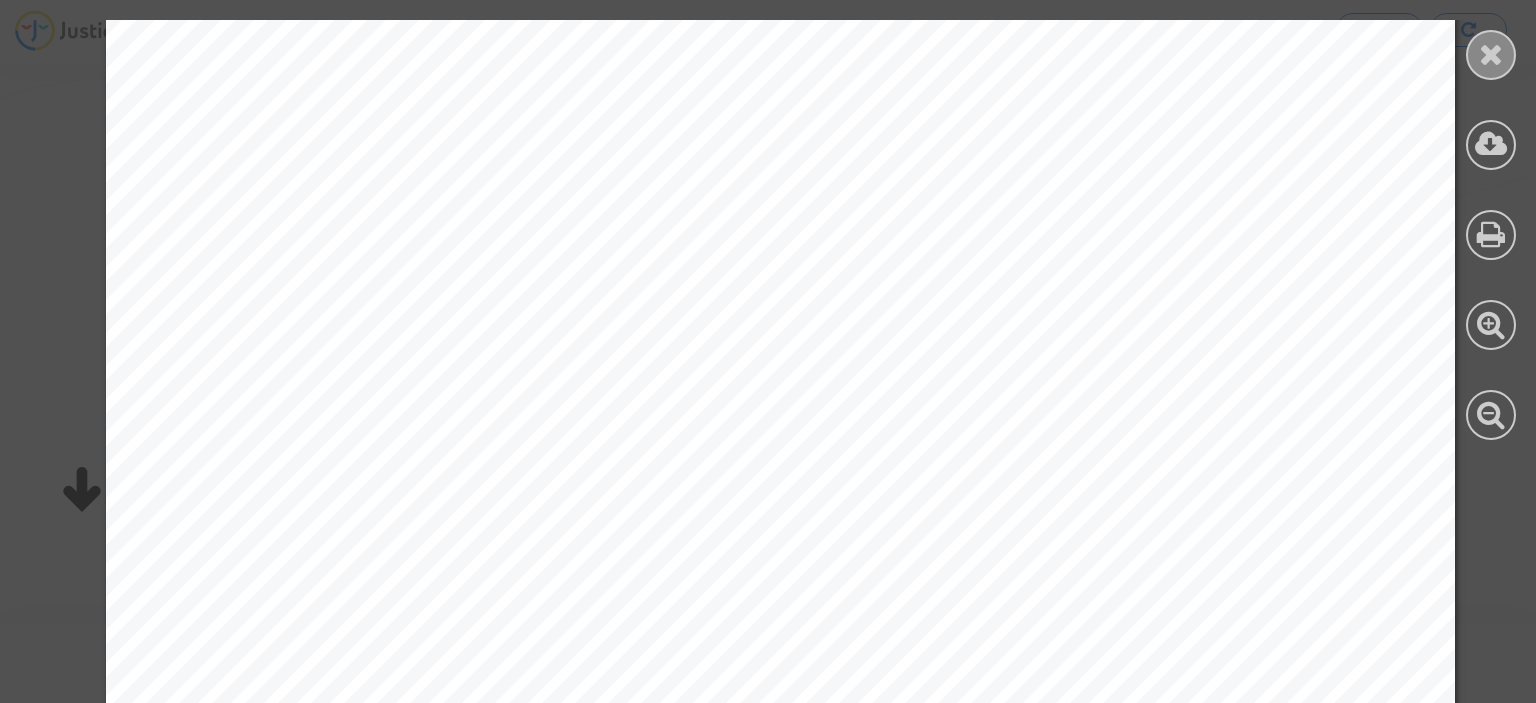 click at bounding box center [1491, 54] 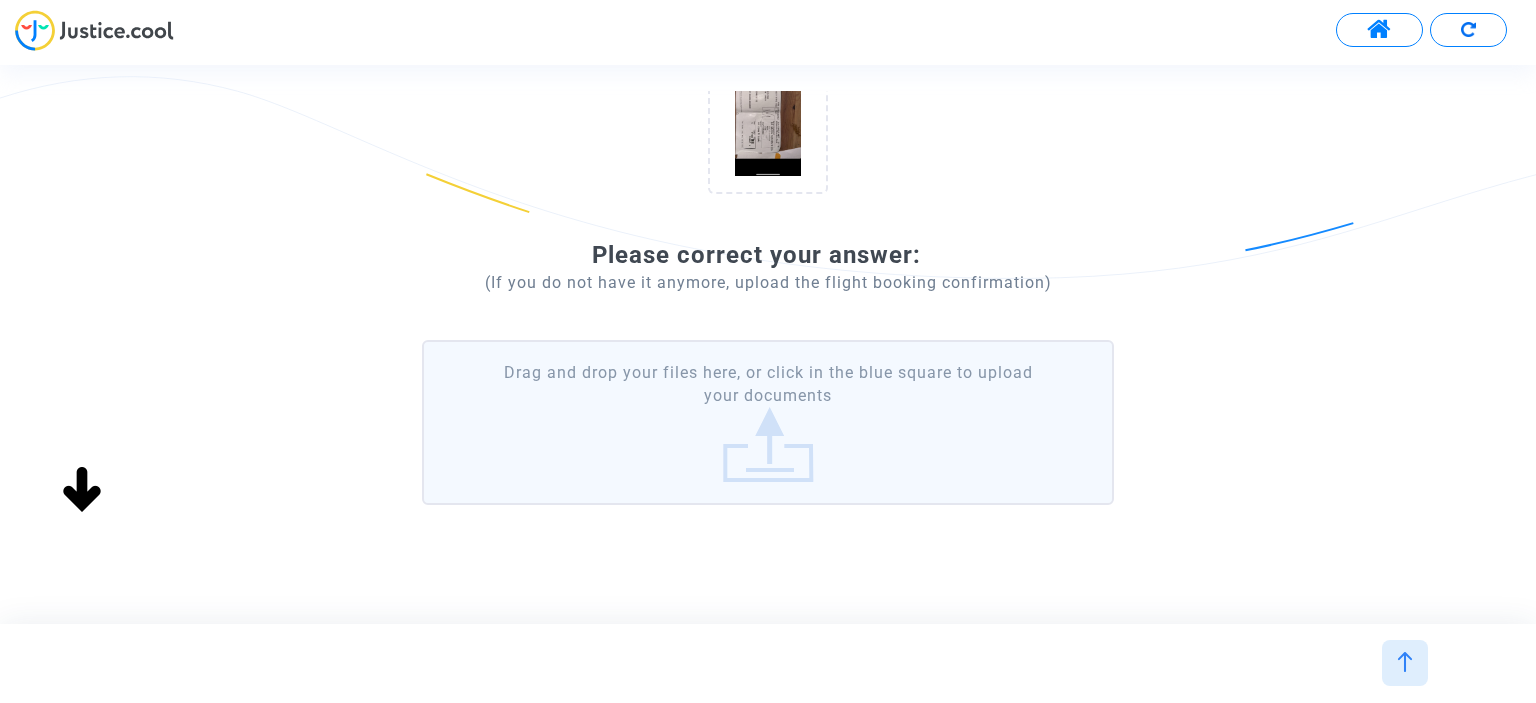 scroll, scrollTop: 333, scrollLeft: 0, axis: vertical 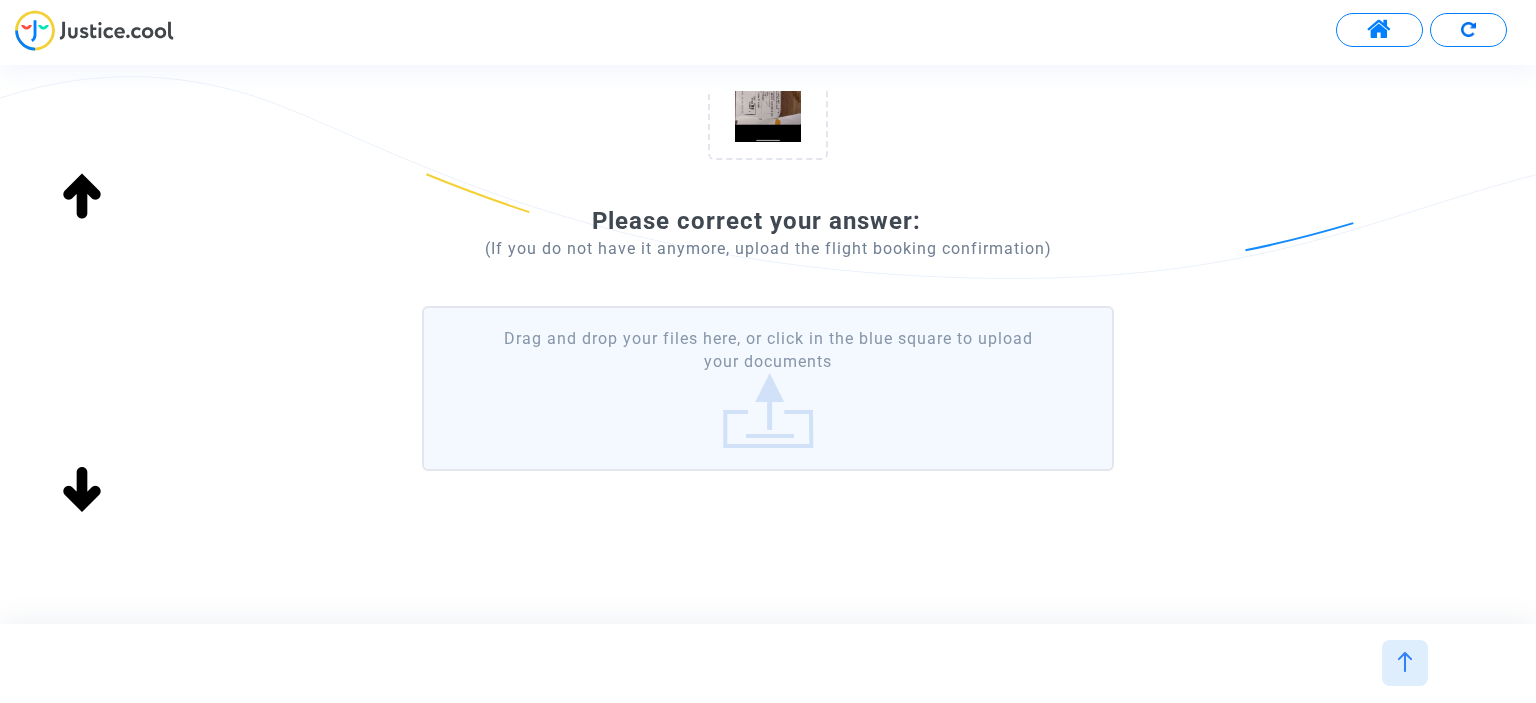 click on "Drag and drop your files here, or click in the blue square to upload your documents" 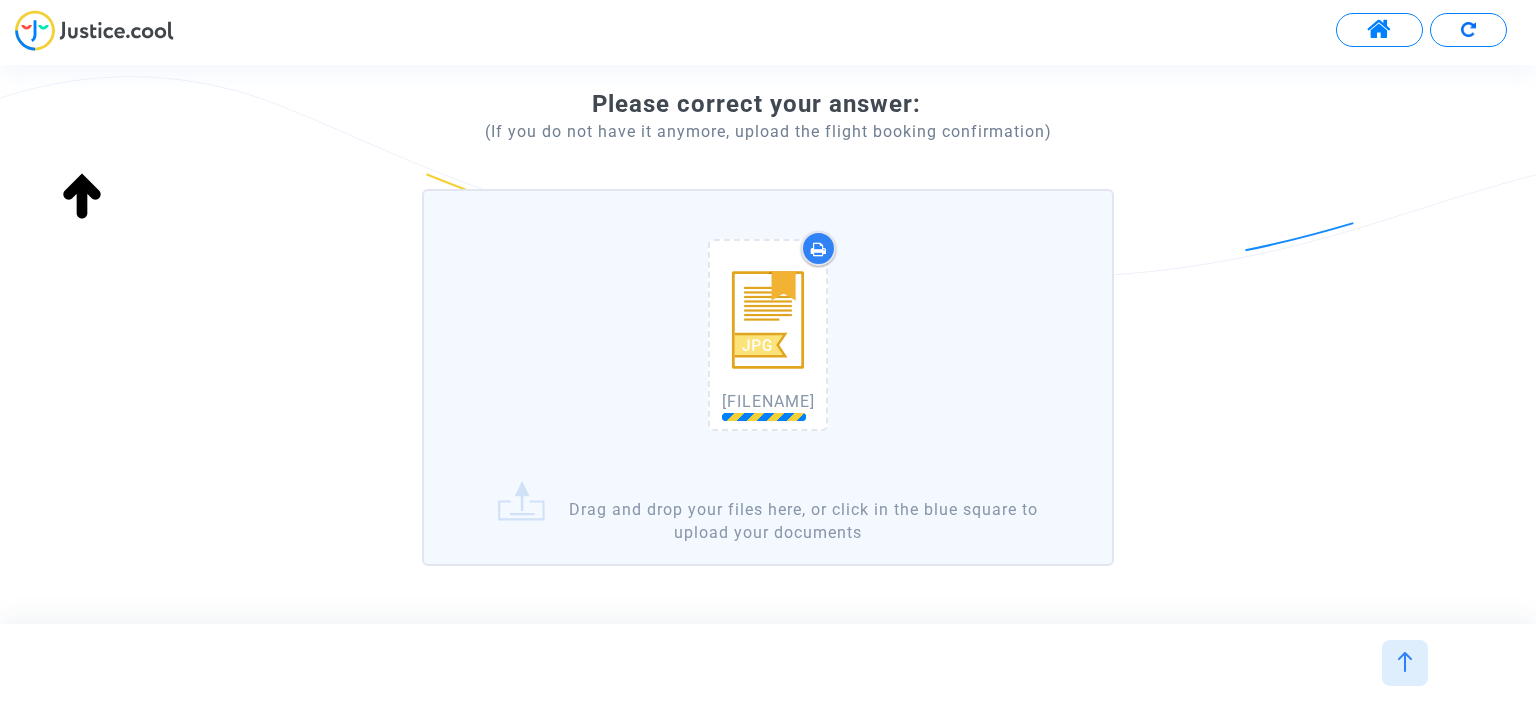 scroll, scrollTop: 544, scrollLeft: 0, axis: vertical 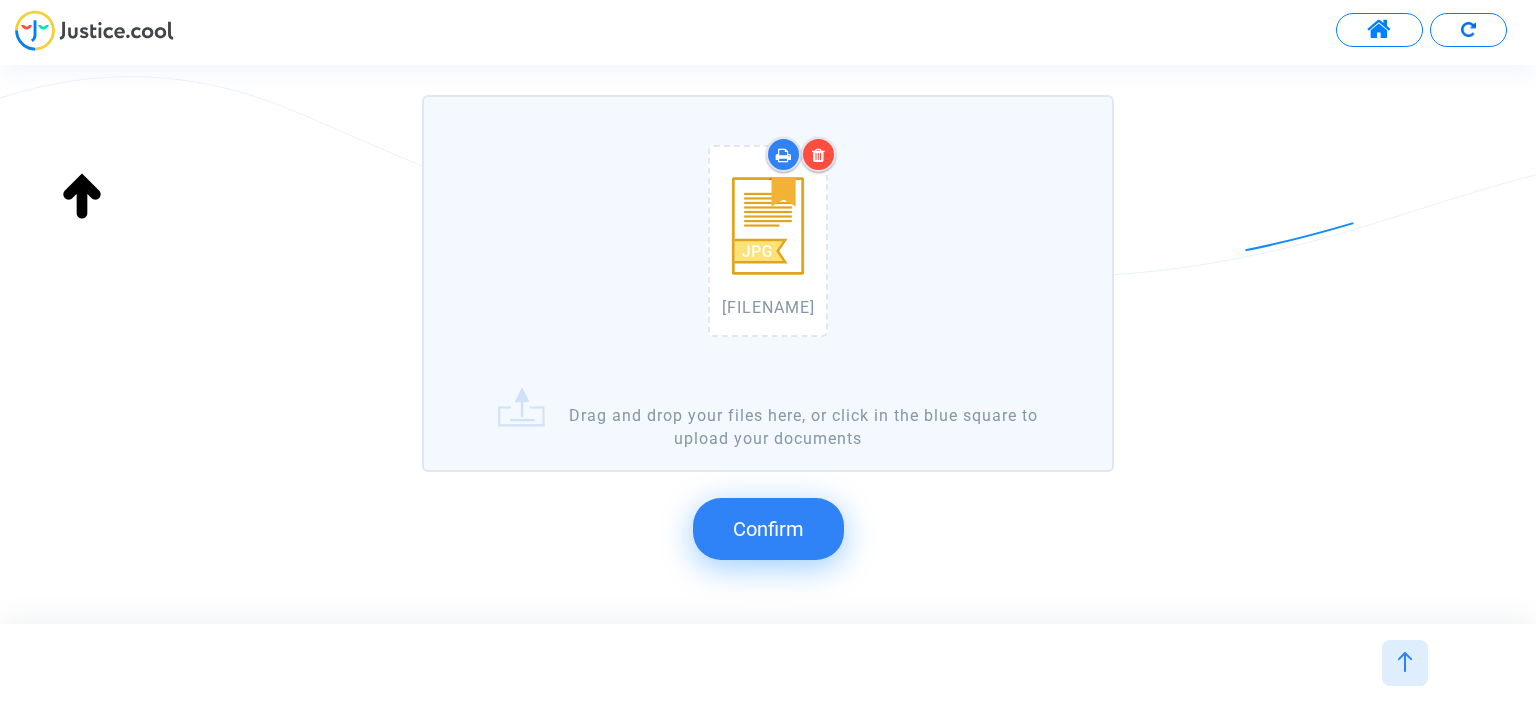 click on "Confirm" 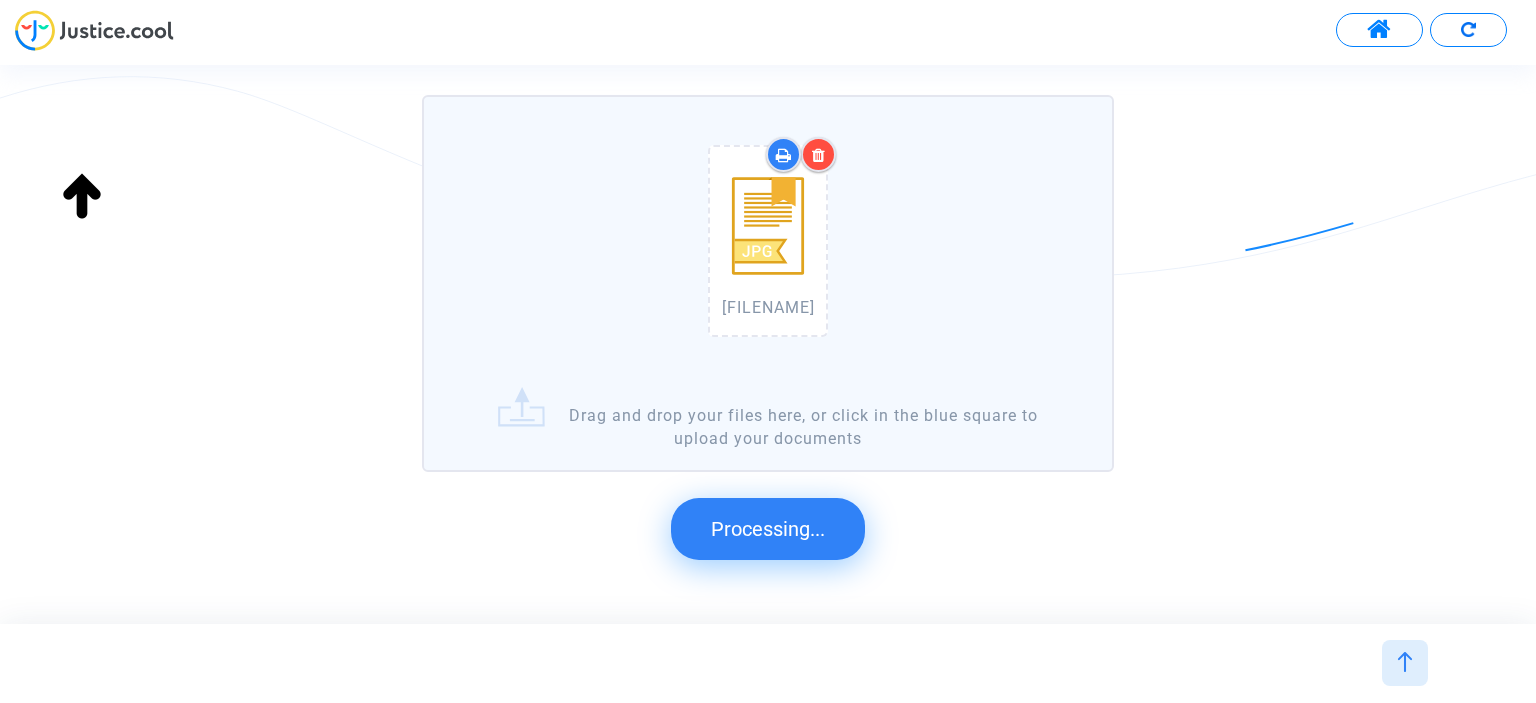 scroll, scrollTop: 354, scrollLeft: 0, axis: vertical 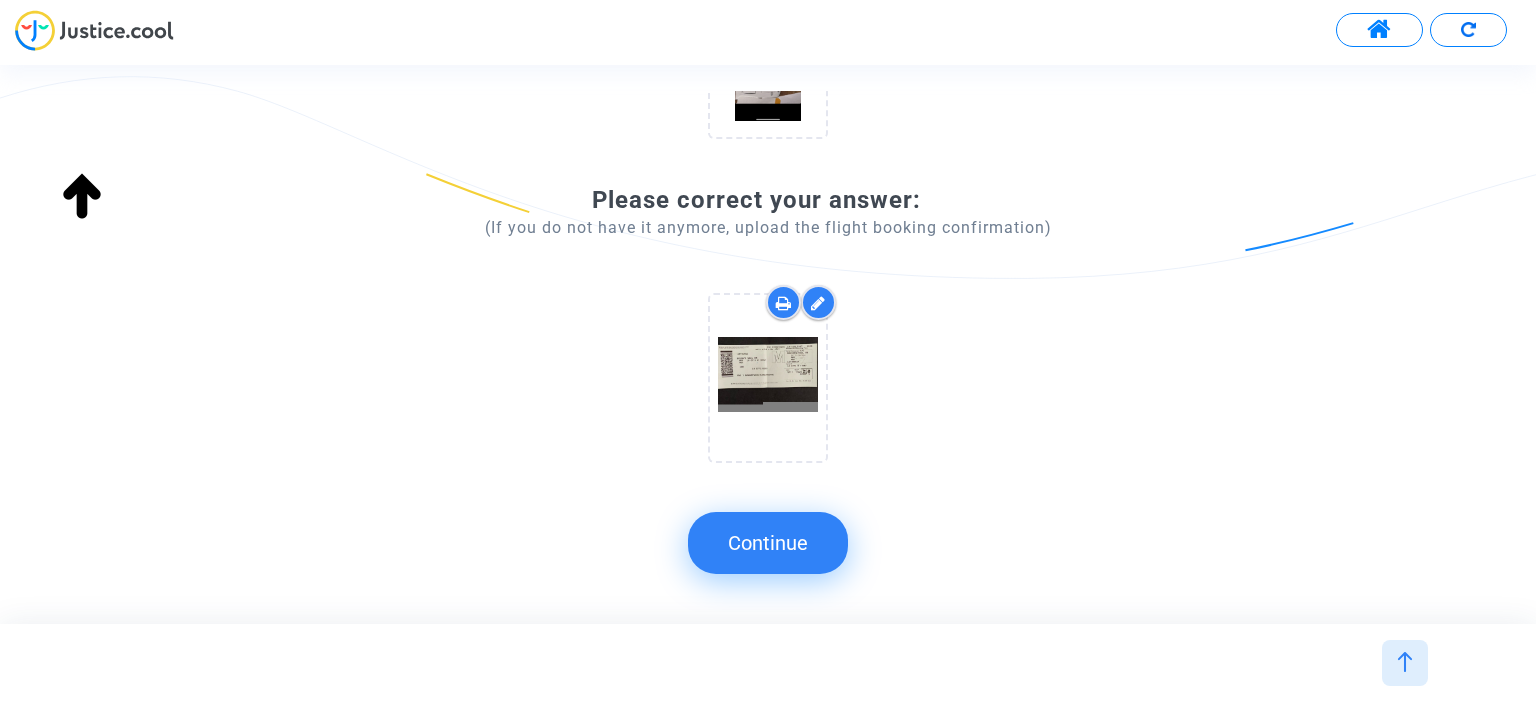 click on "Continue" 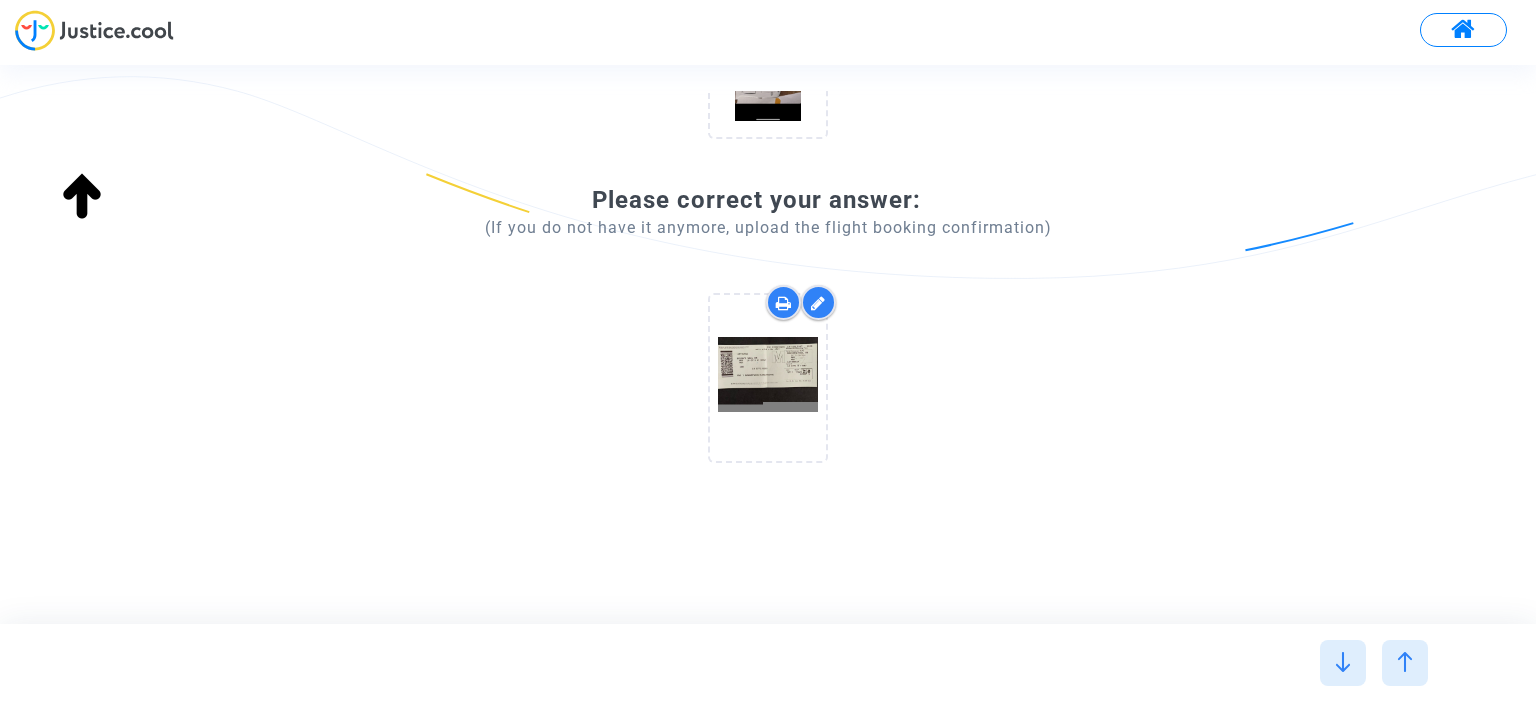 scroll, scrollTop: 0, scrollLeft: 0, axis: both 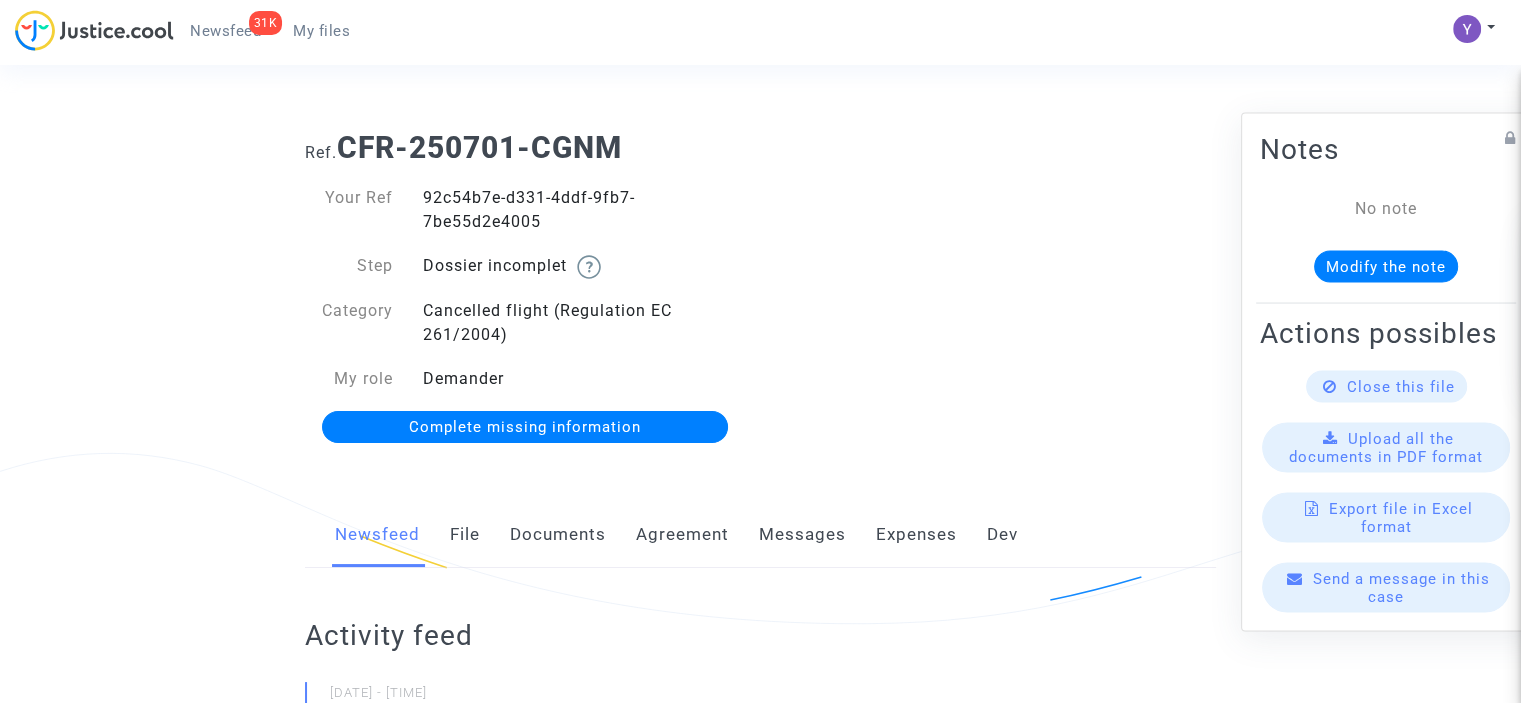 click on "Complete missing information" 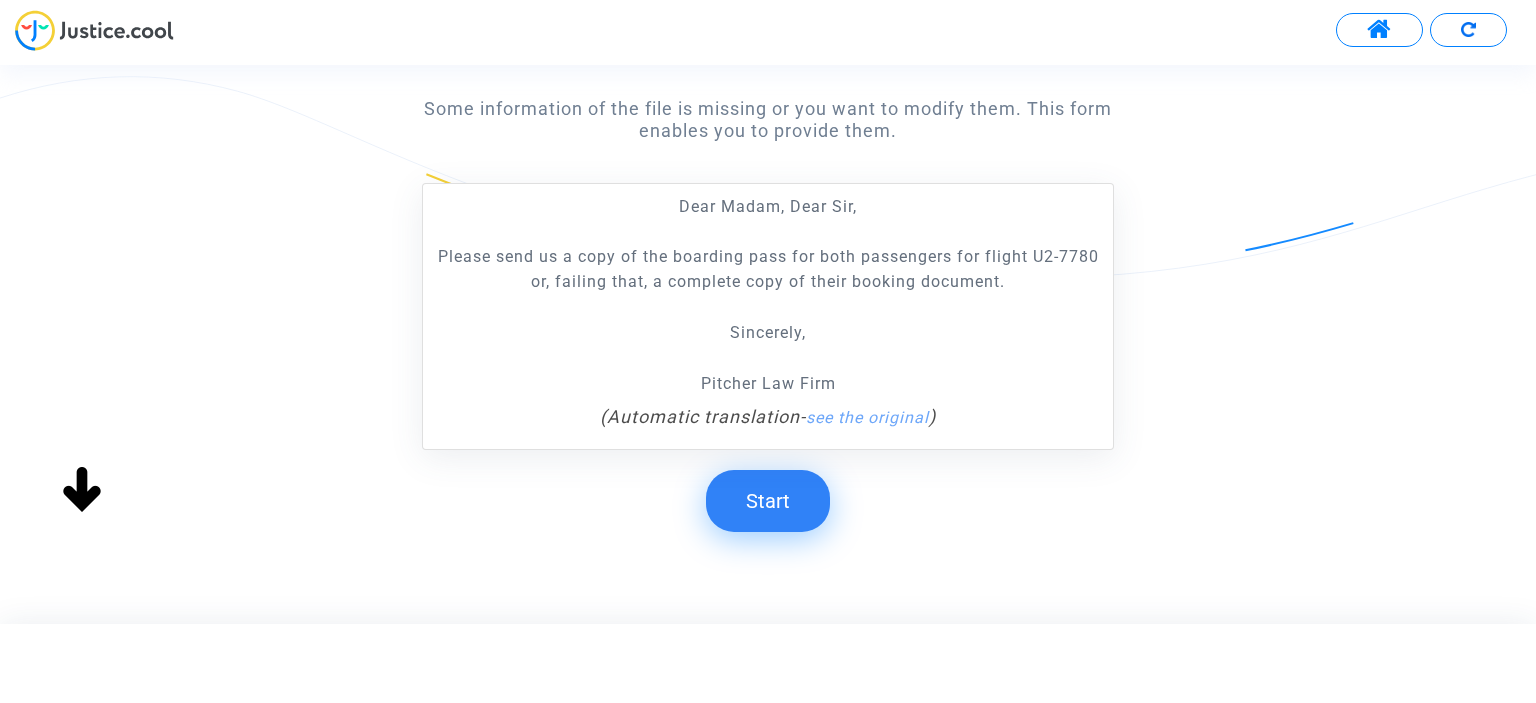 scroll, scrollTop: 389, scrollLeft: 0, axis: vertical 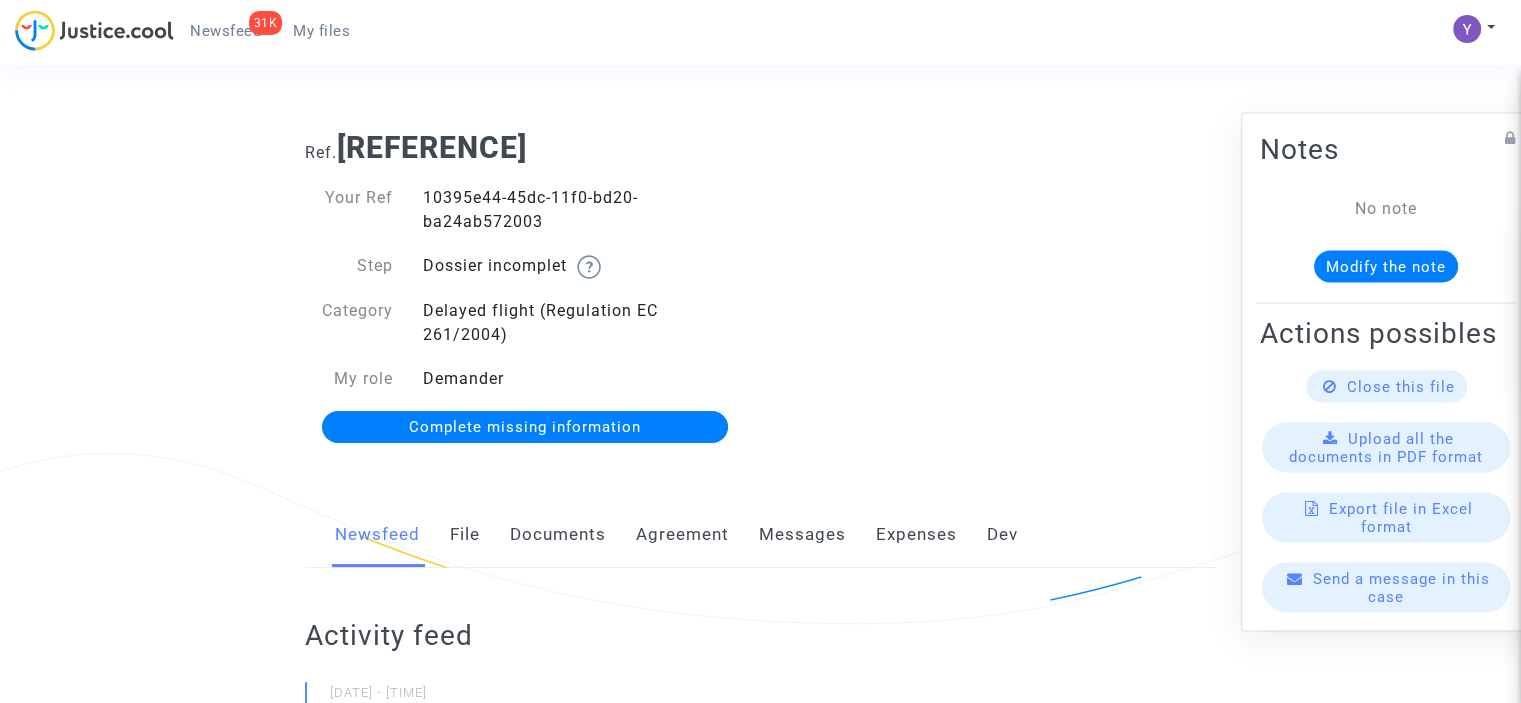 click on "Complete missing information" 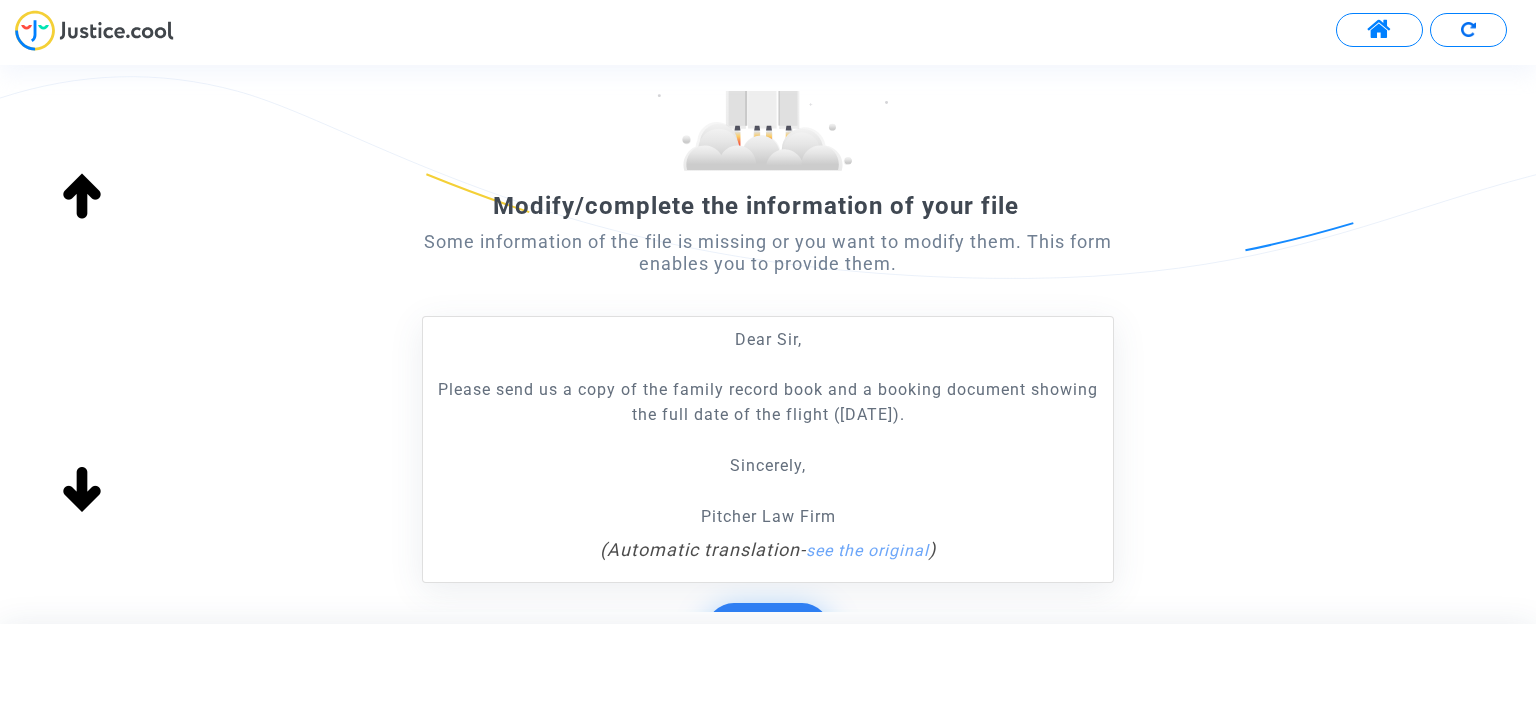 scroll, scrollTop: 300, scrollLeft: 0, axis: vertical 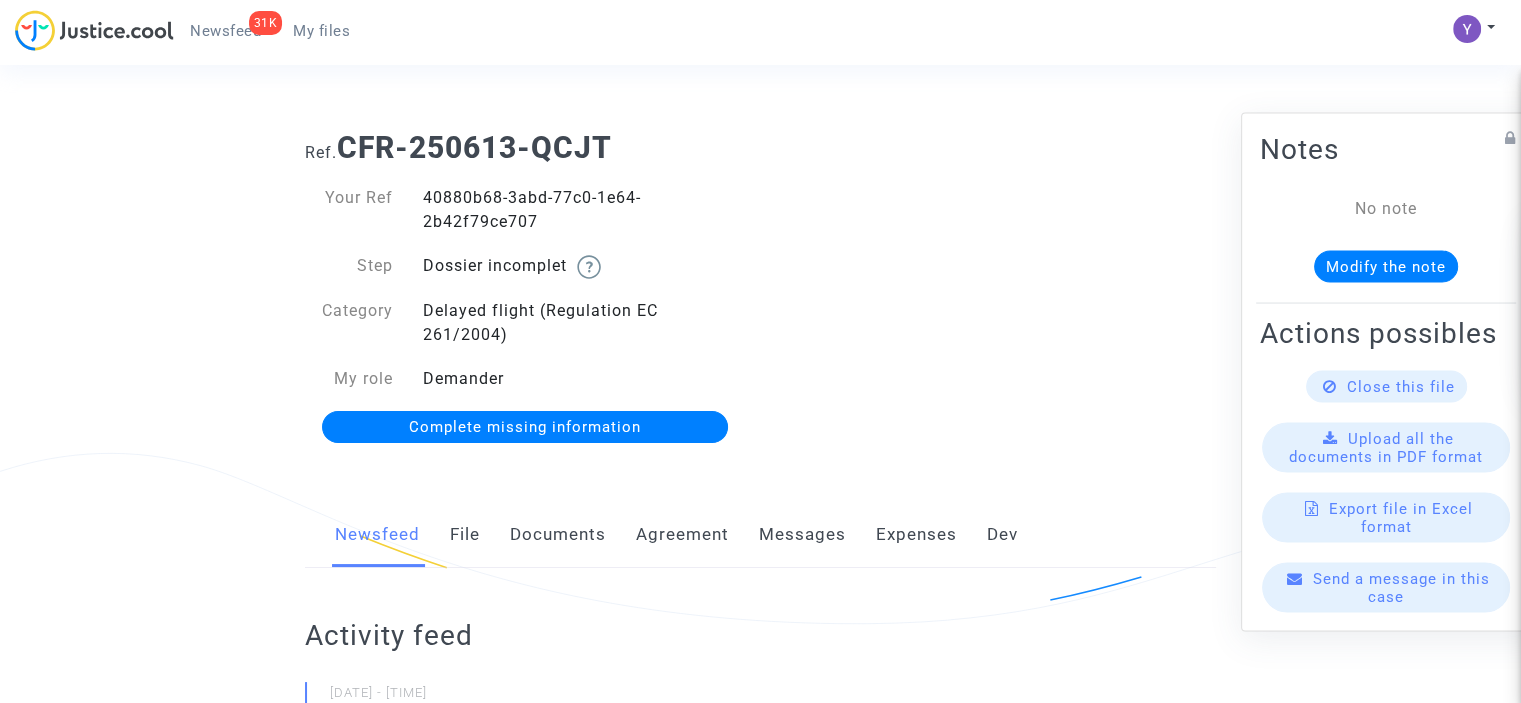 click on "Complete missing information" 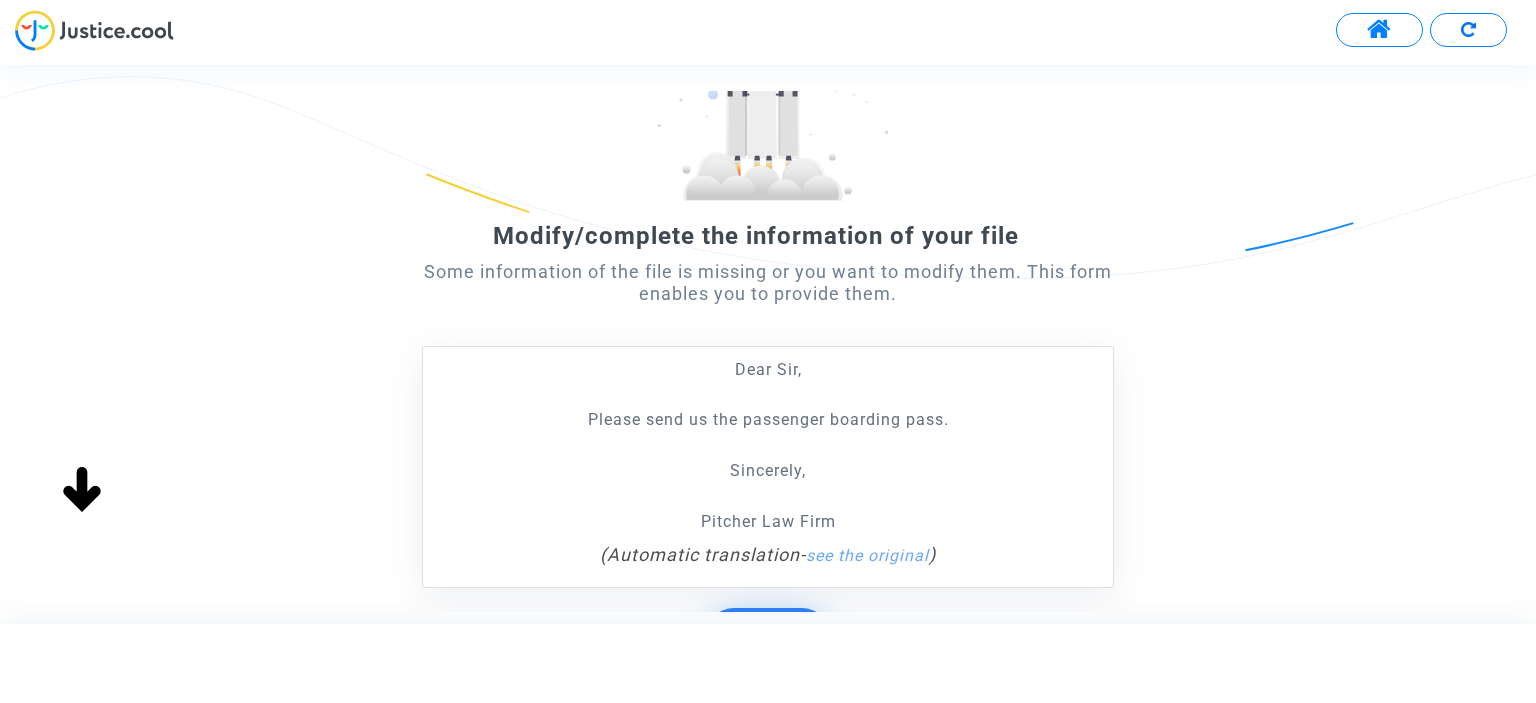 scroll, scrollTop: 364, scrollLeft: 0, axis: vertical 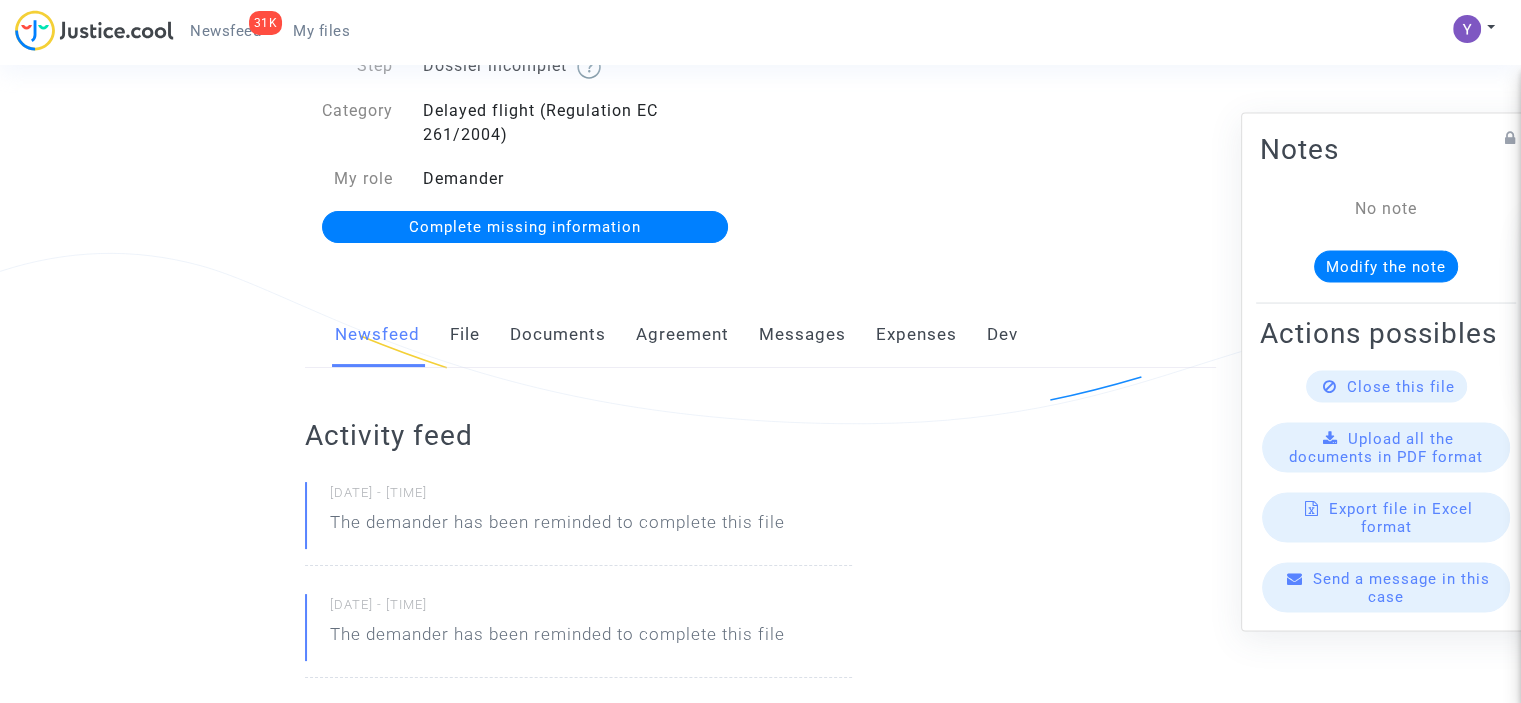 click on "Complete missing information" 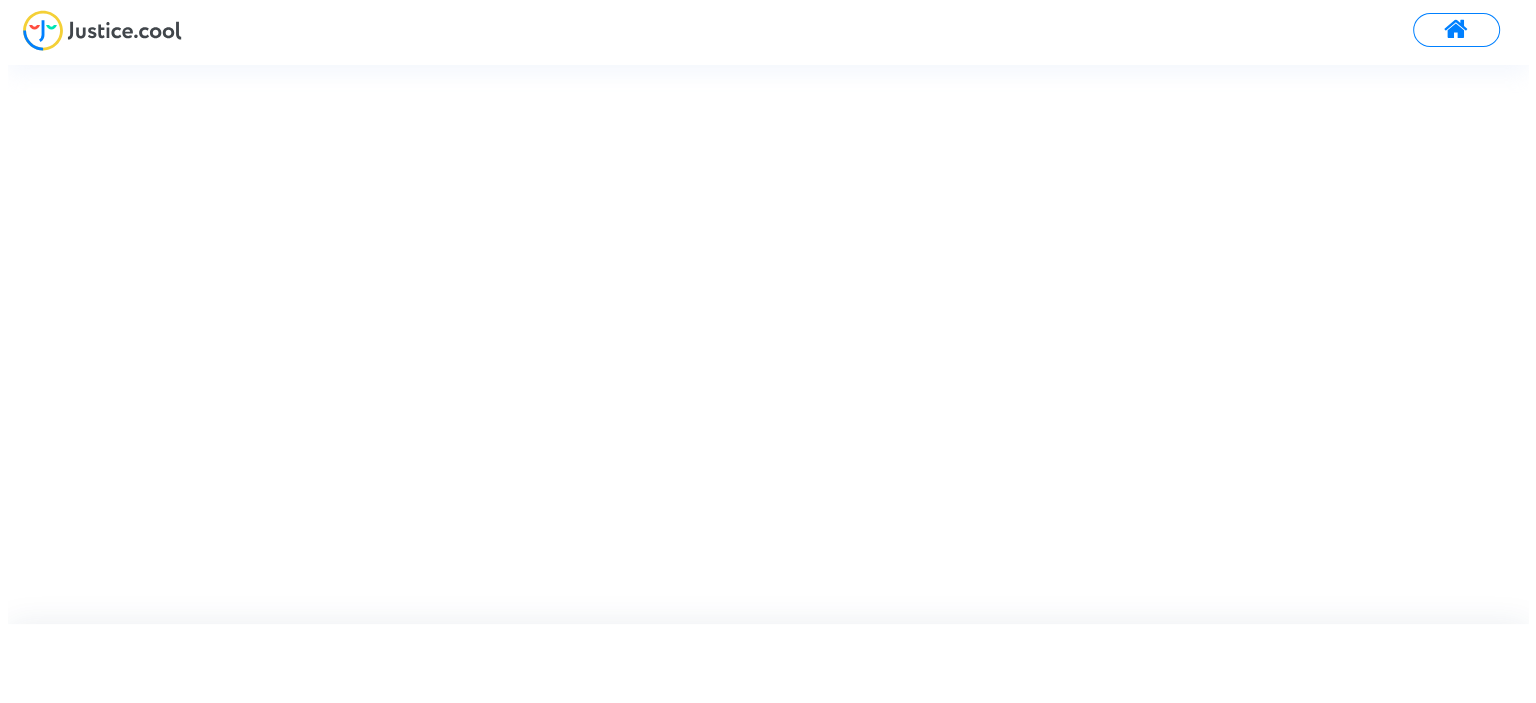 scroll, scrollTop: 0, scrollLeft: 0, axis: both 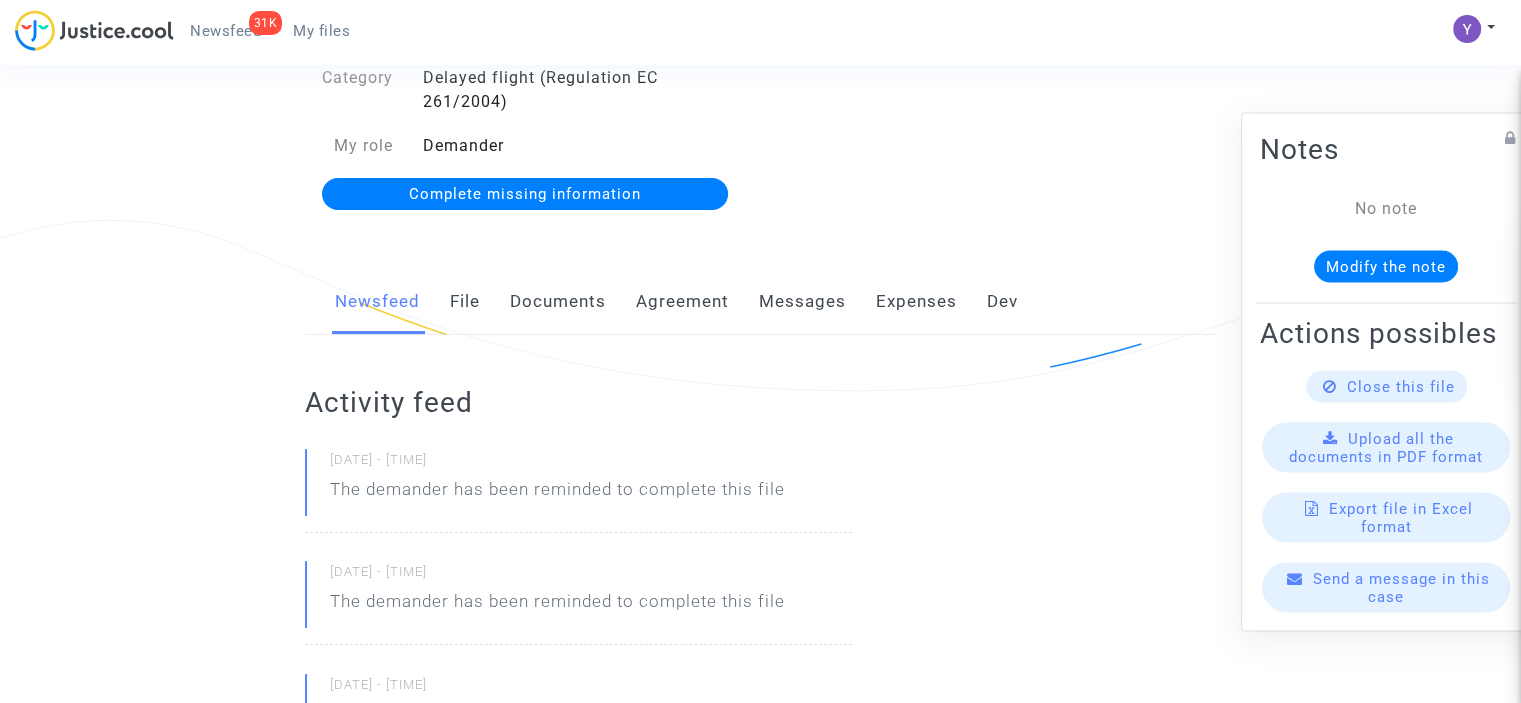 click on "Complete missing information" 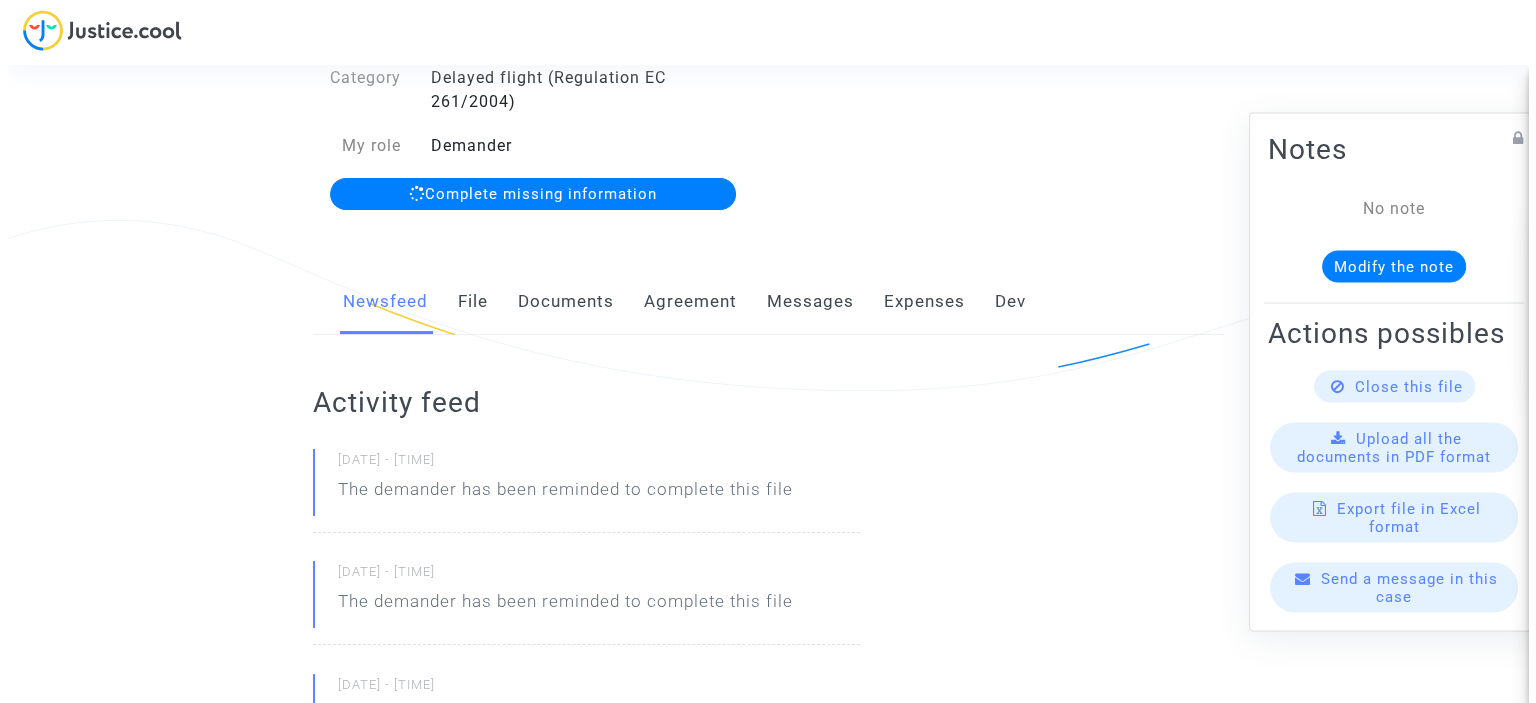 scroll, scrollTop: 0, scrollLeft: 0, axis: both 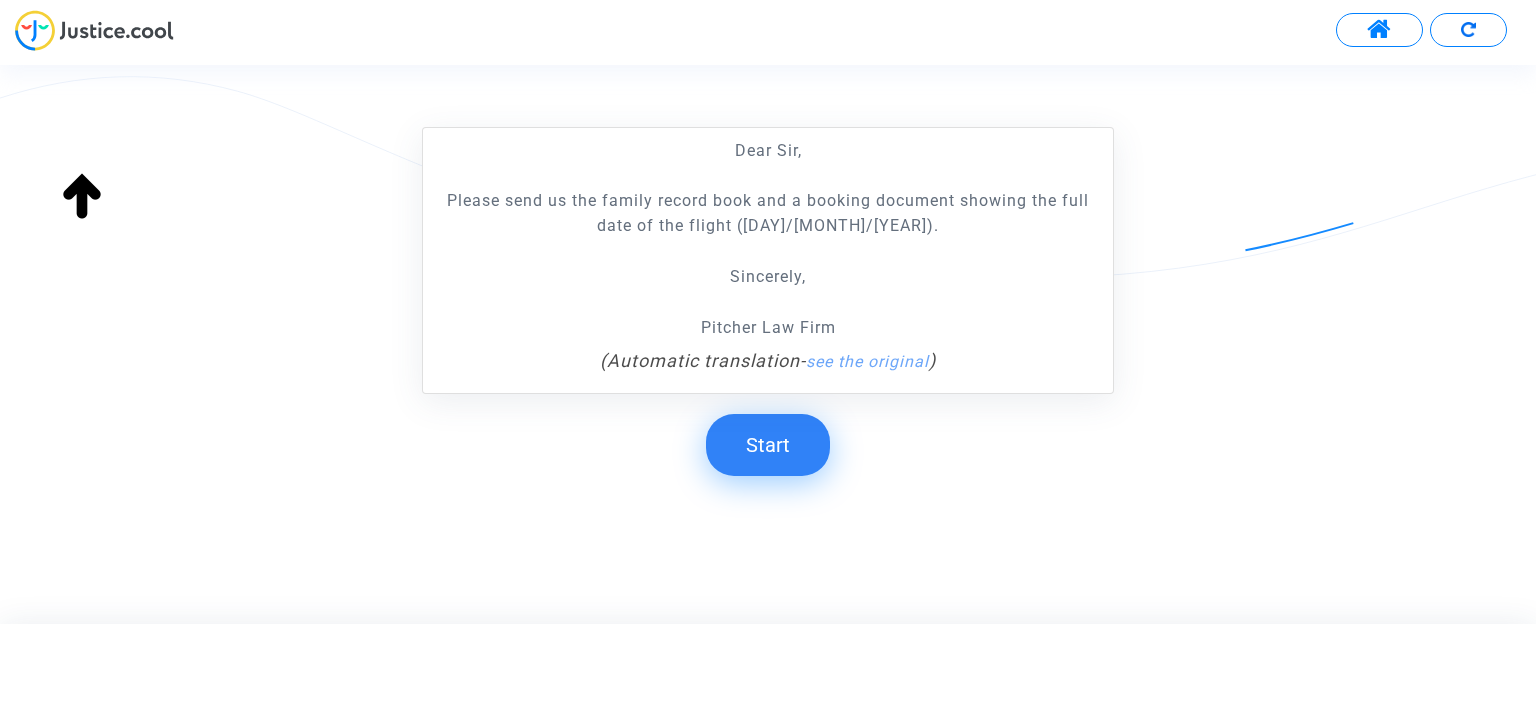 click on "Start" 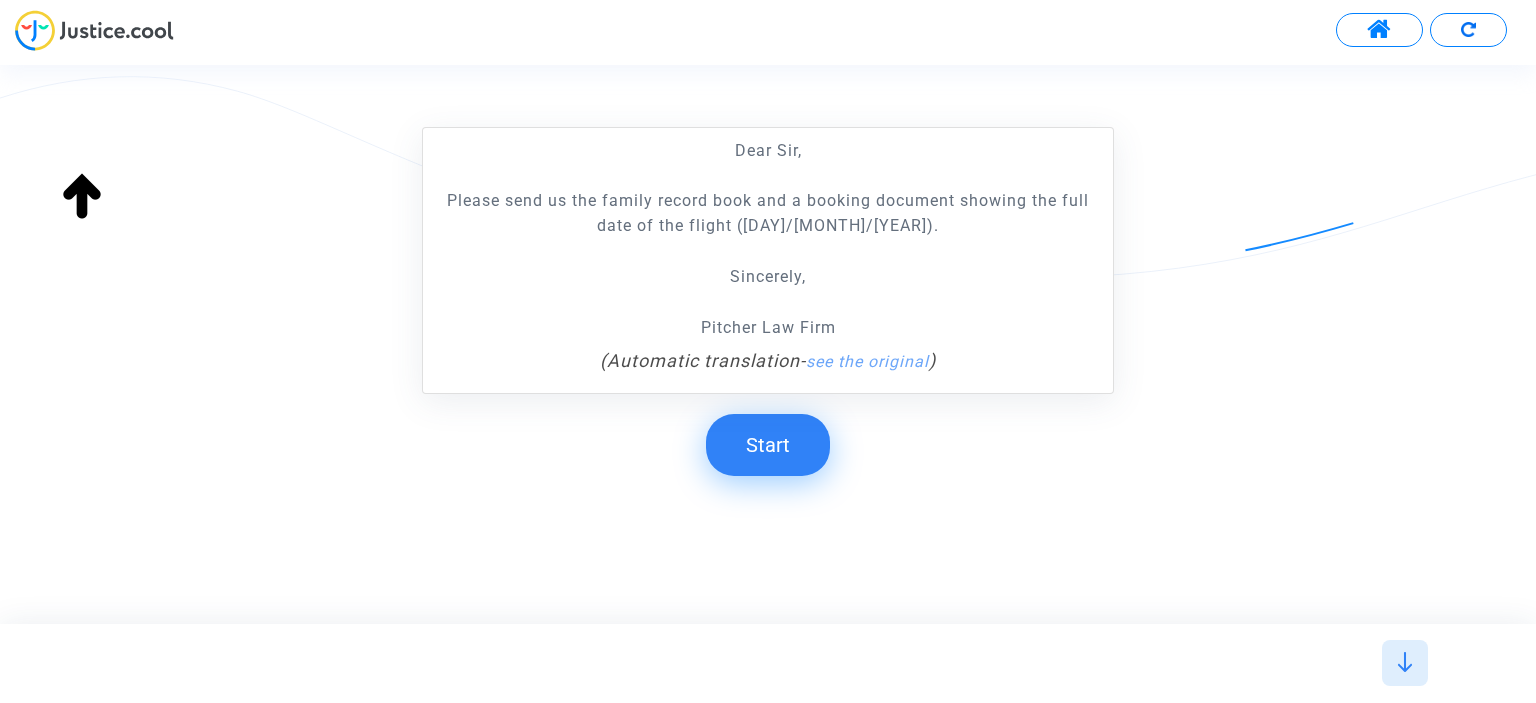 click on "Start" 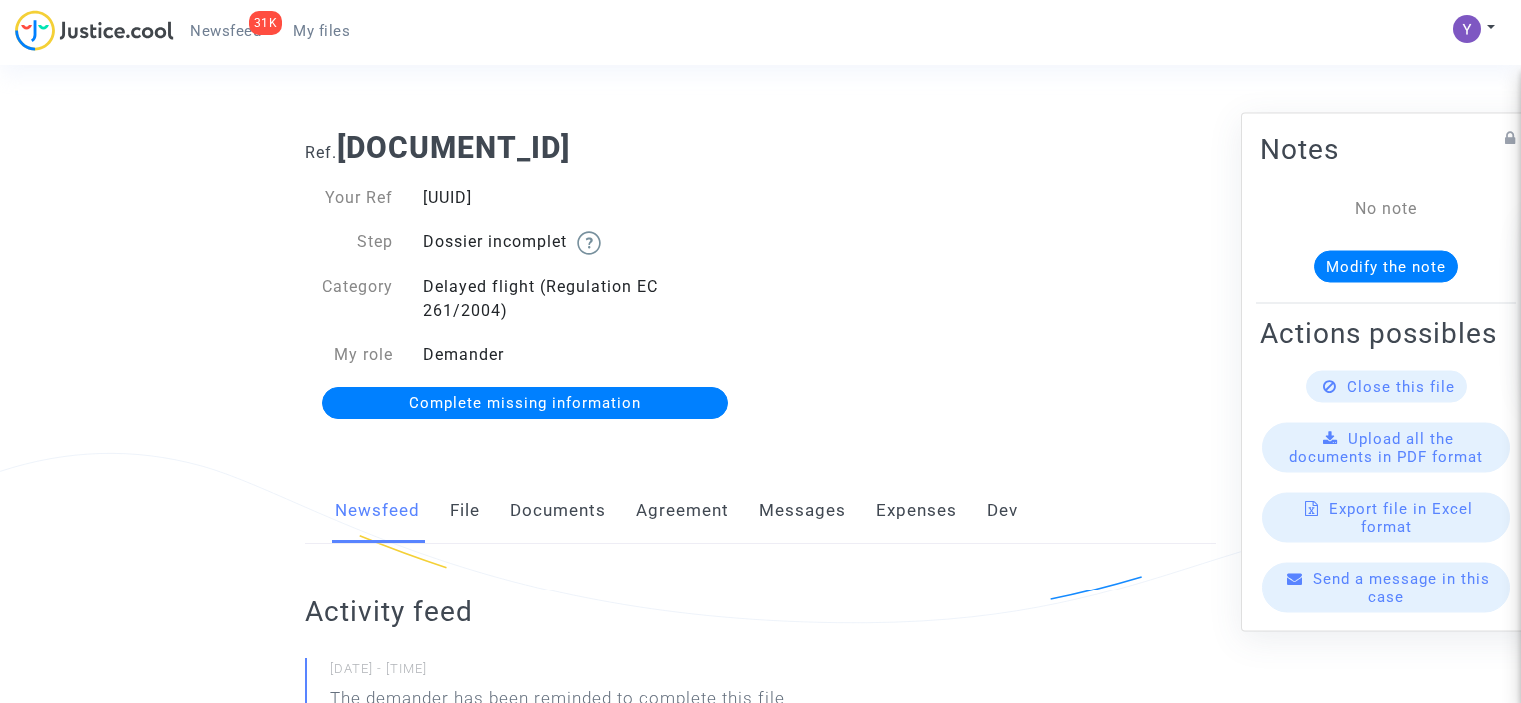scroll, scrollTop: 0, scrollLeft: 0, axis: both 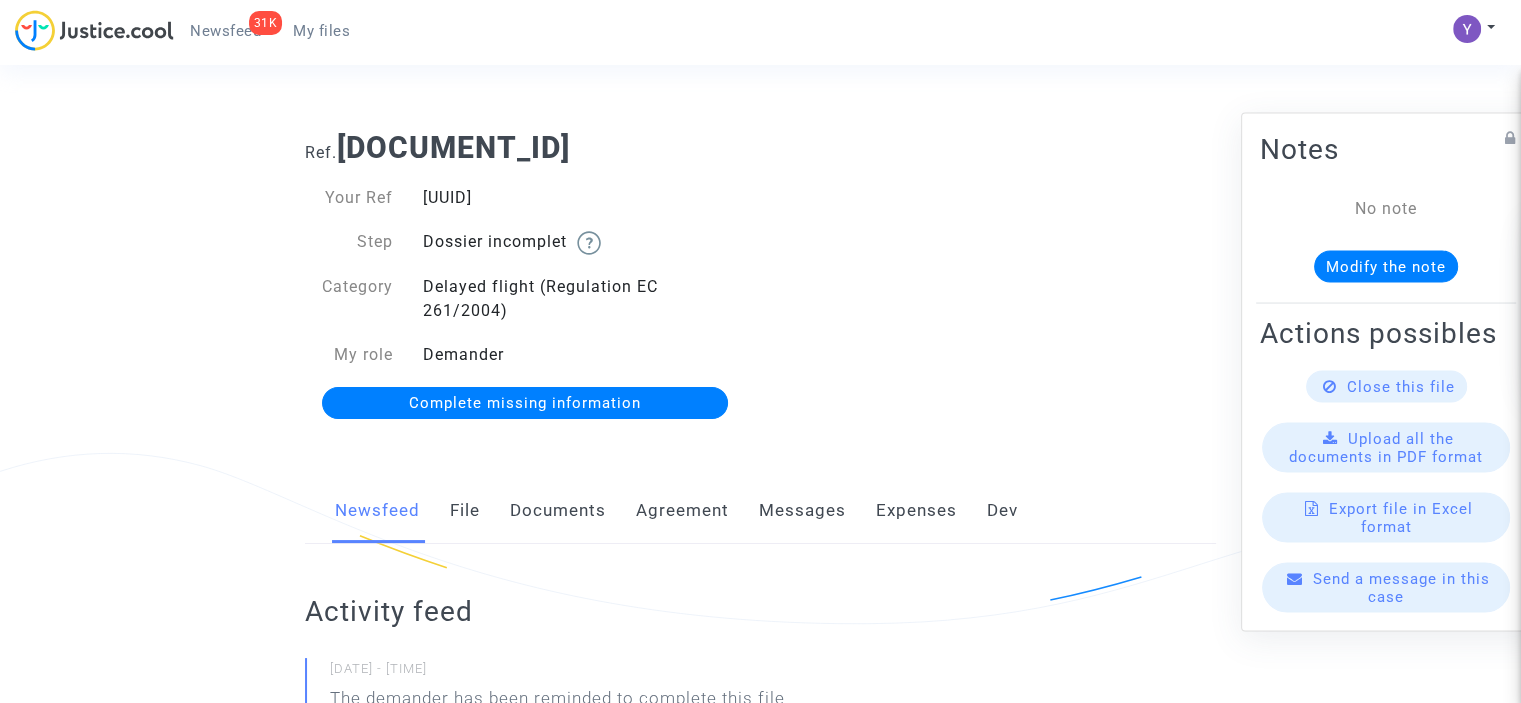 click on "Complete missing information" 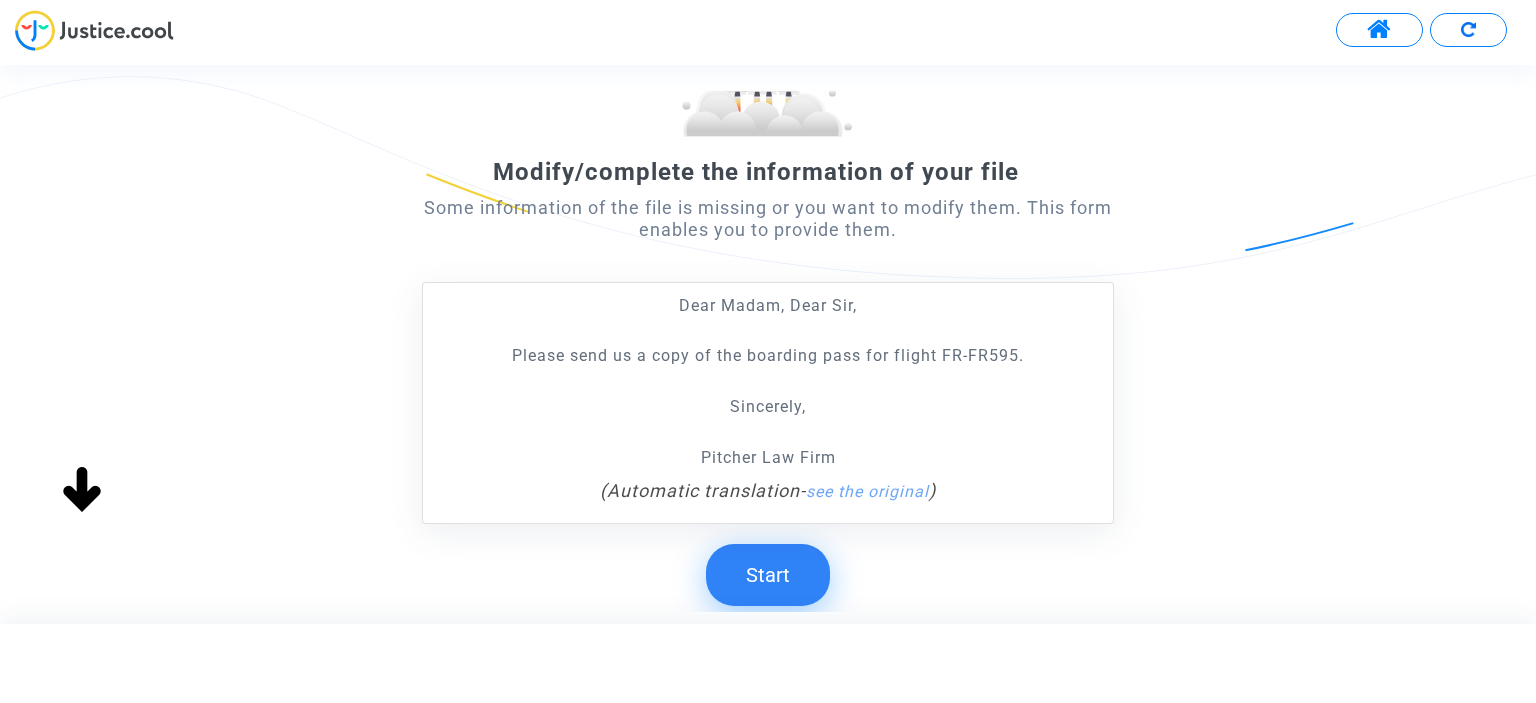 scroll, scrollTop: 364, scrollLeft: 0, axis: vertical 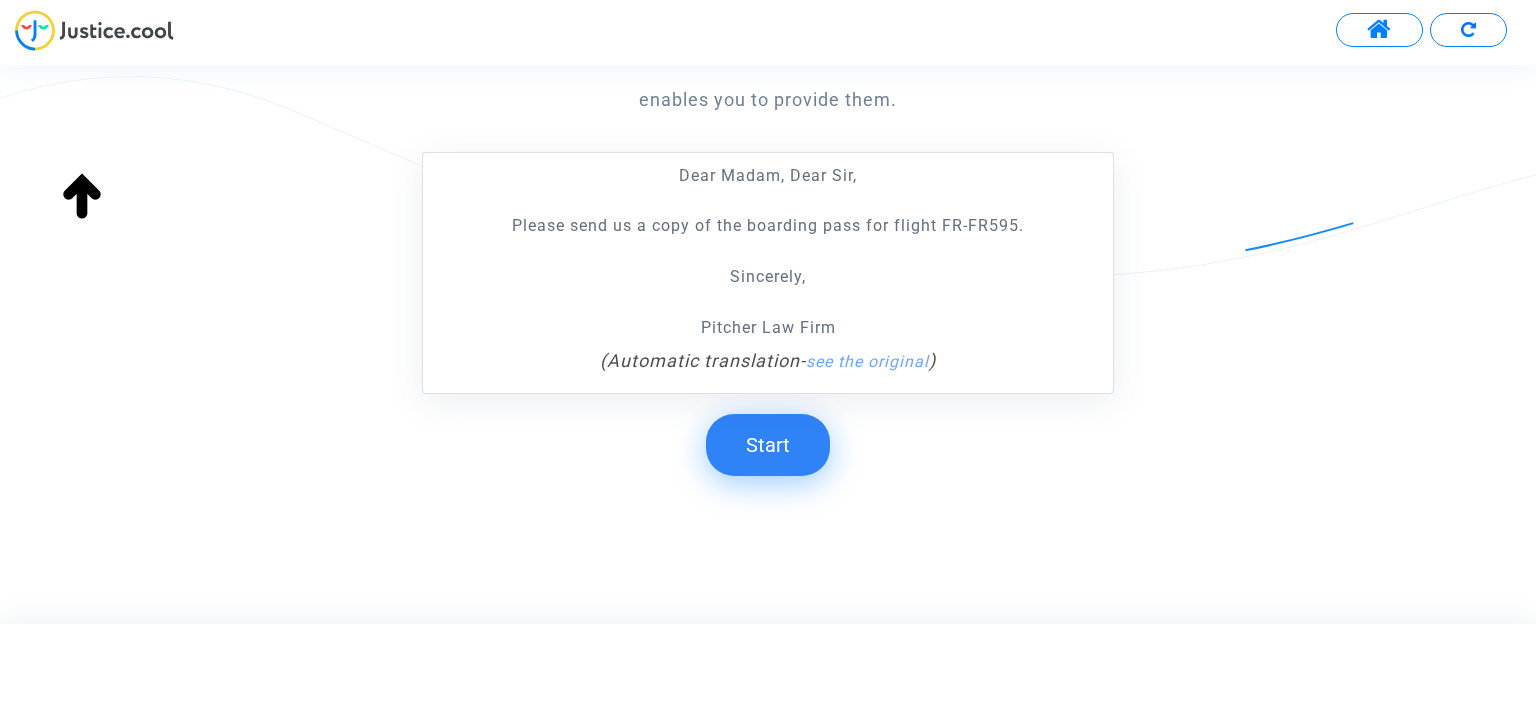 click on "Start" 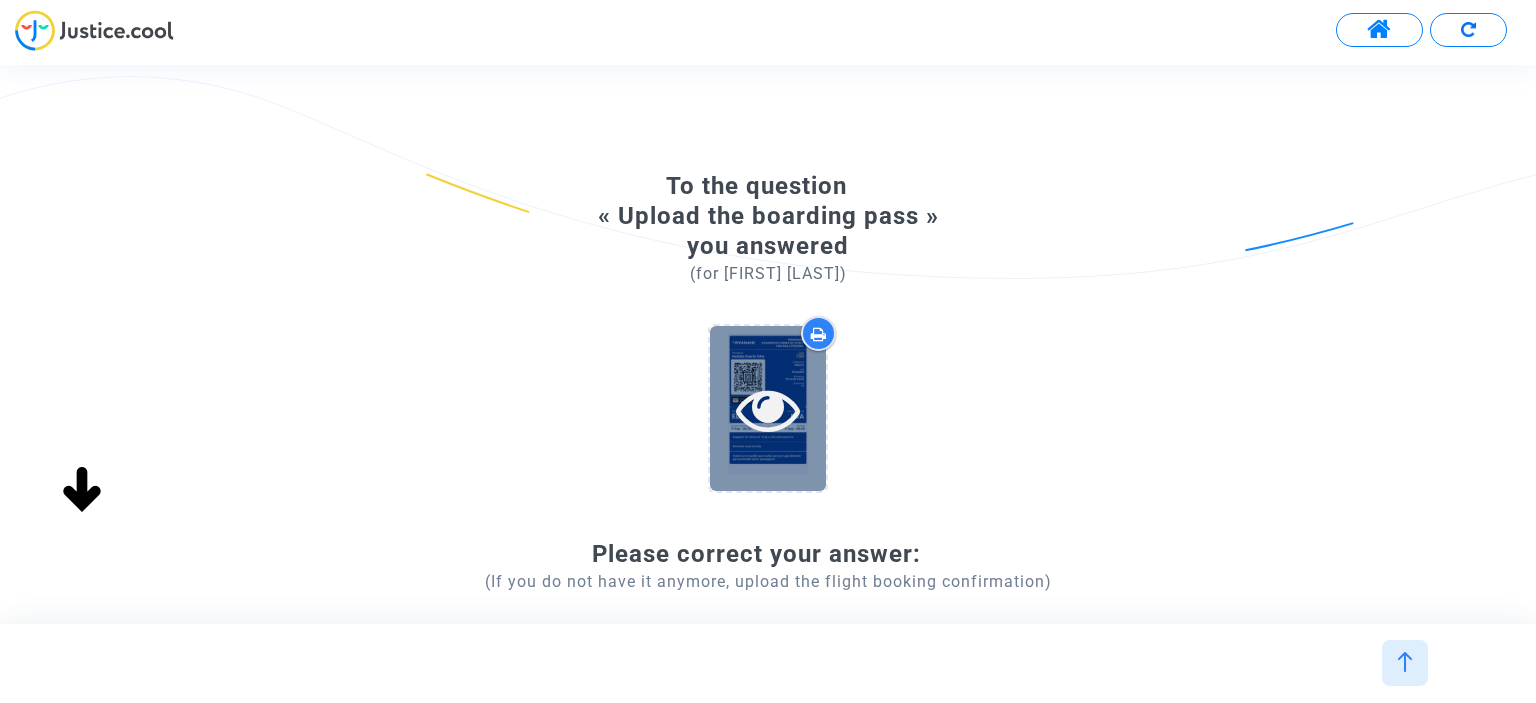 click at bounding box center (768, 409) 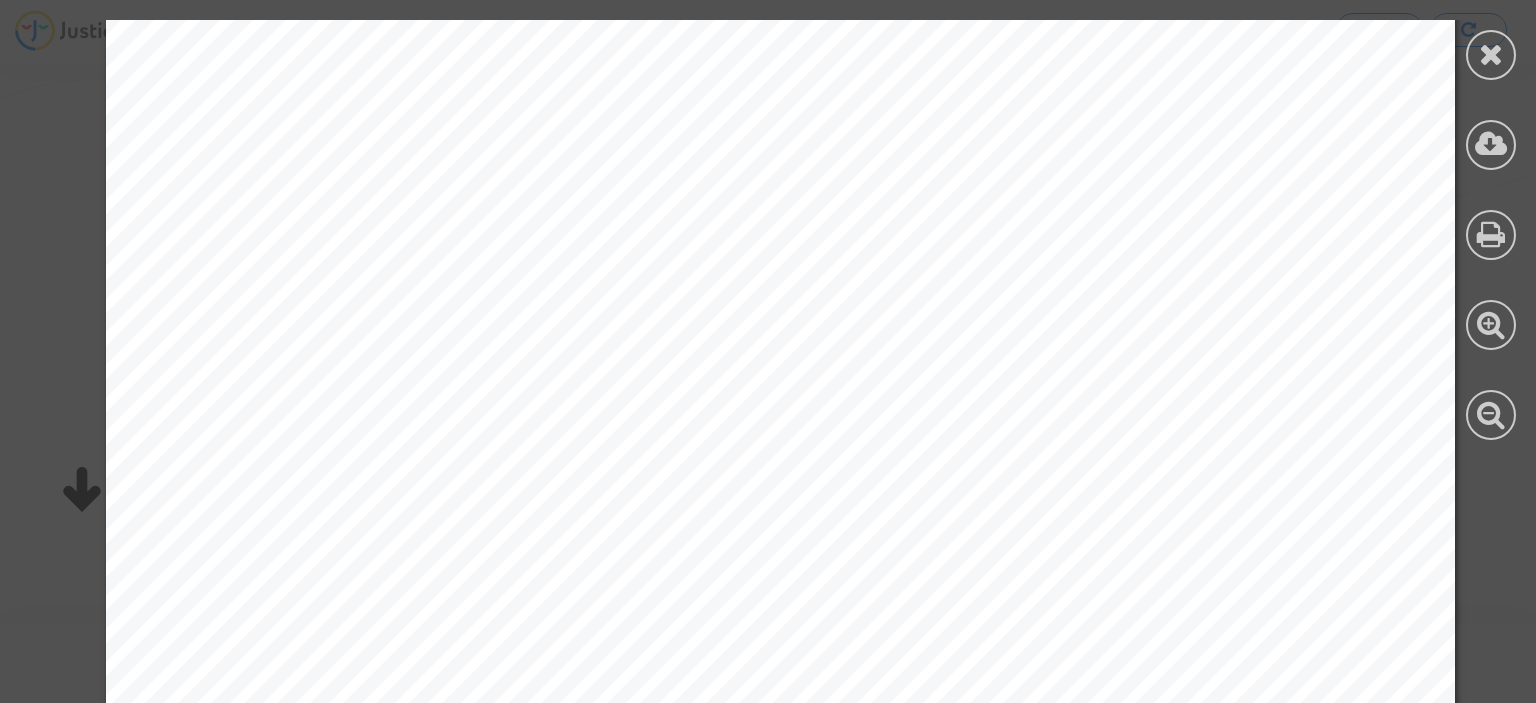 scroll, scrollTop: 1200, scrollLeft: 0, axis: vertical 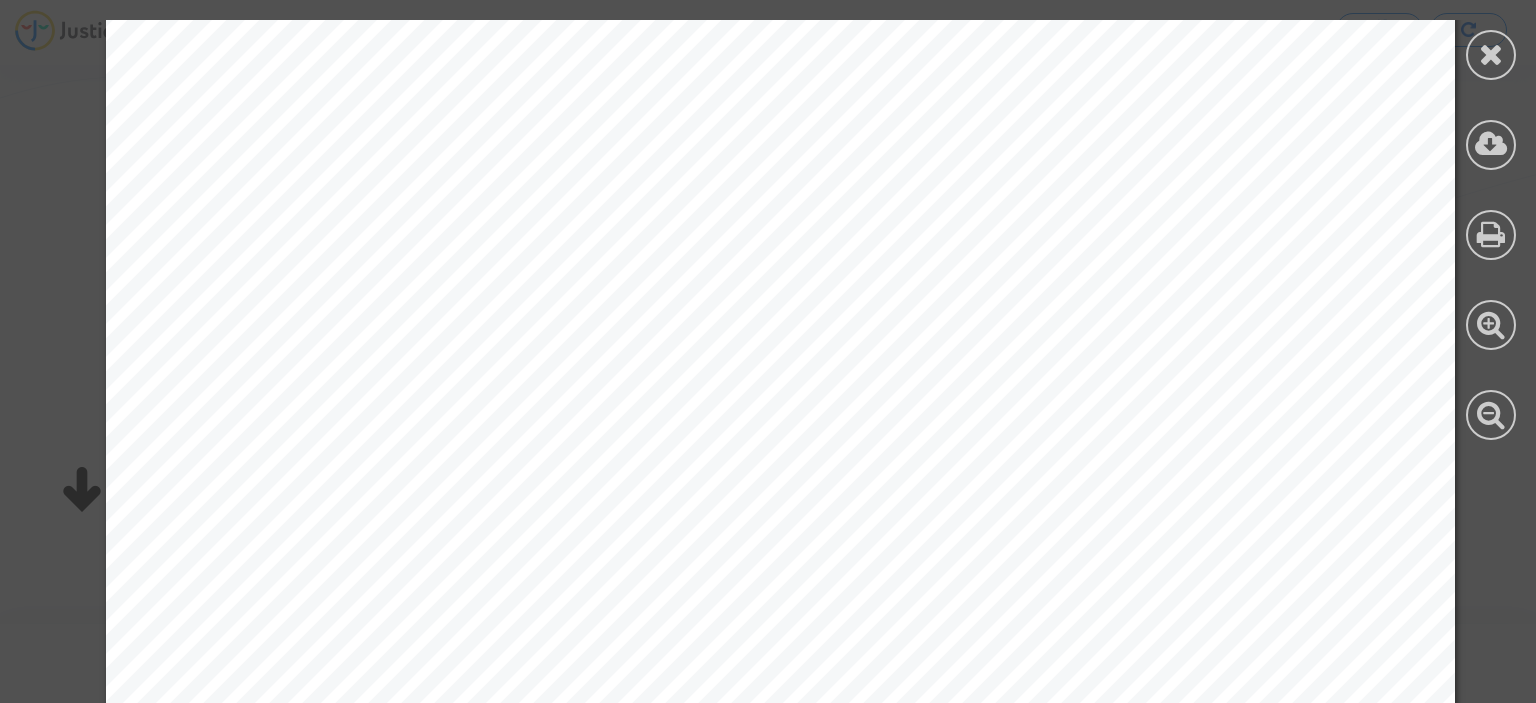 click at bounding box center (780, -226) 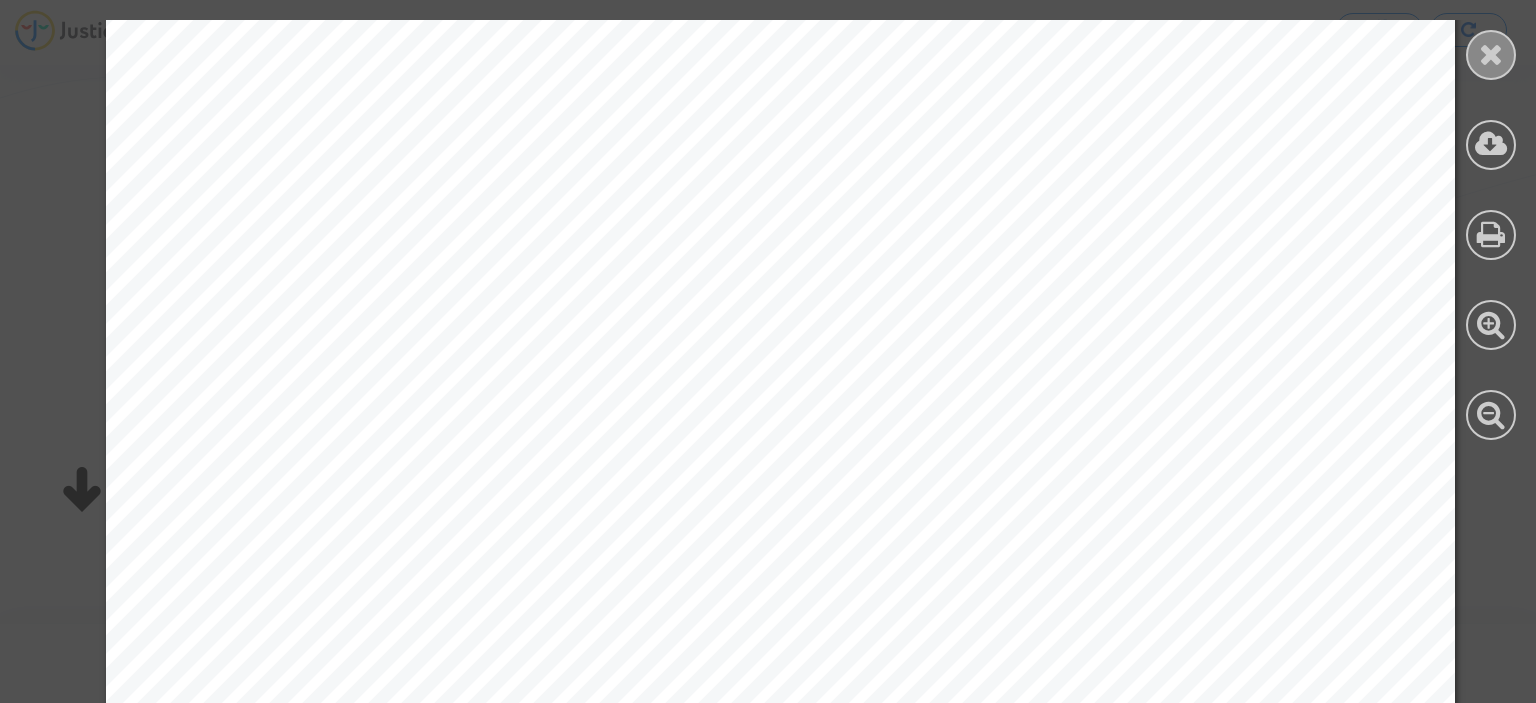 click at bounding box center [1491, 55] 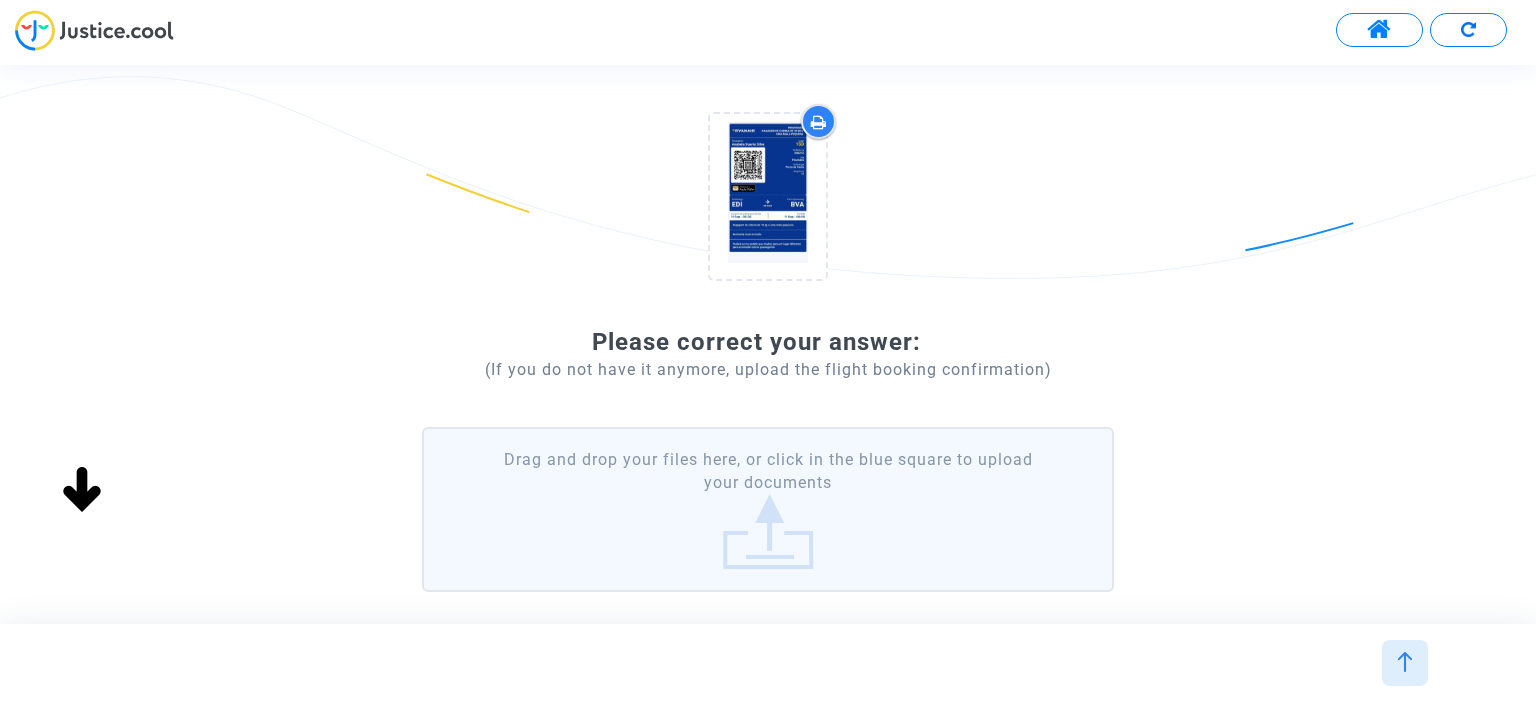 scroll, scrollTop: 300, scrollLeft: 0, axis: vertical 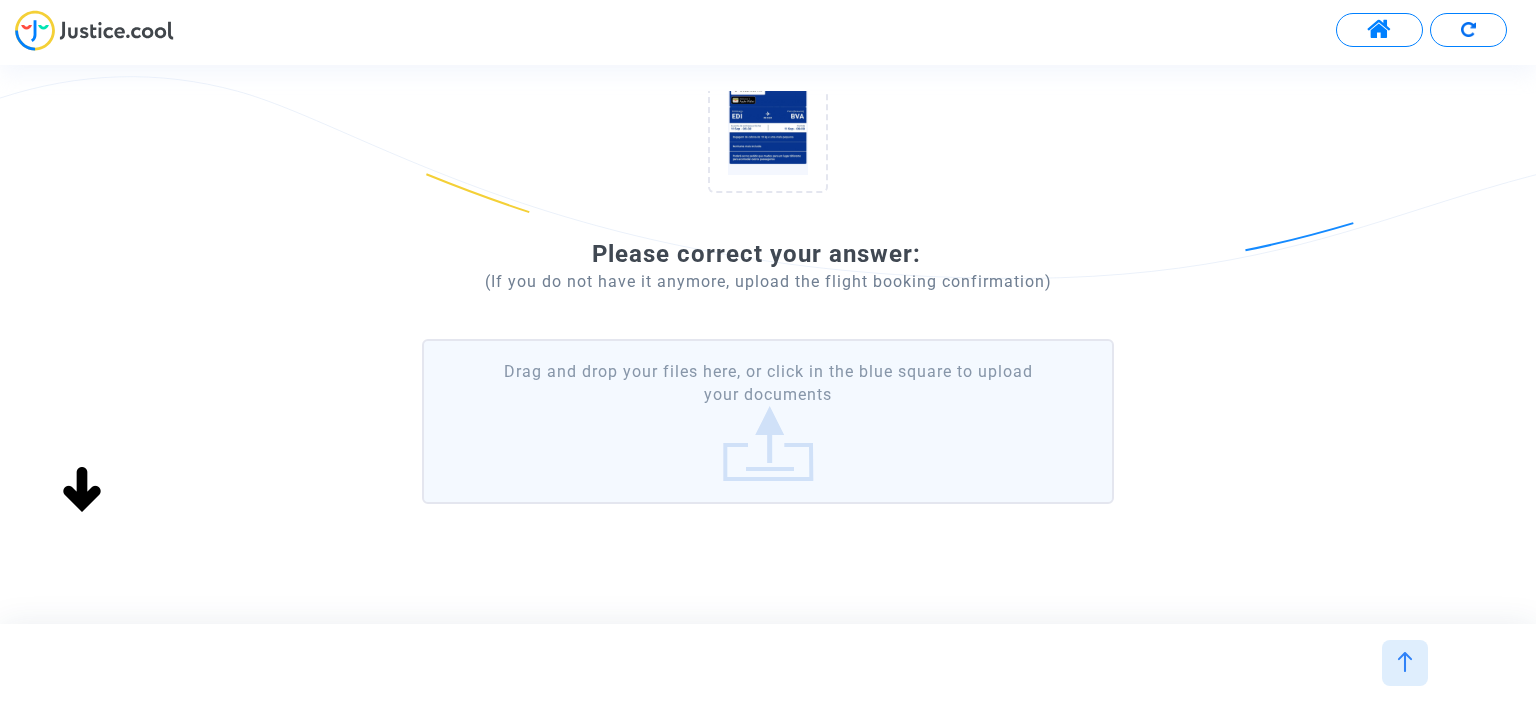click on "Drag and drop your files here, or click in the blue square to upload your documents" 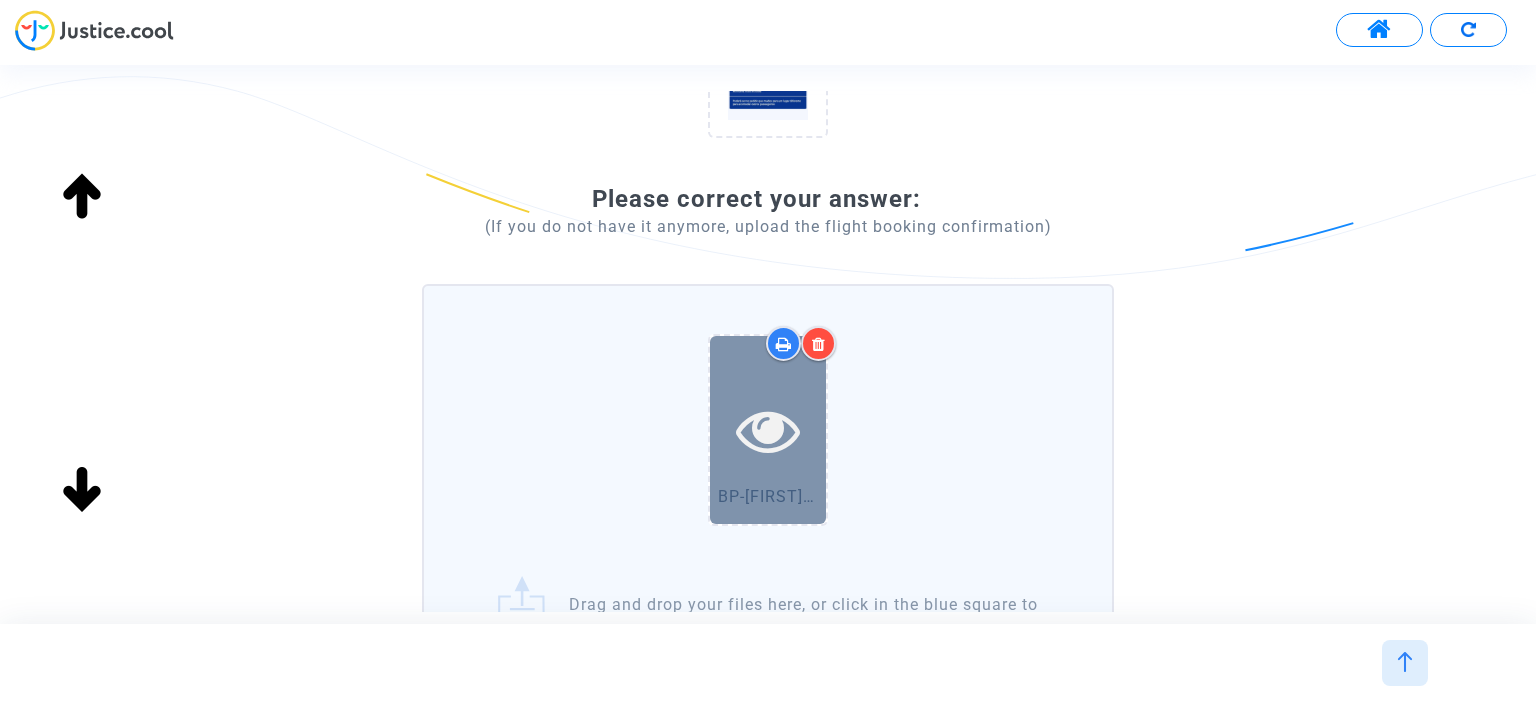 scroll, scrollTop: 400, scrollLeft: 0, axis: vertical 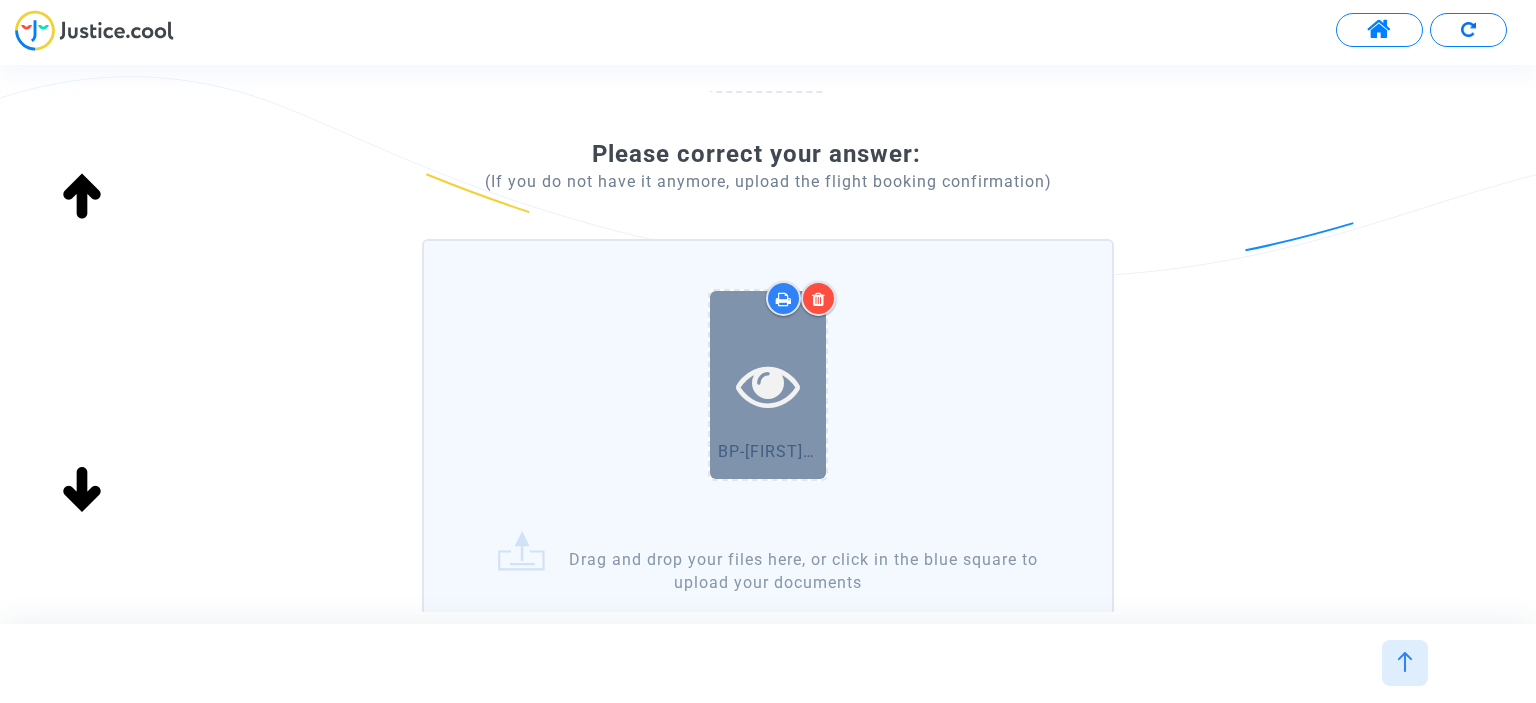 click at bounding box center (768, 385) 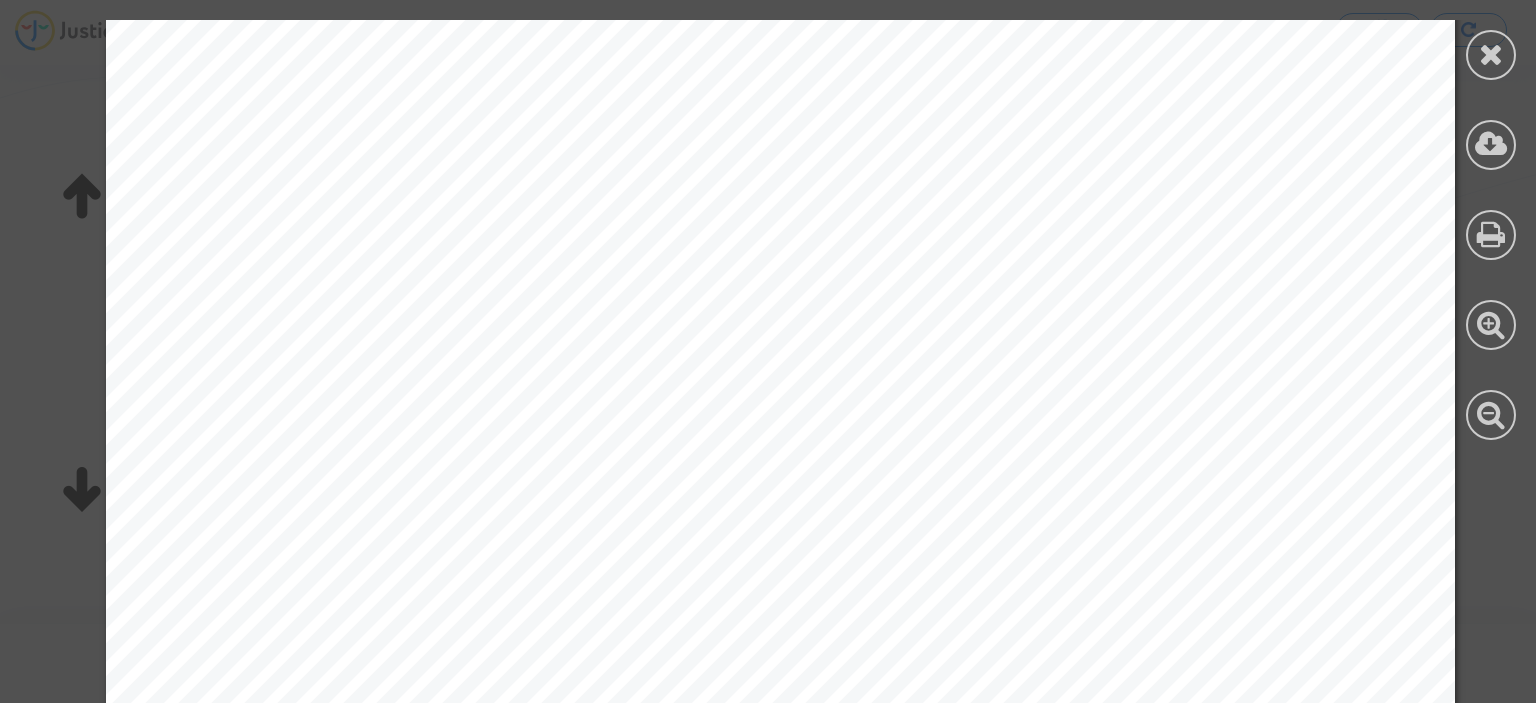 scroll, scrollTop: 800, scrollLeft: 0, axis: vertical 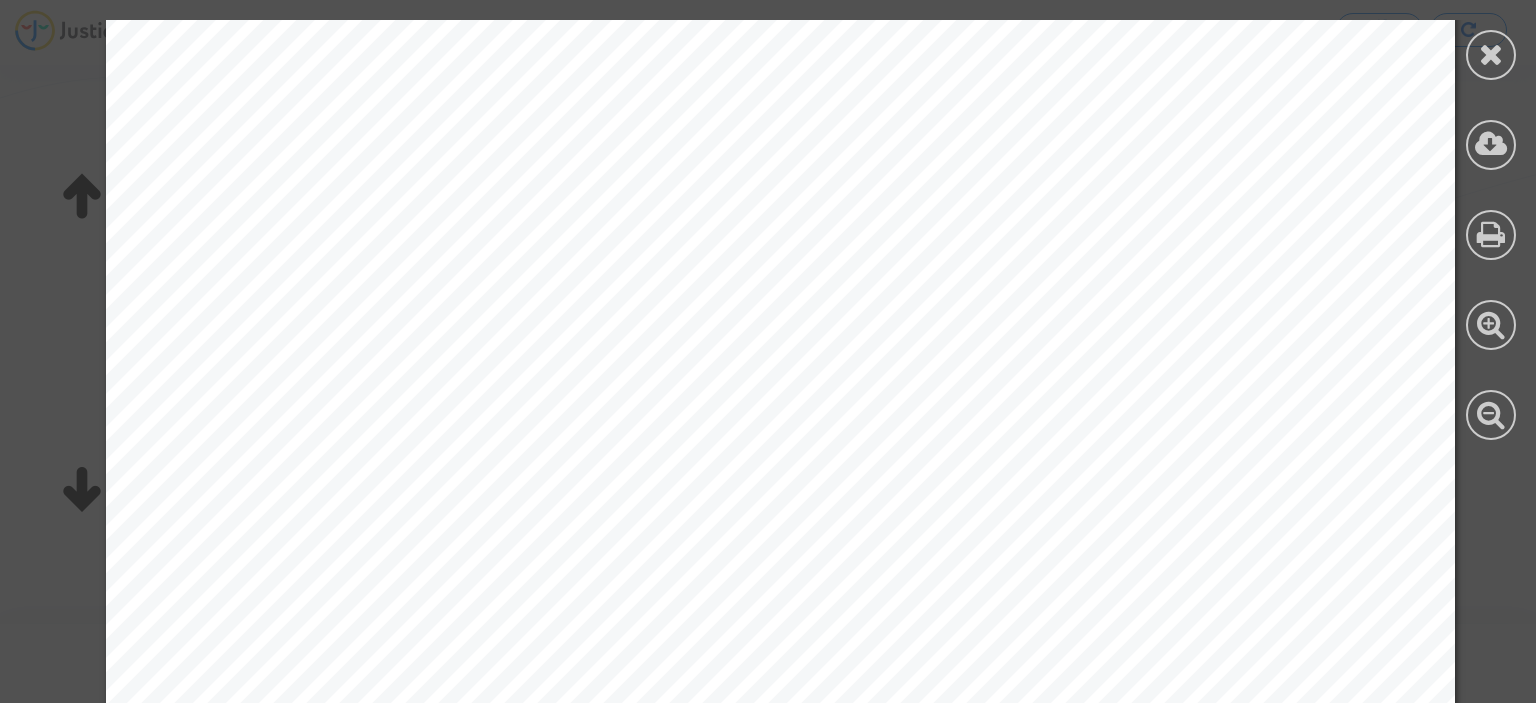 click at bounding box center [780, 174] 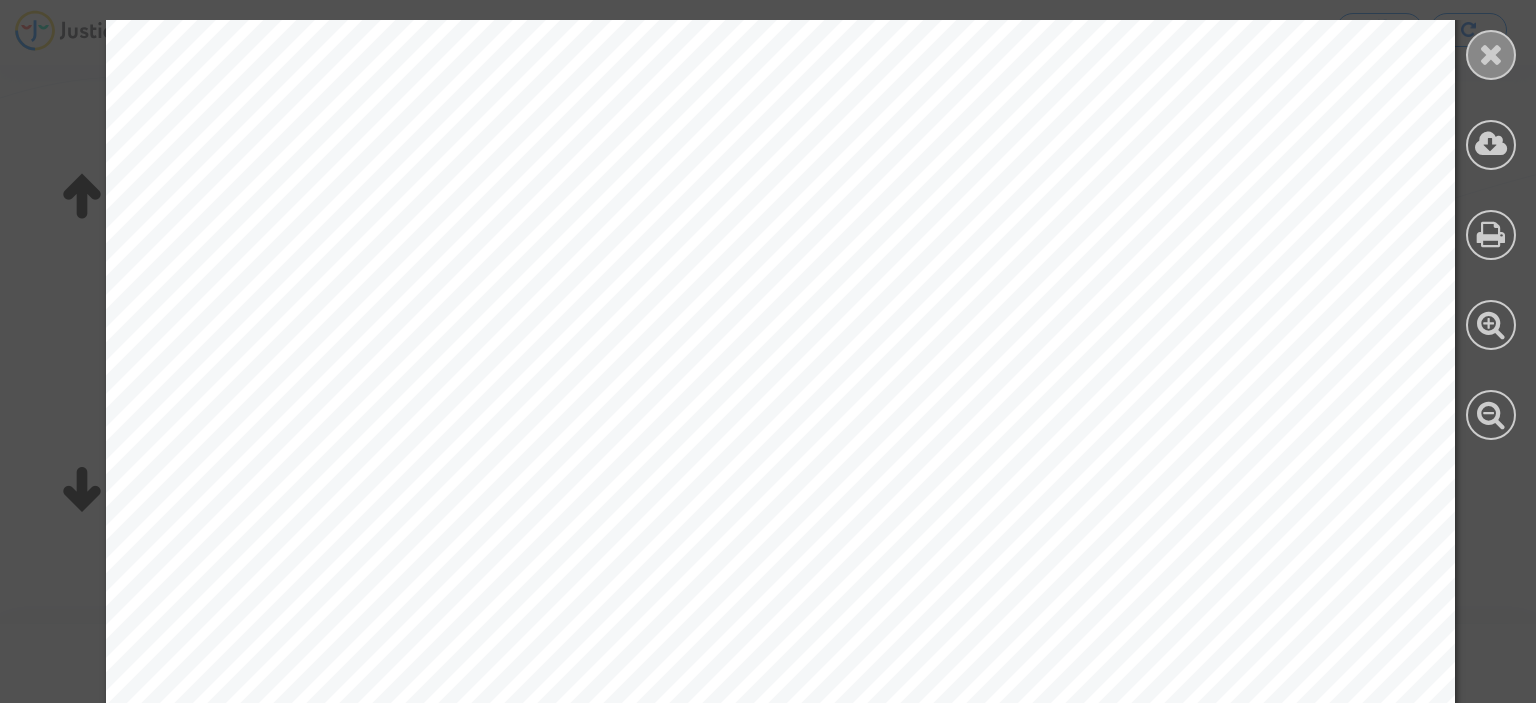 click at bounding box center (1491, 54) 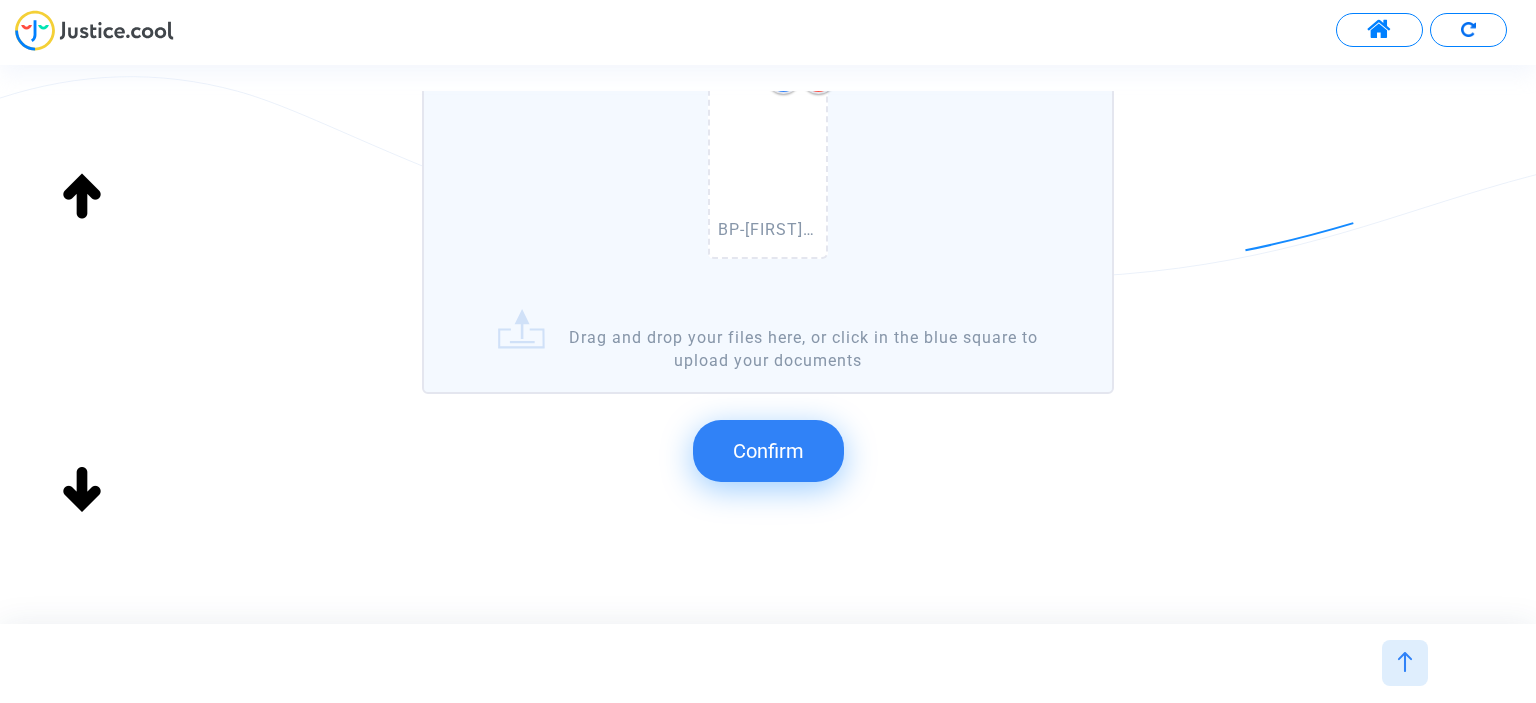 scroll, scrollTop: 643, scrollLeft: 0, axis: vertical 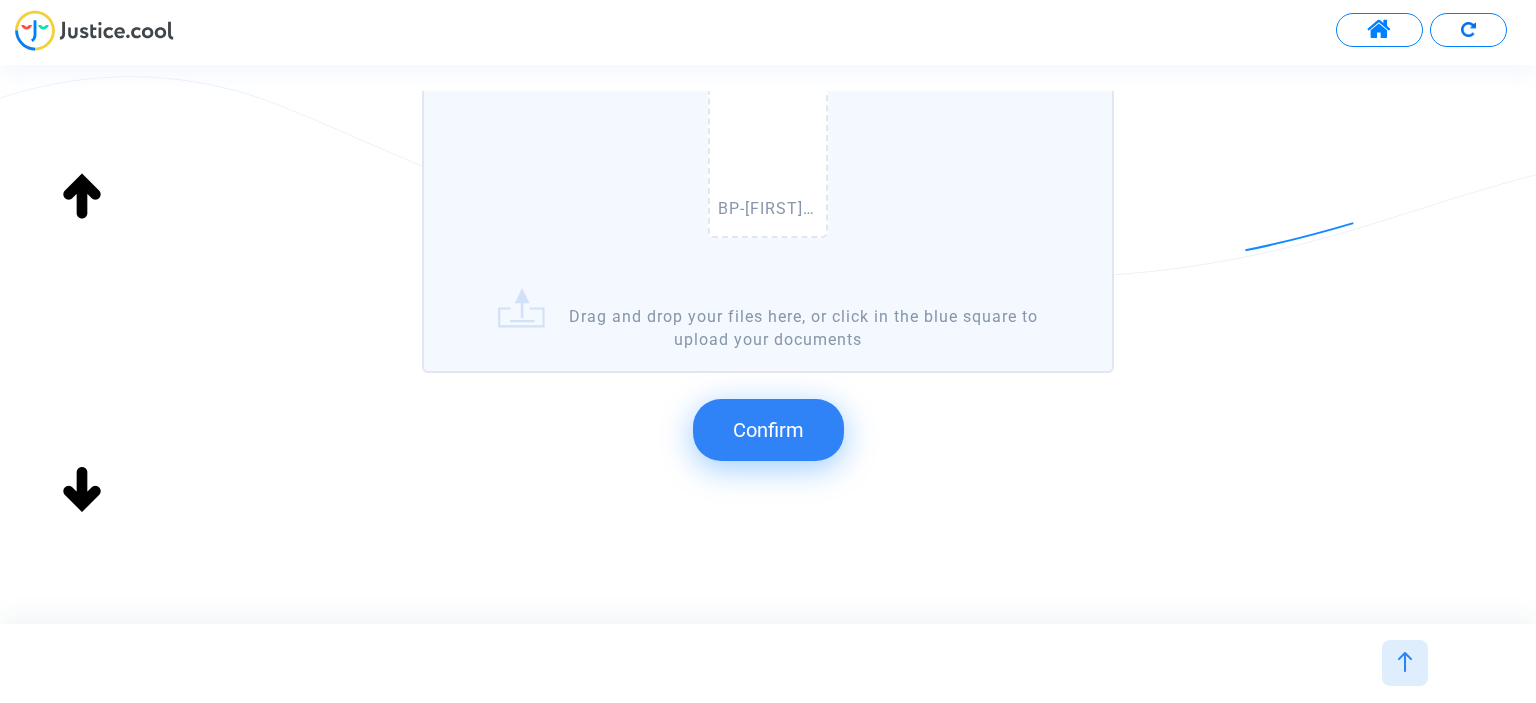 click on "Confirm" 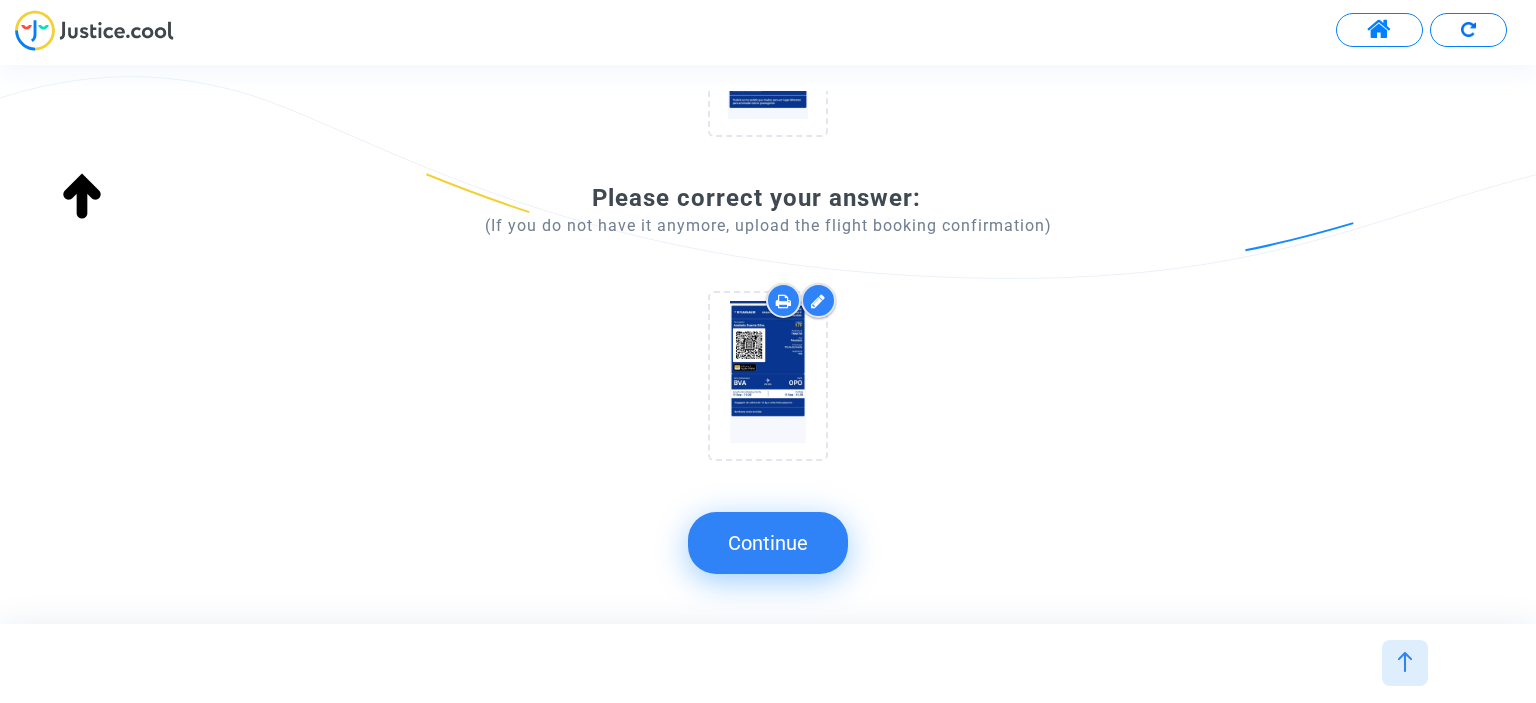 scroll, scrollTop: 354, scrollLeft: 0, axis: vertical 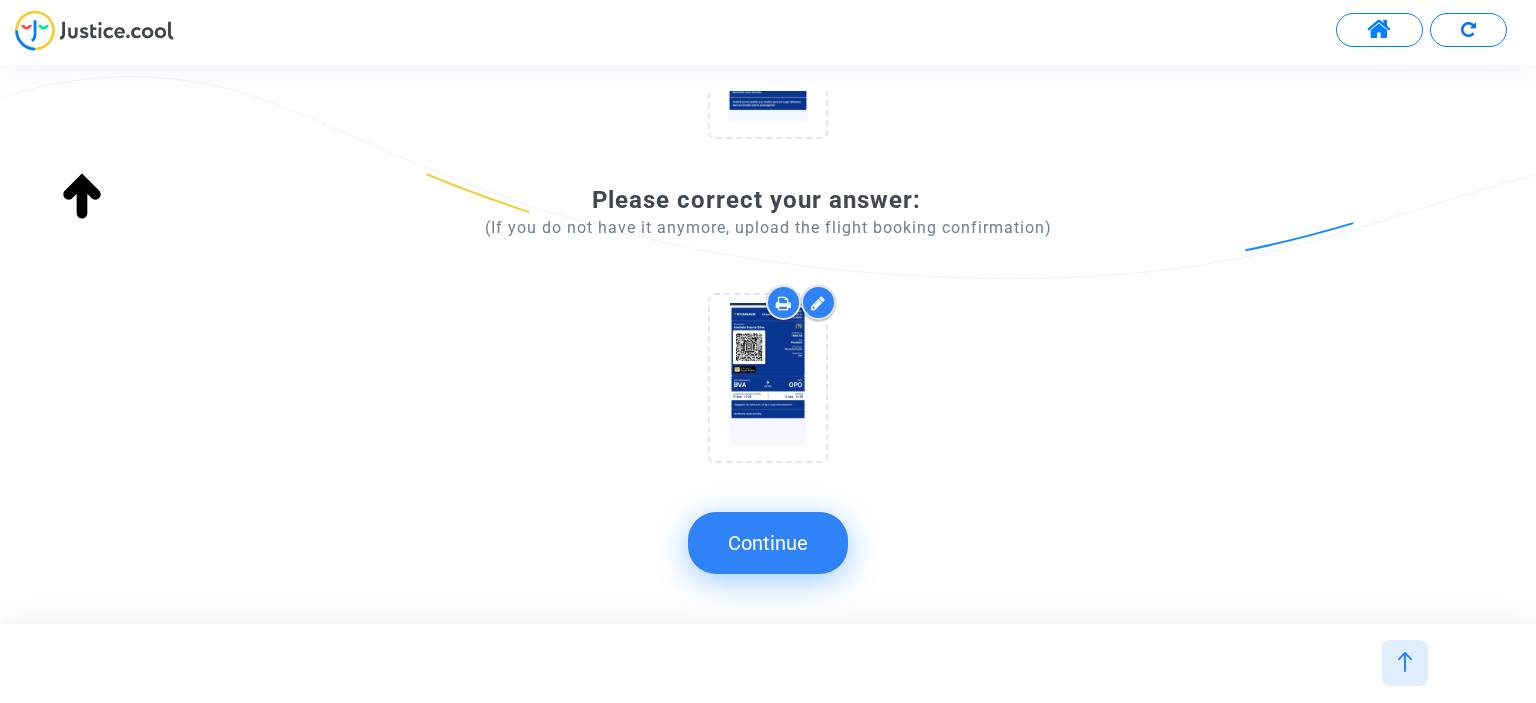 click on "Continue" 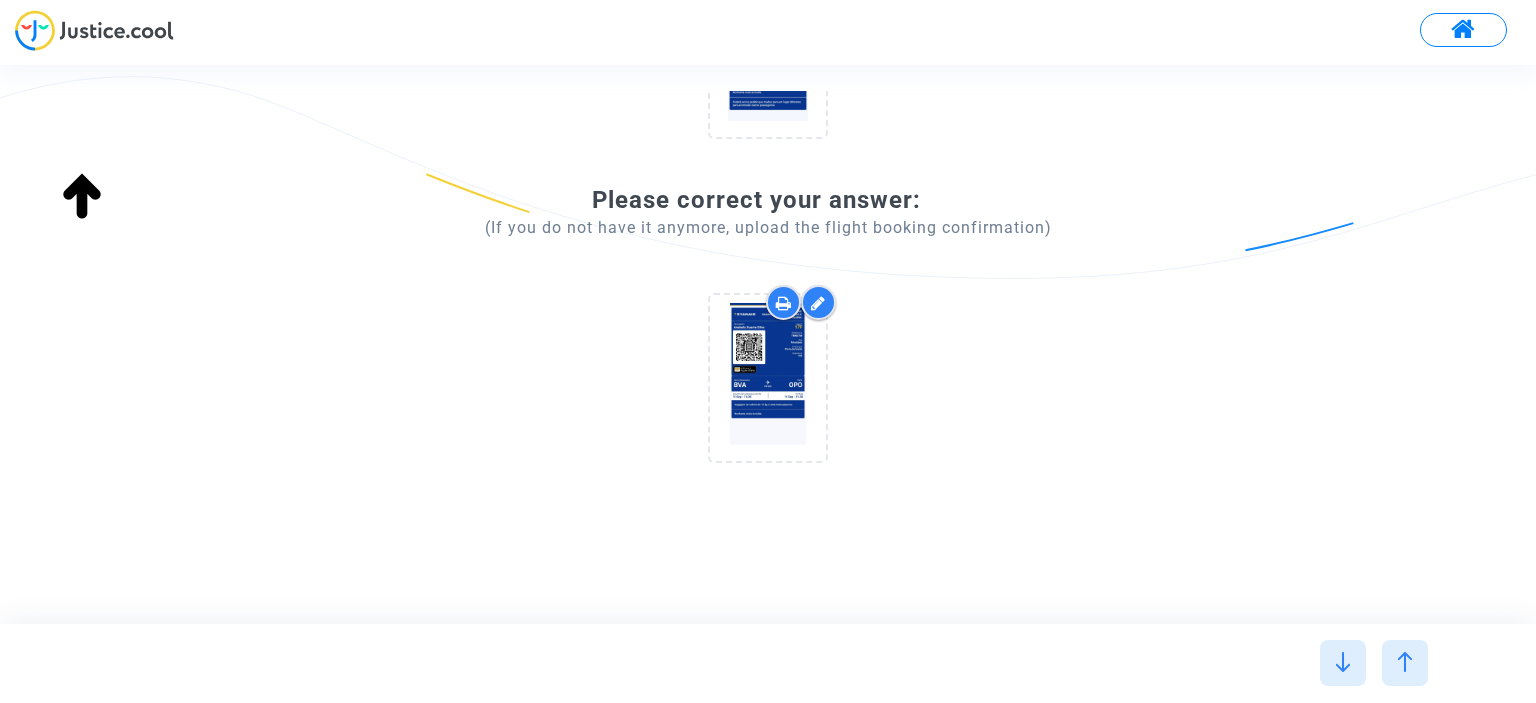 scroll, scrollTop: 0, scrollLeft: 0, axis: both 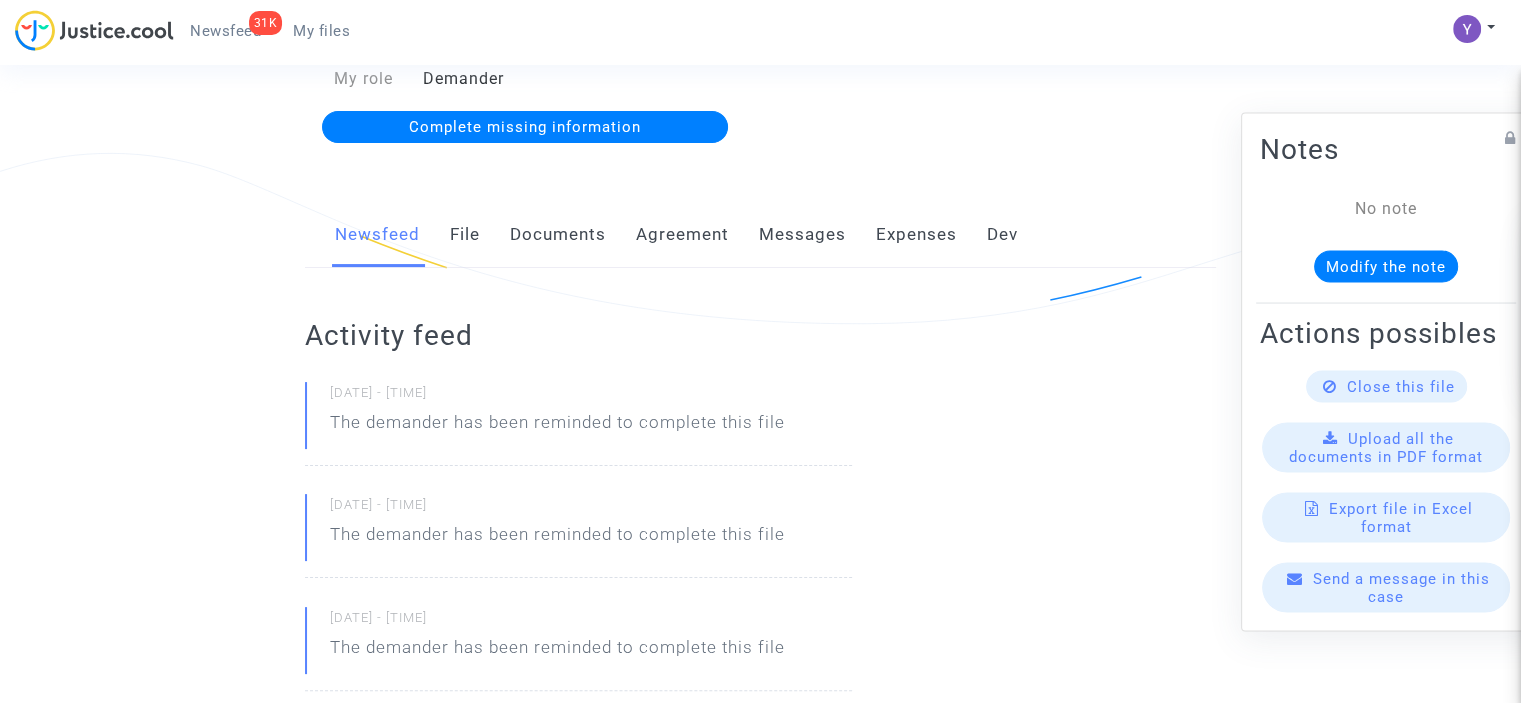 click on "Complete missing information" 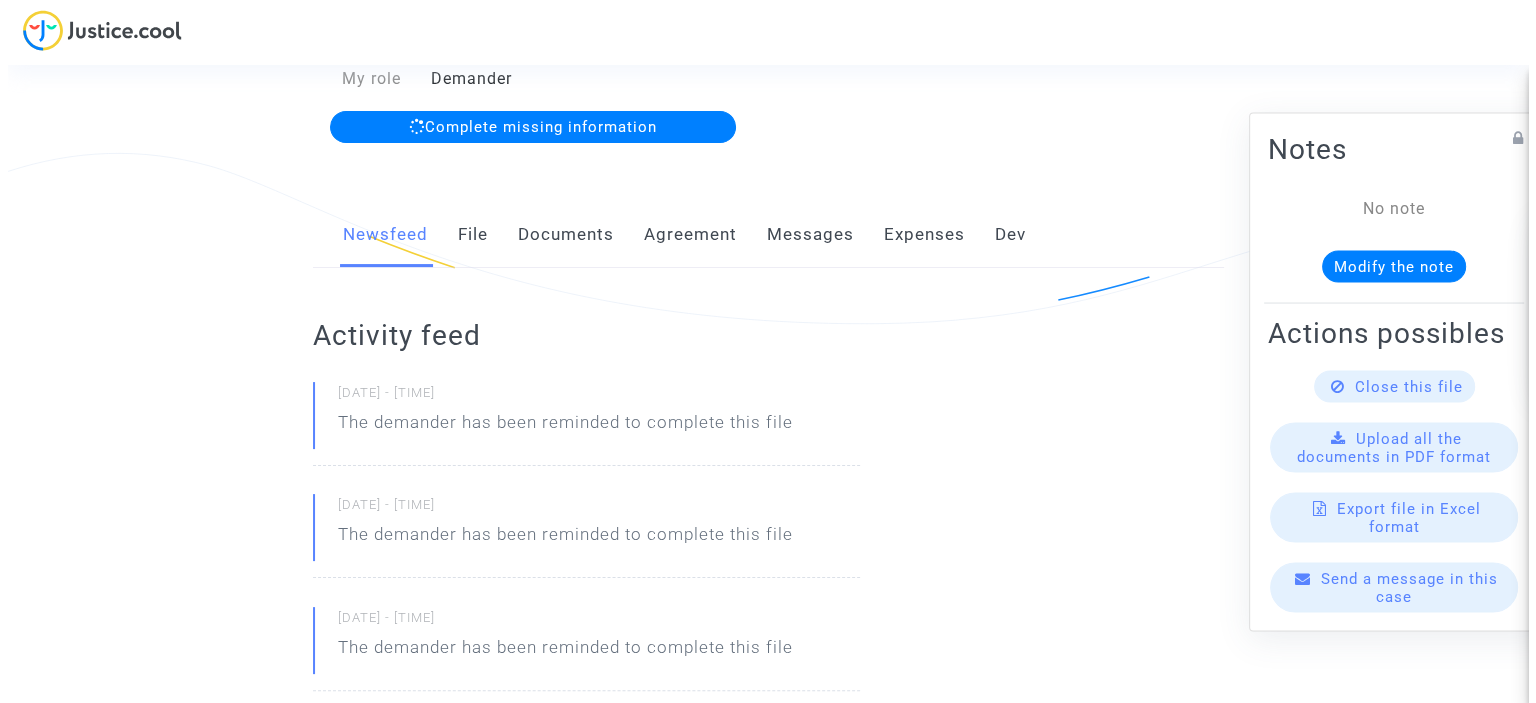 scroll, scrollTop: 0, scrollLeft: 0, axis: both 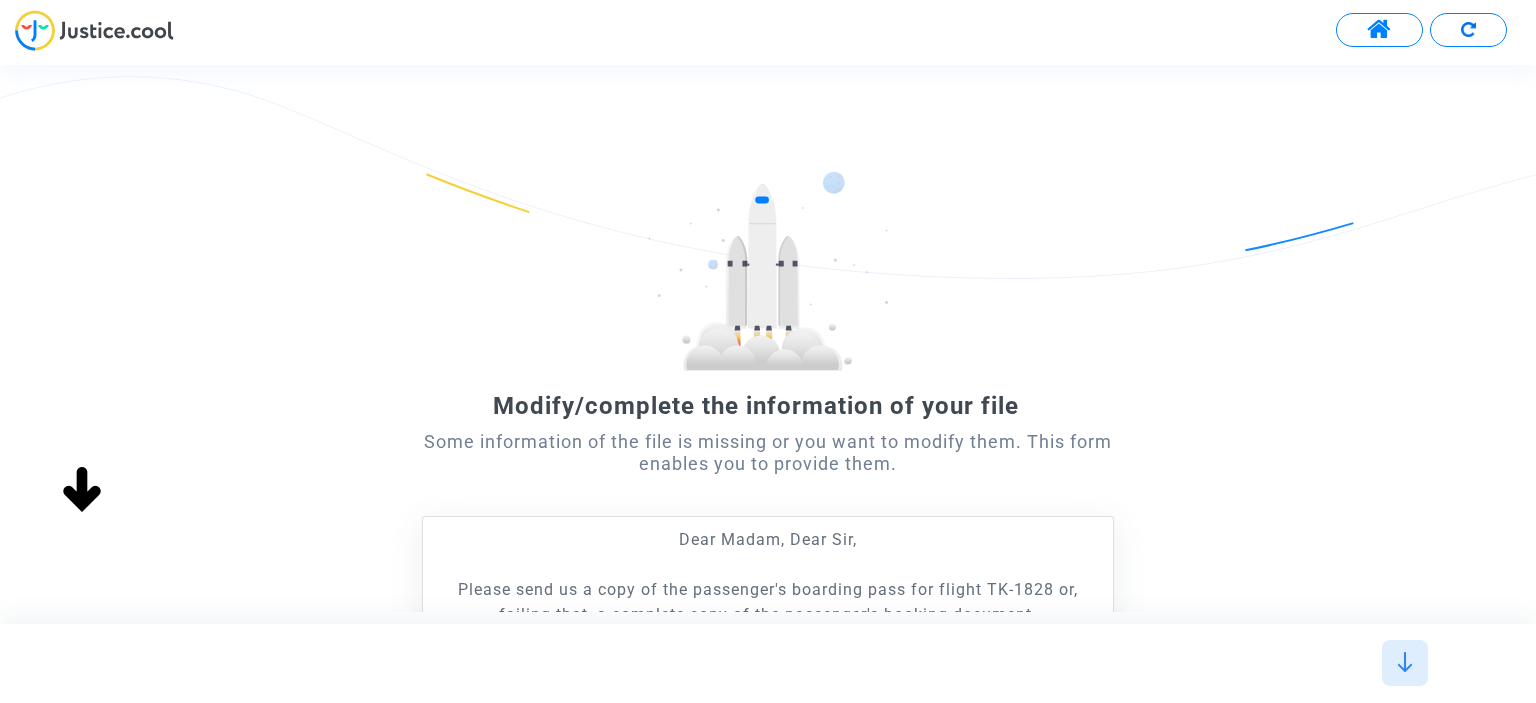 click 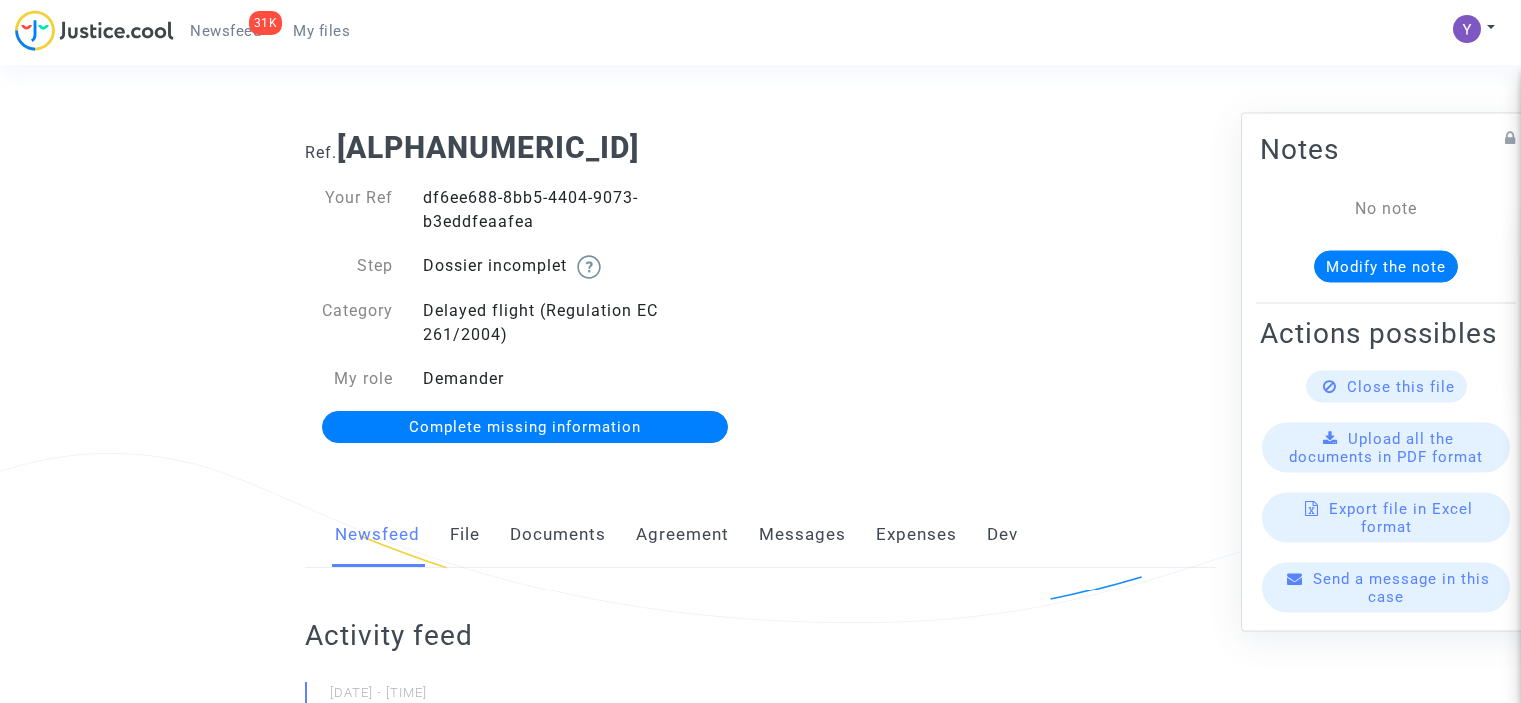 scroll, scrollTop: 0, scrollLeft: 0, axis: both 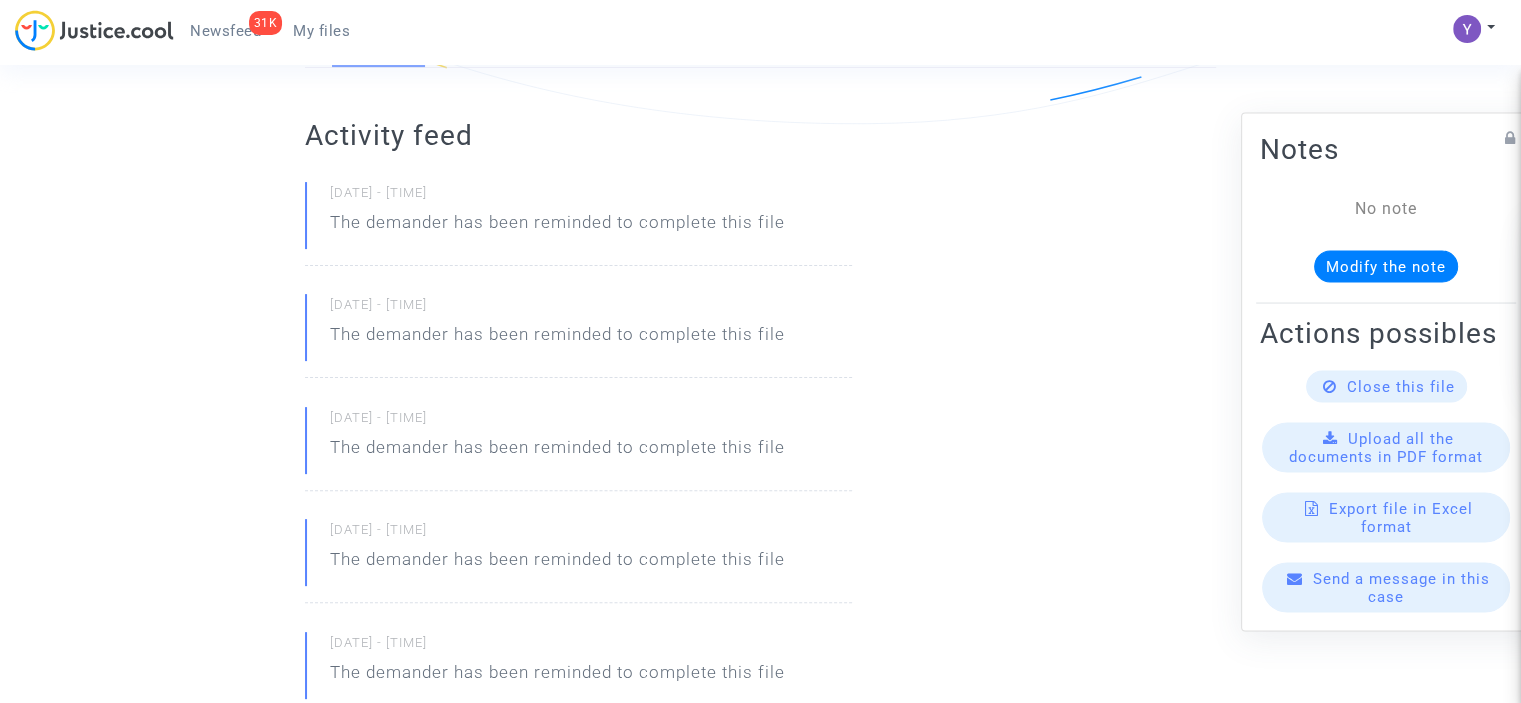 click on "Close this file" 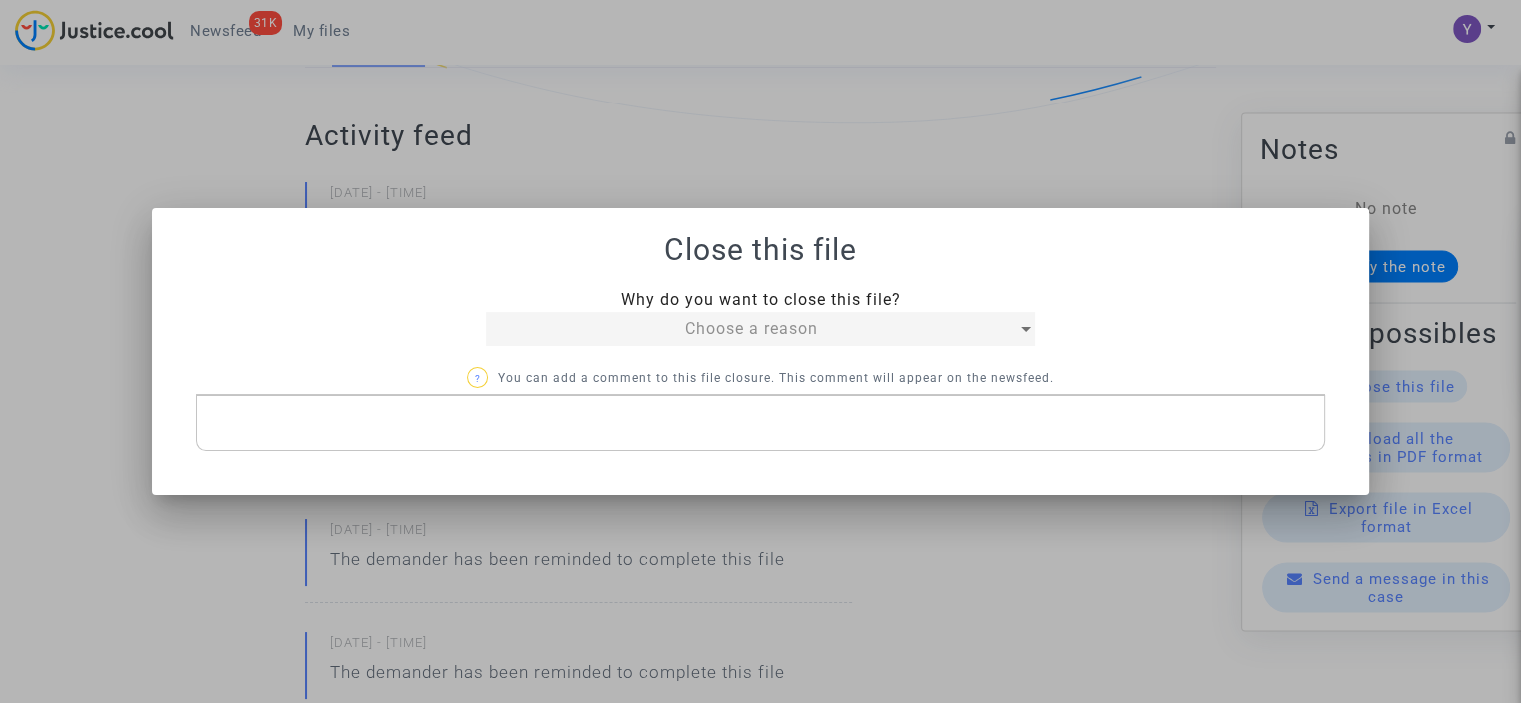 click on "Choose a reason" at bounding box center (751, 329) 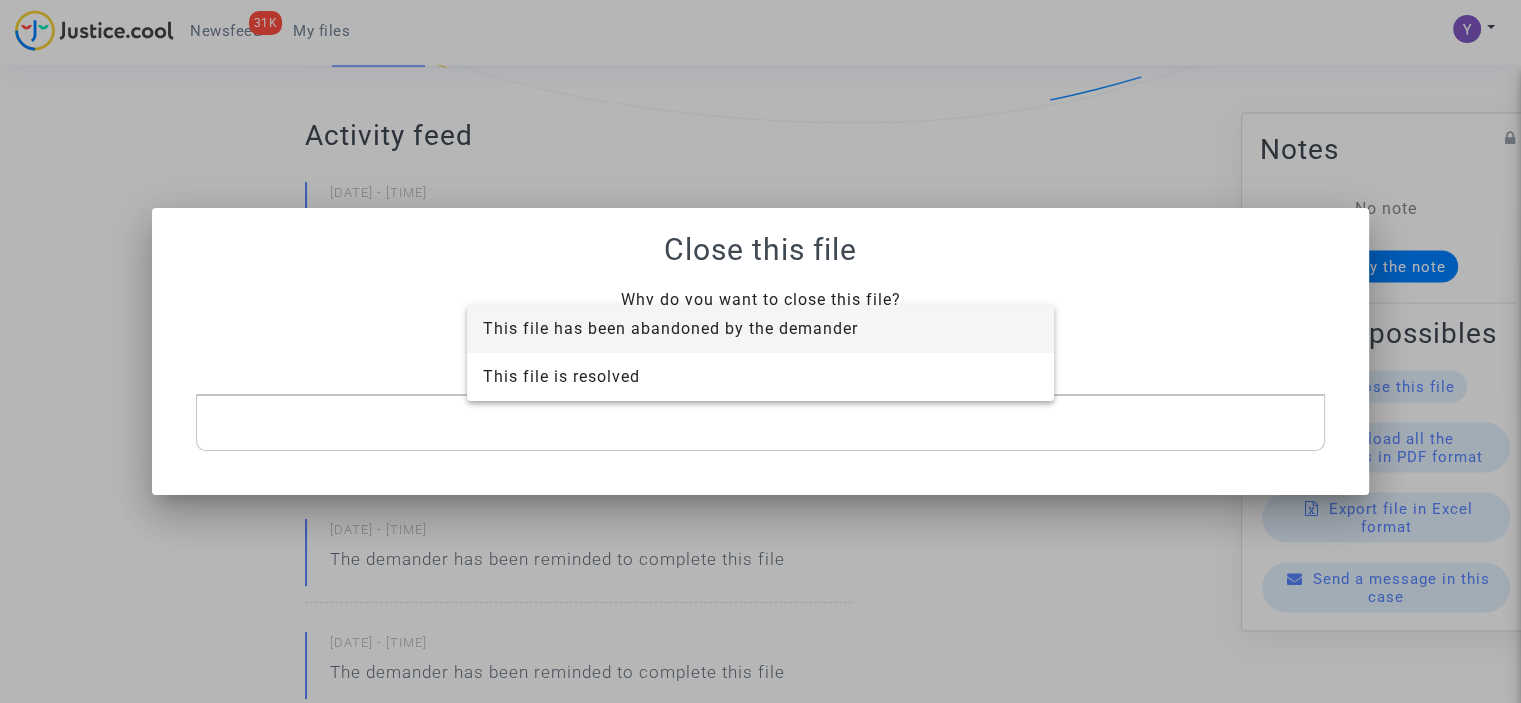 click on "This file has been abandoned by the demander" at bounding box center (760, 329) 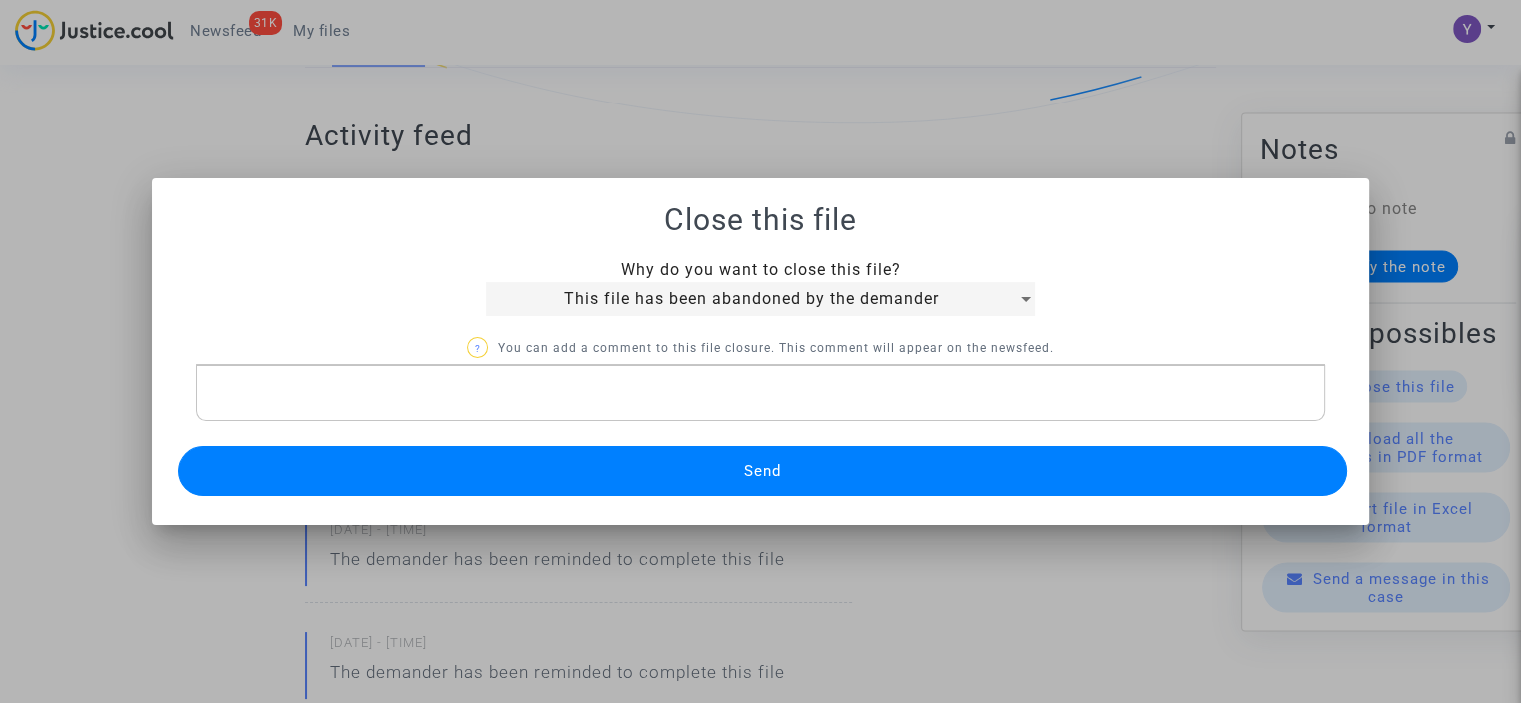 click 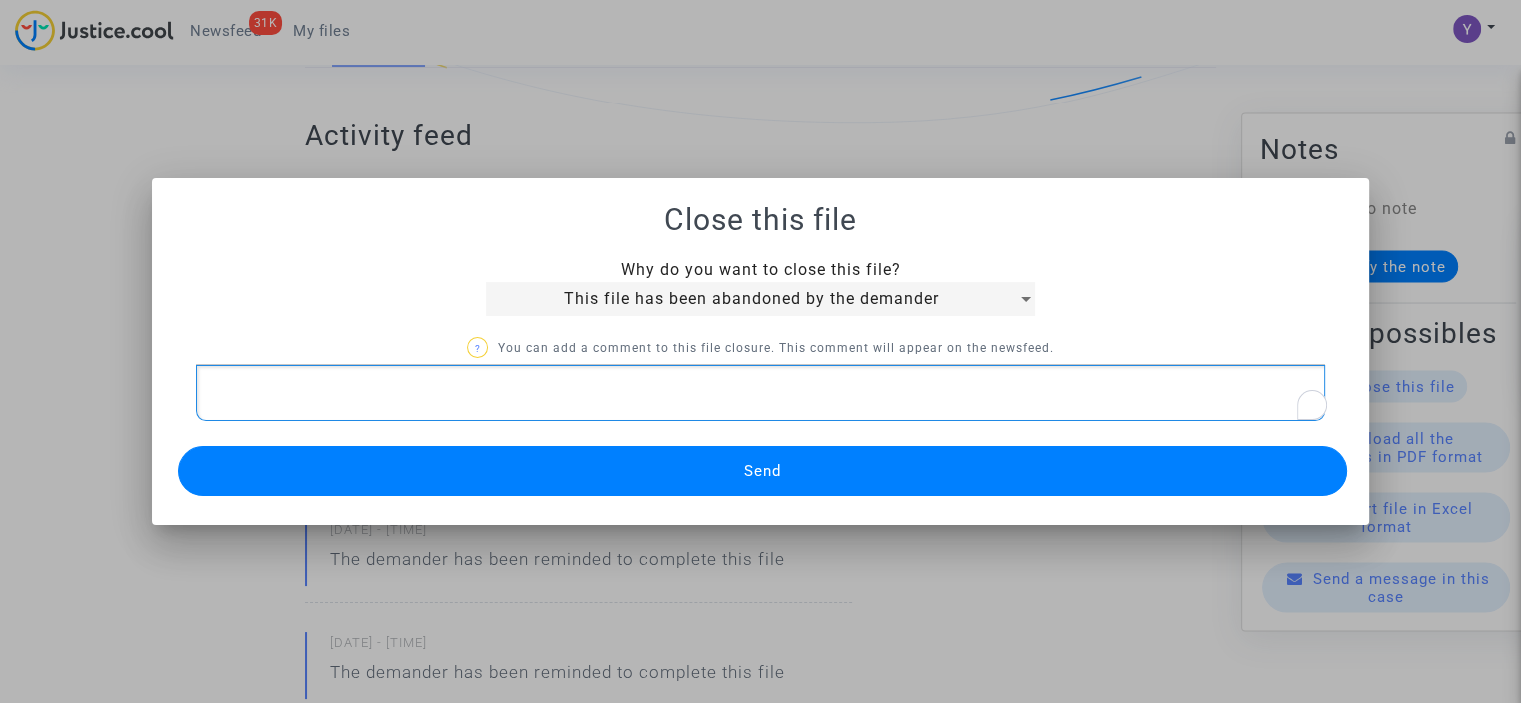 type 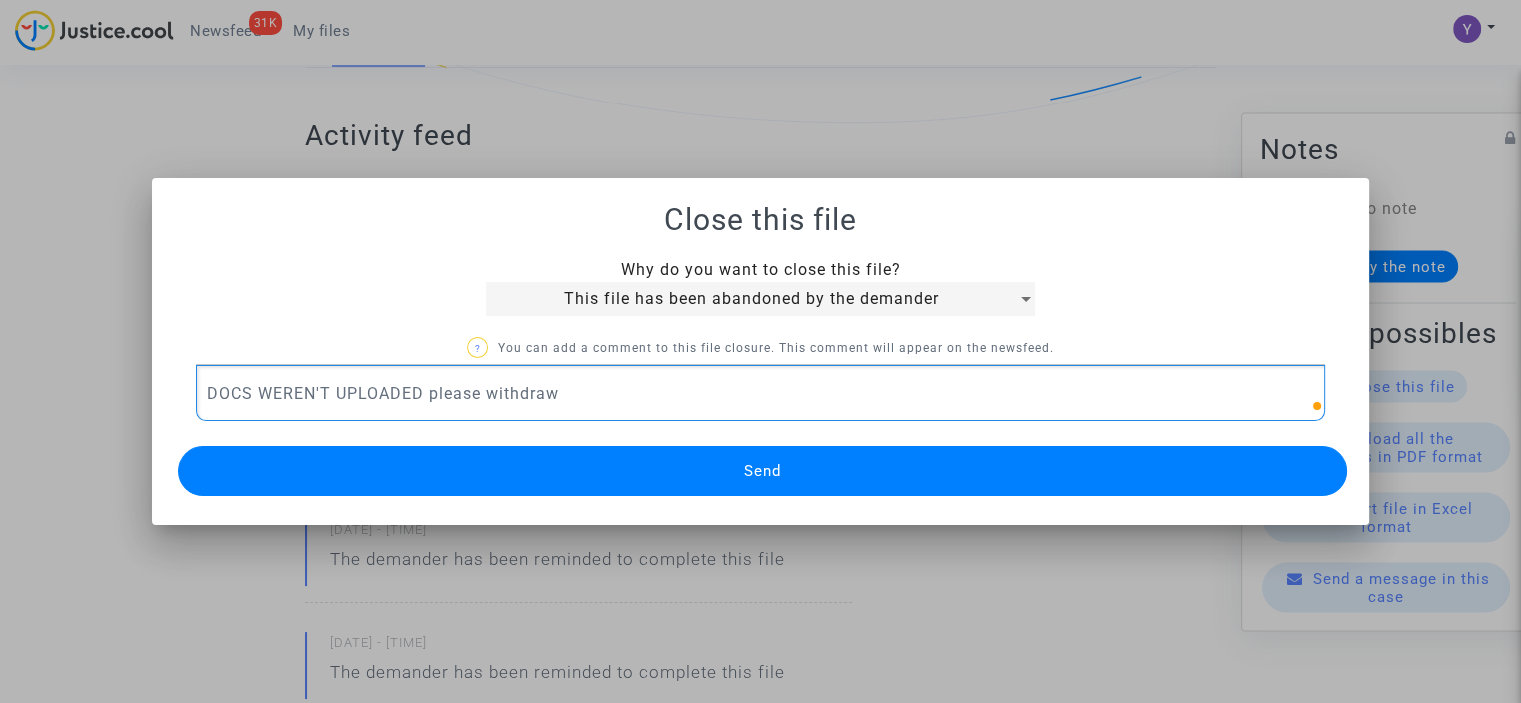 click on "Send" at bounding box center [762, 471] 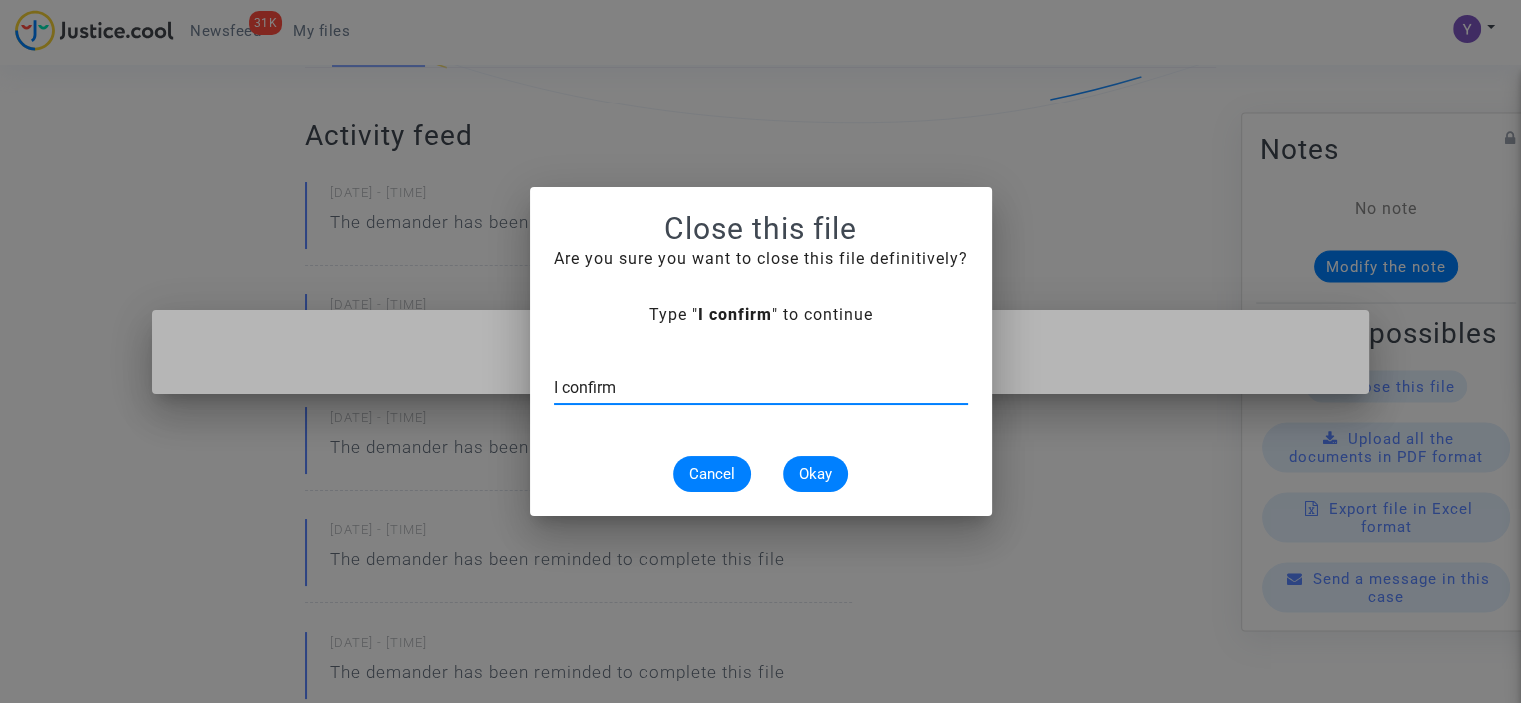 type on "I confirm" 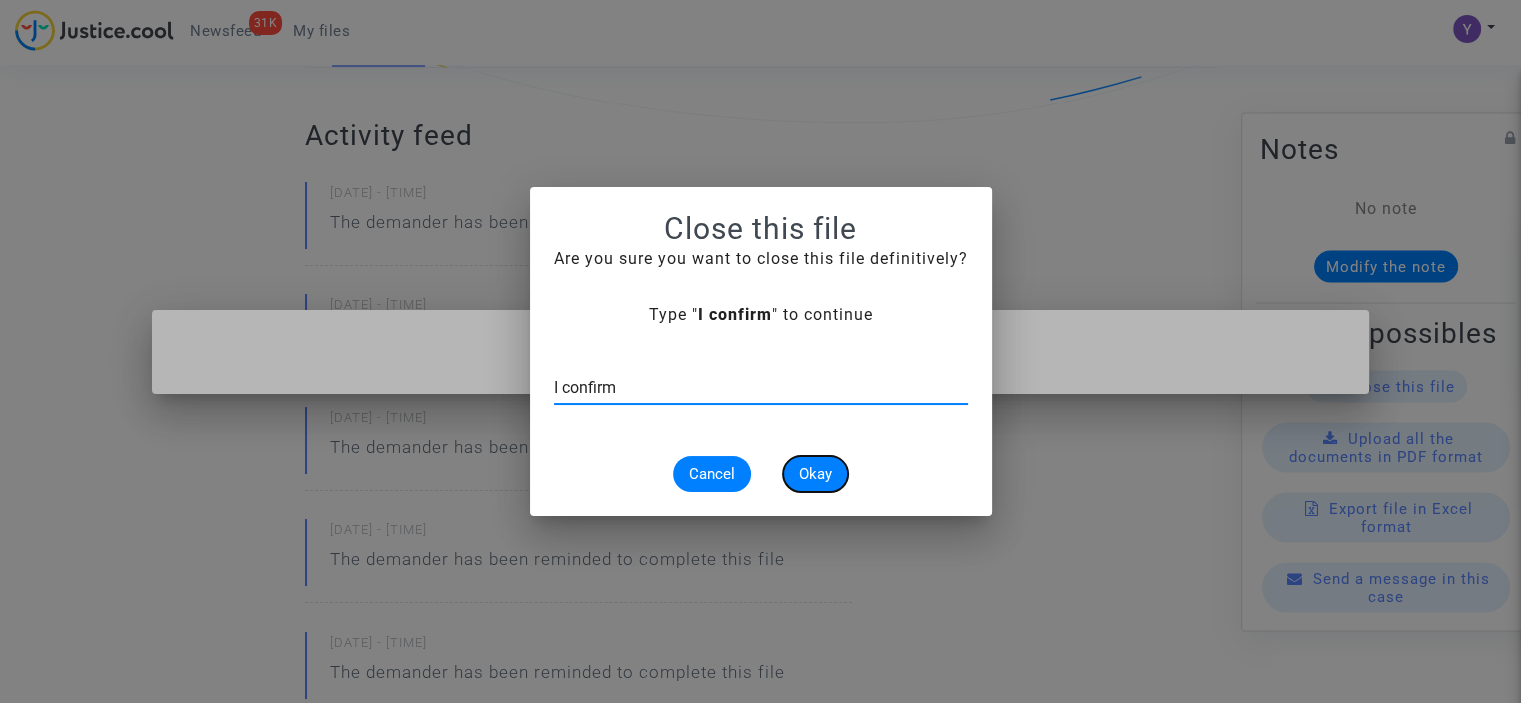 click on "Okay" at bounding box center [815, 474] 